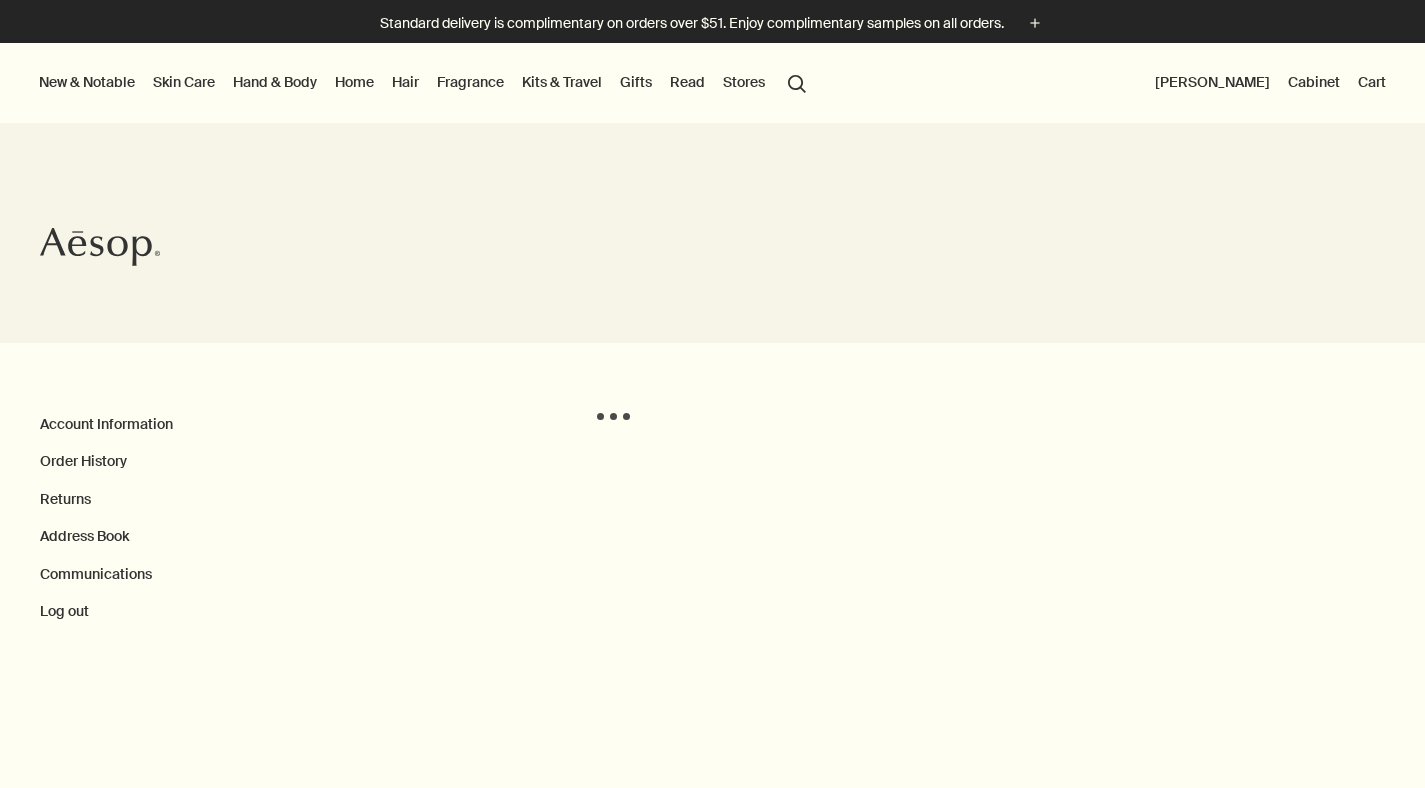 scroll, scrollTop: 0, scrollLeft: 0, axis: both 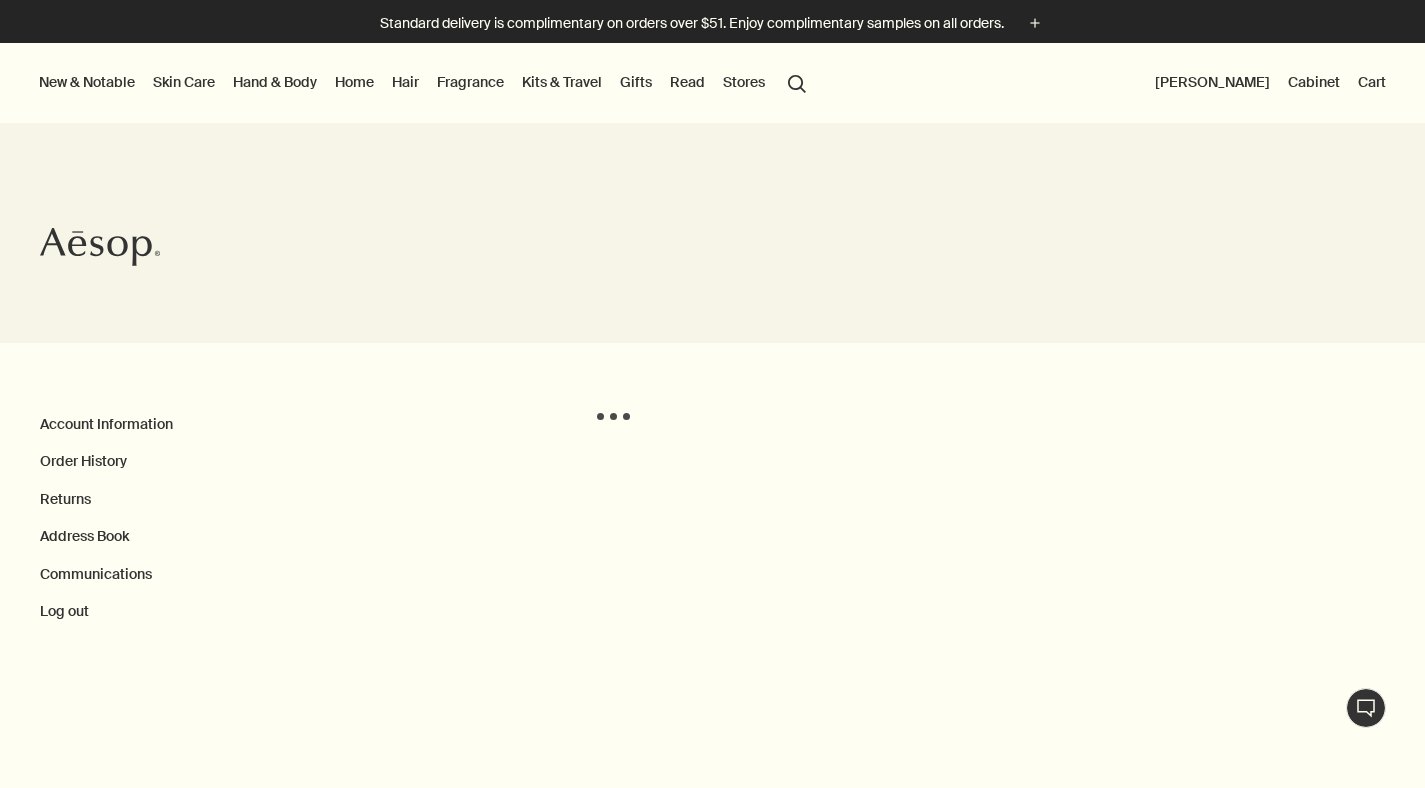 click at bounding box center (0, 0) 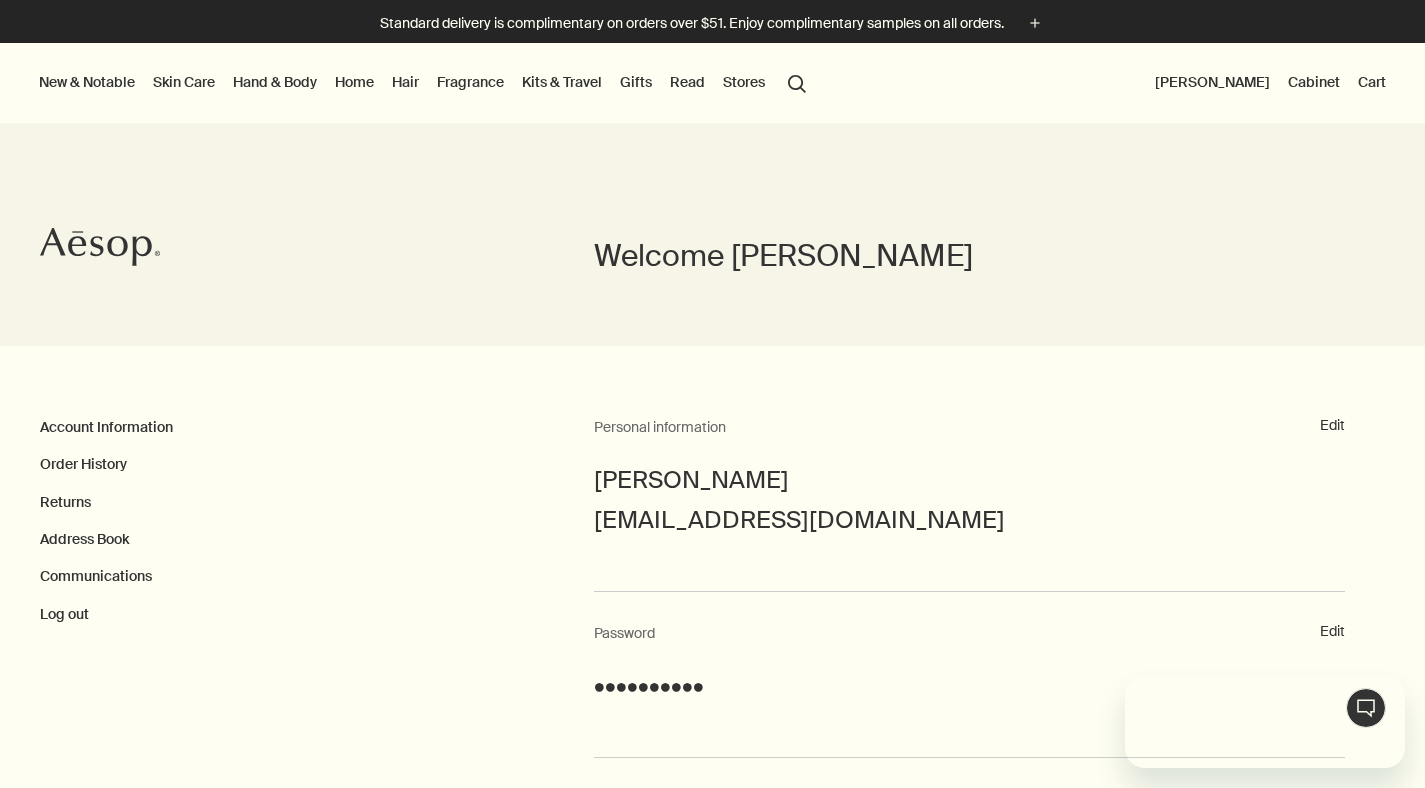 scroll, scrollTop: 0, scrollLeft: 0, axis: both 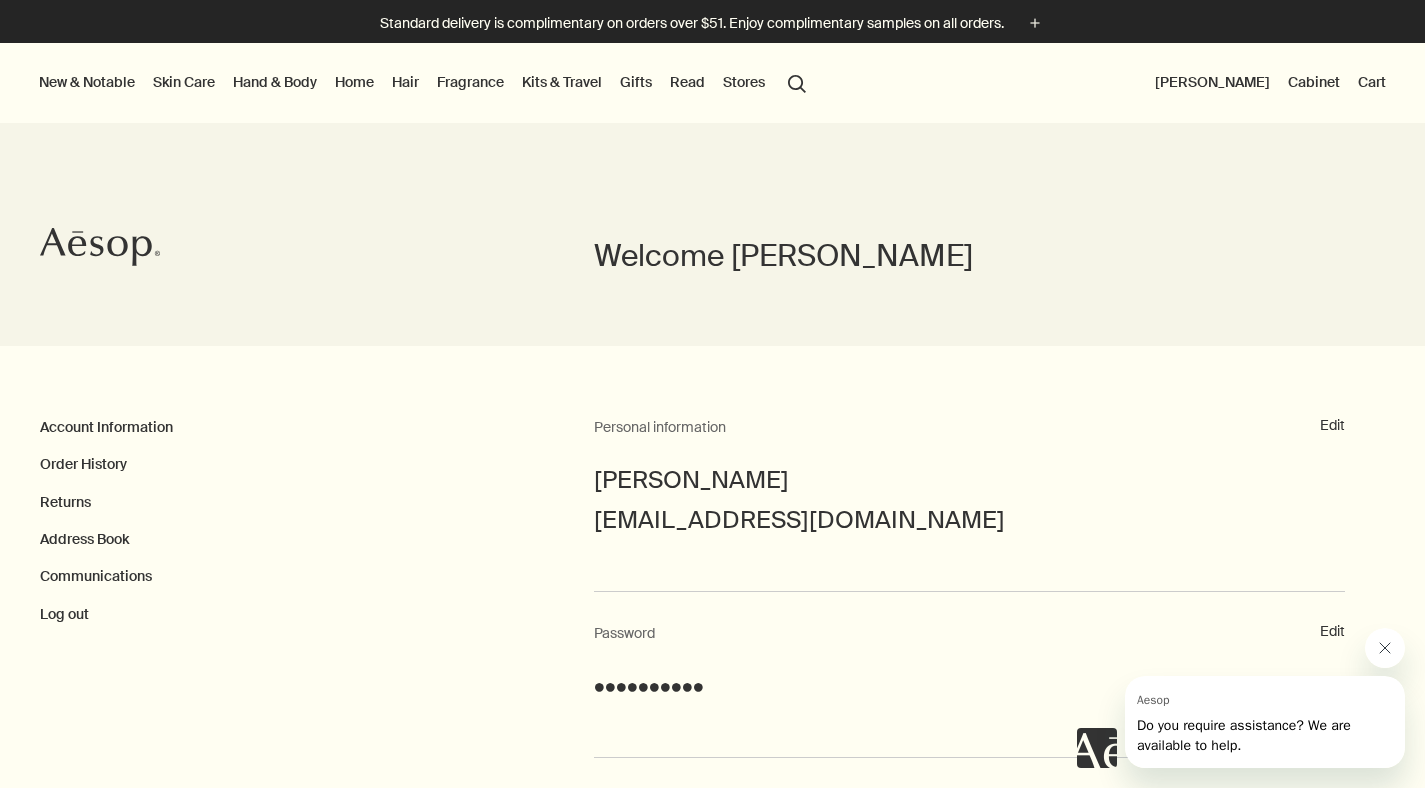 click 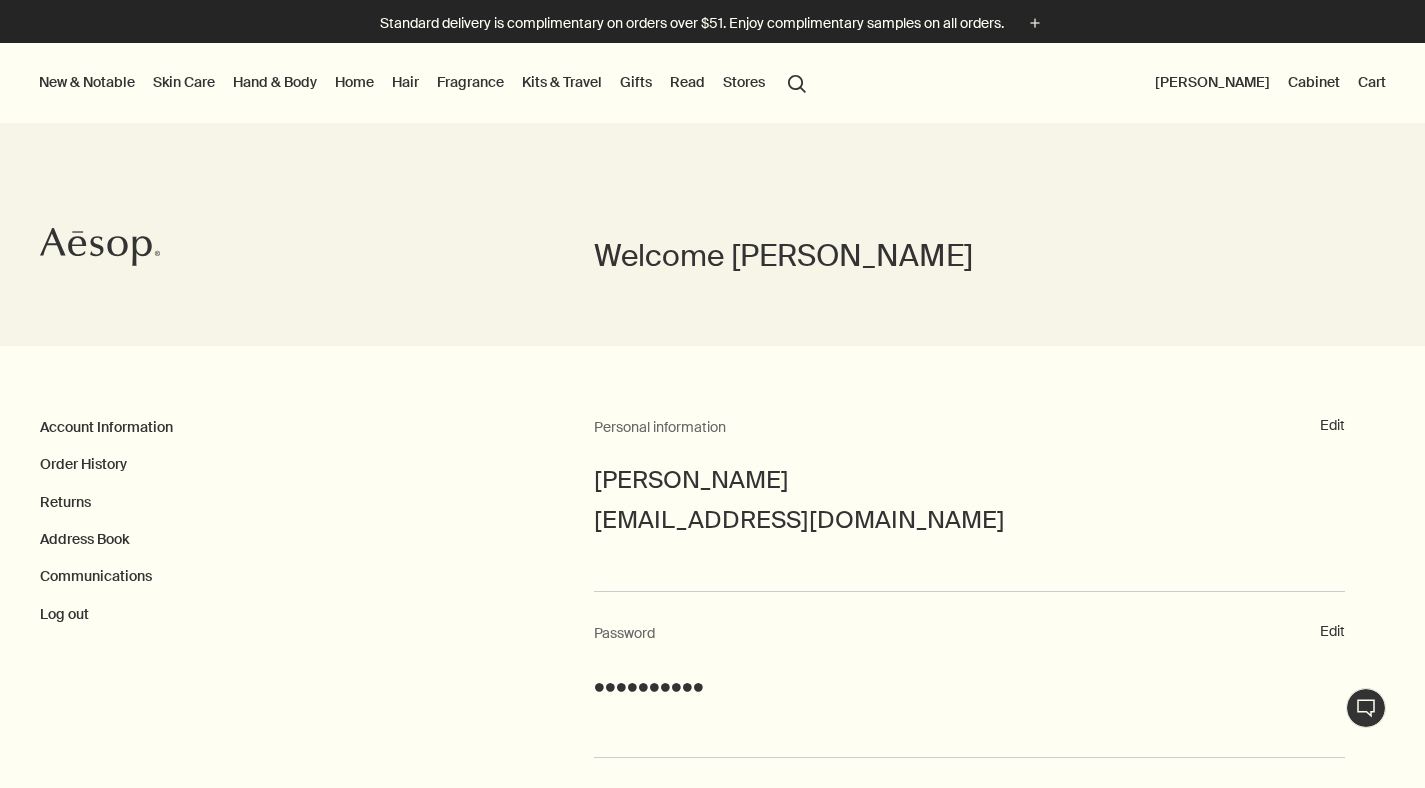 scroll, scrollTop: 103, scrollLeft: 0, axis: vertical 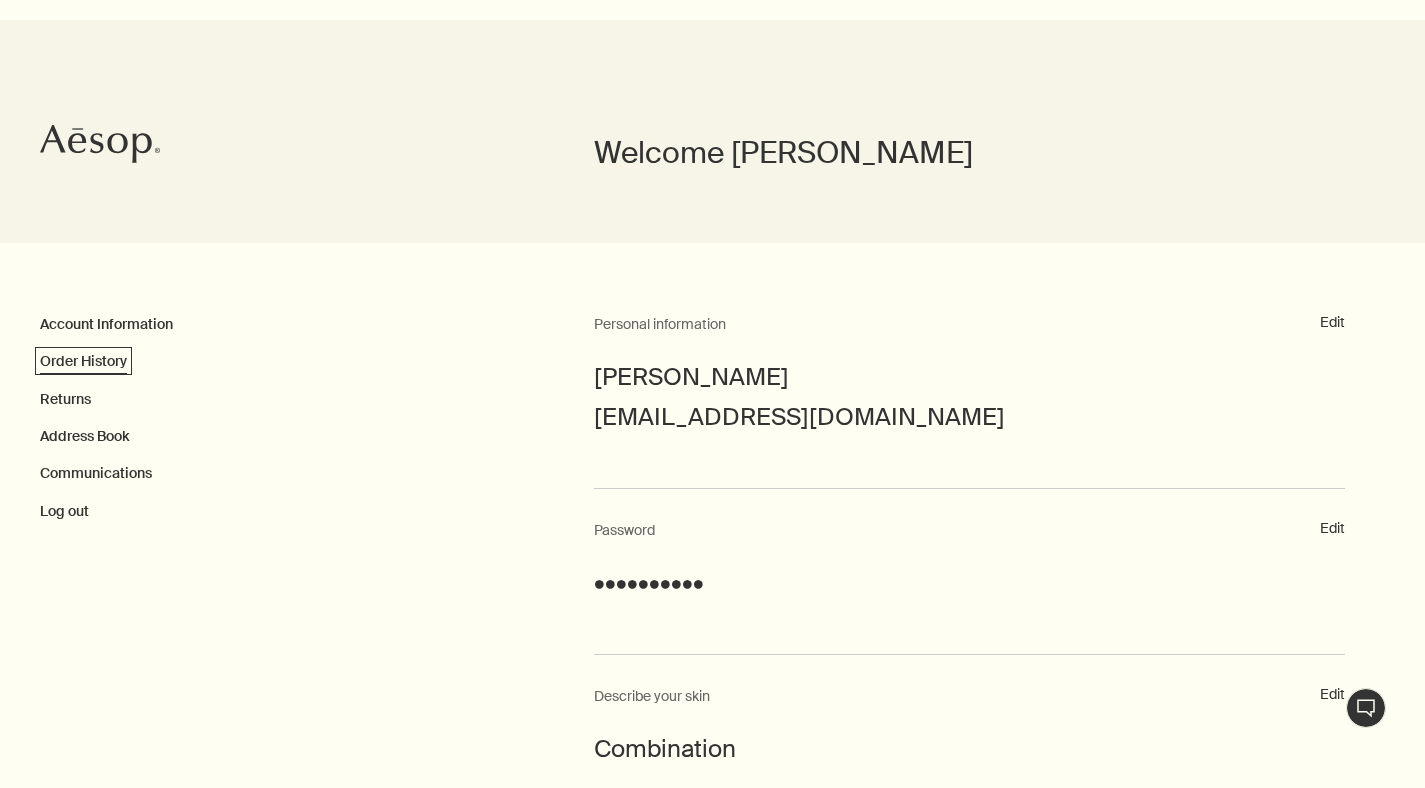 click on "Order History" at bounding box center [83, 361] 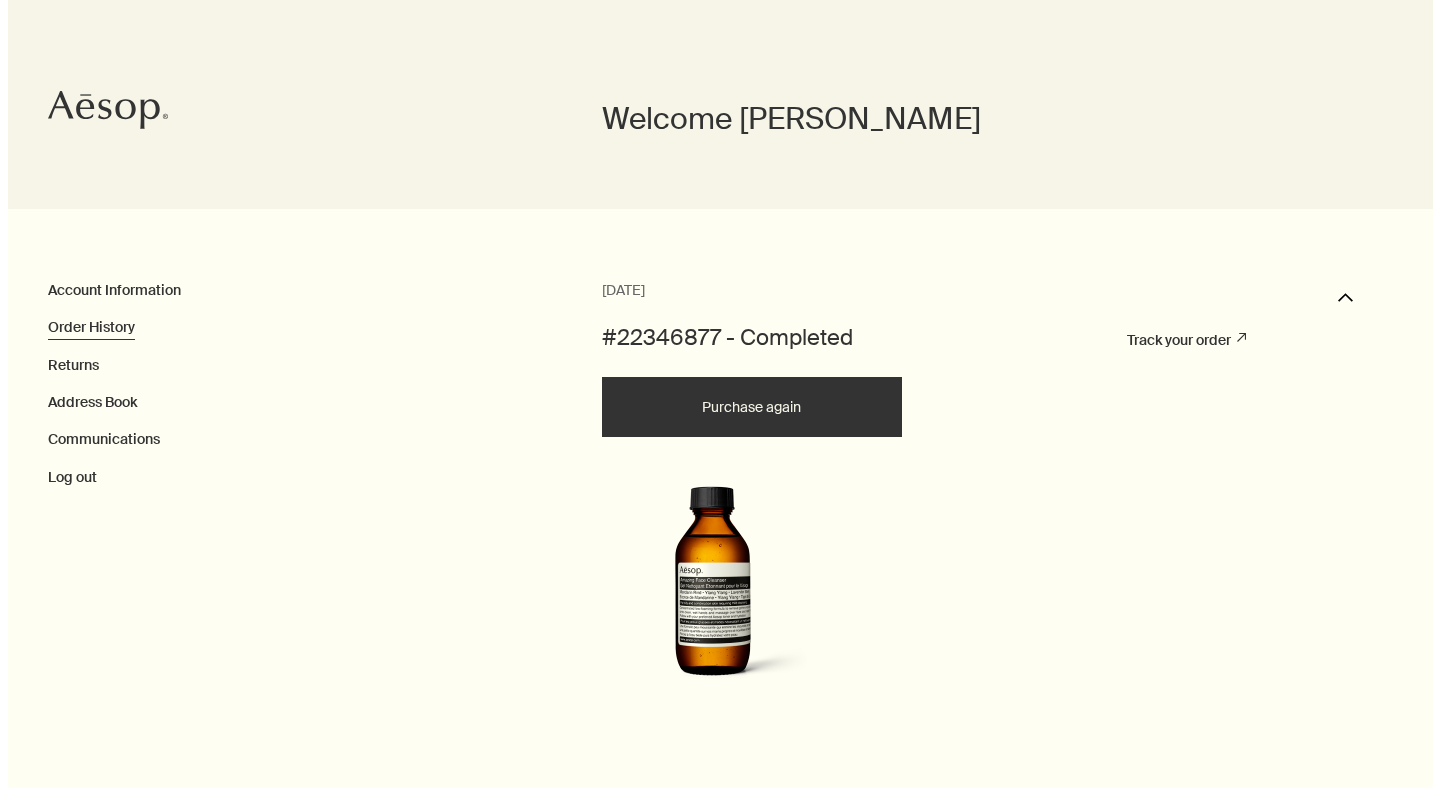 scroll, scrollTop: 0, scrollLeft: 0, axis: both 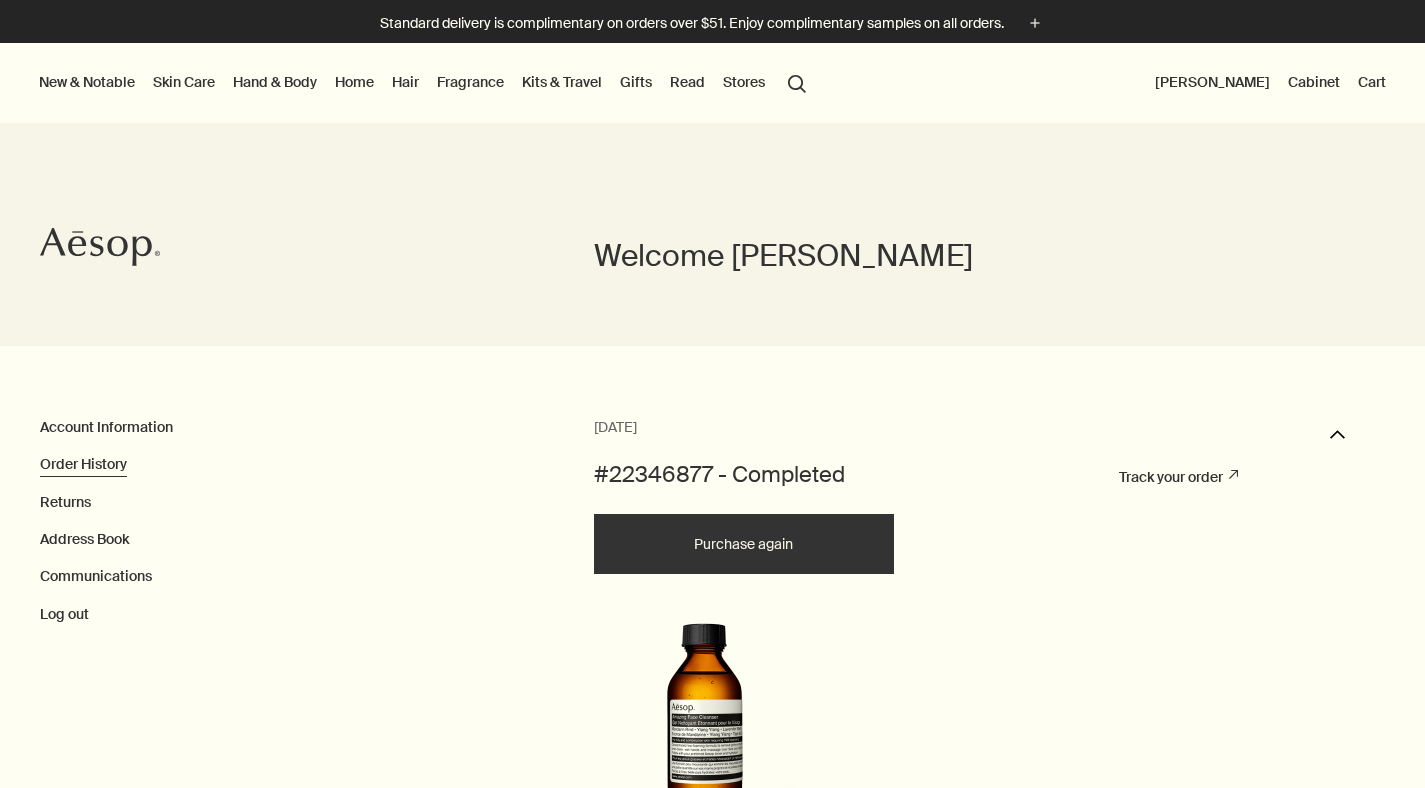 click on "Skin Care" at bounding box center [184, 82] 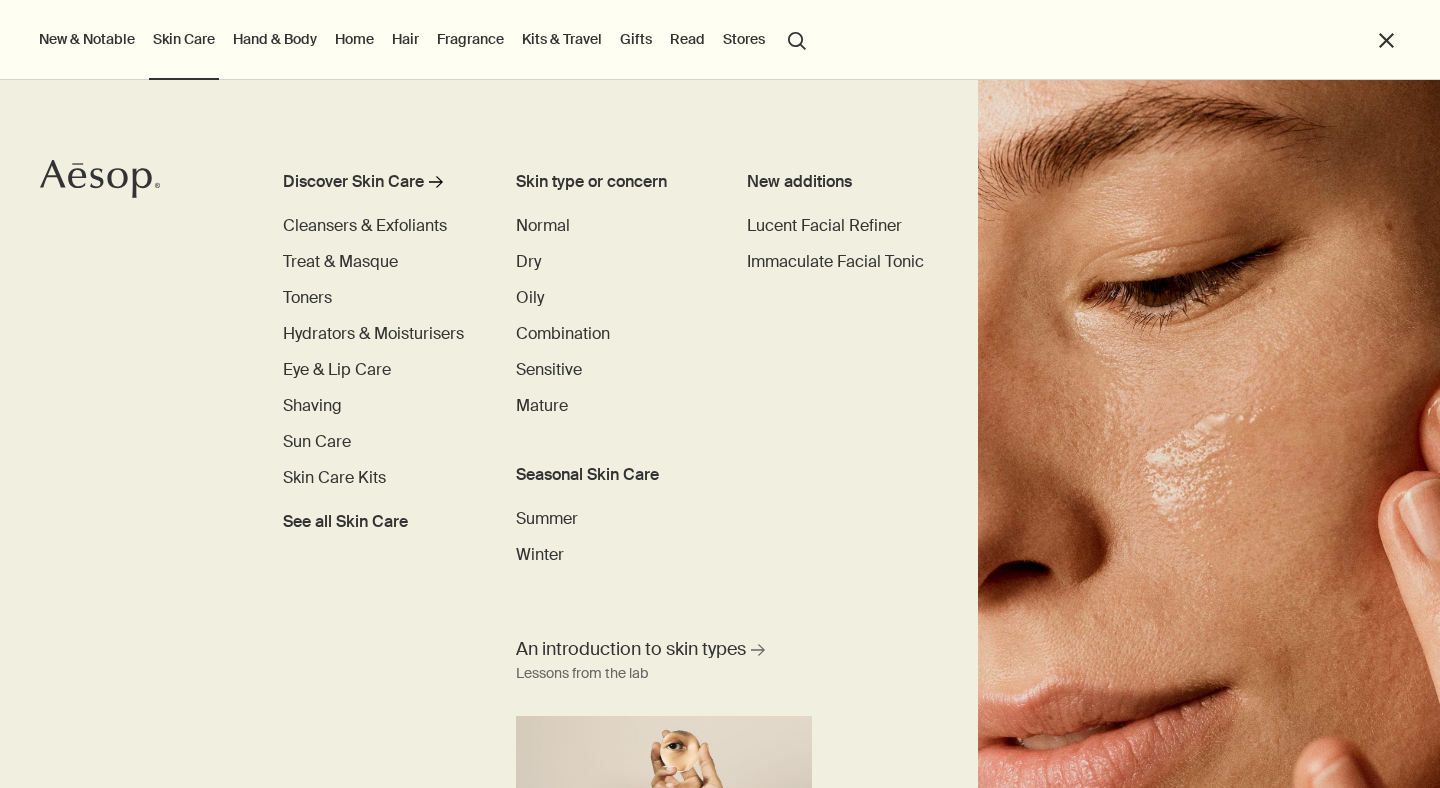 click on "Hand & Body" at bounding box center [275, 39] 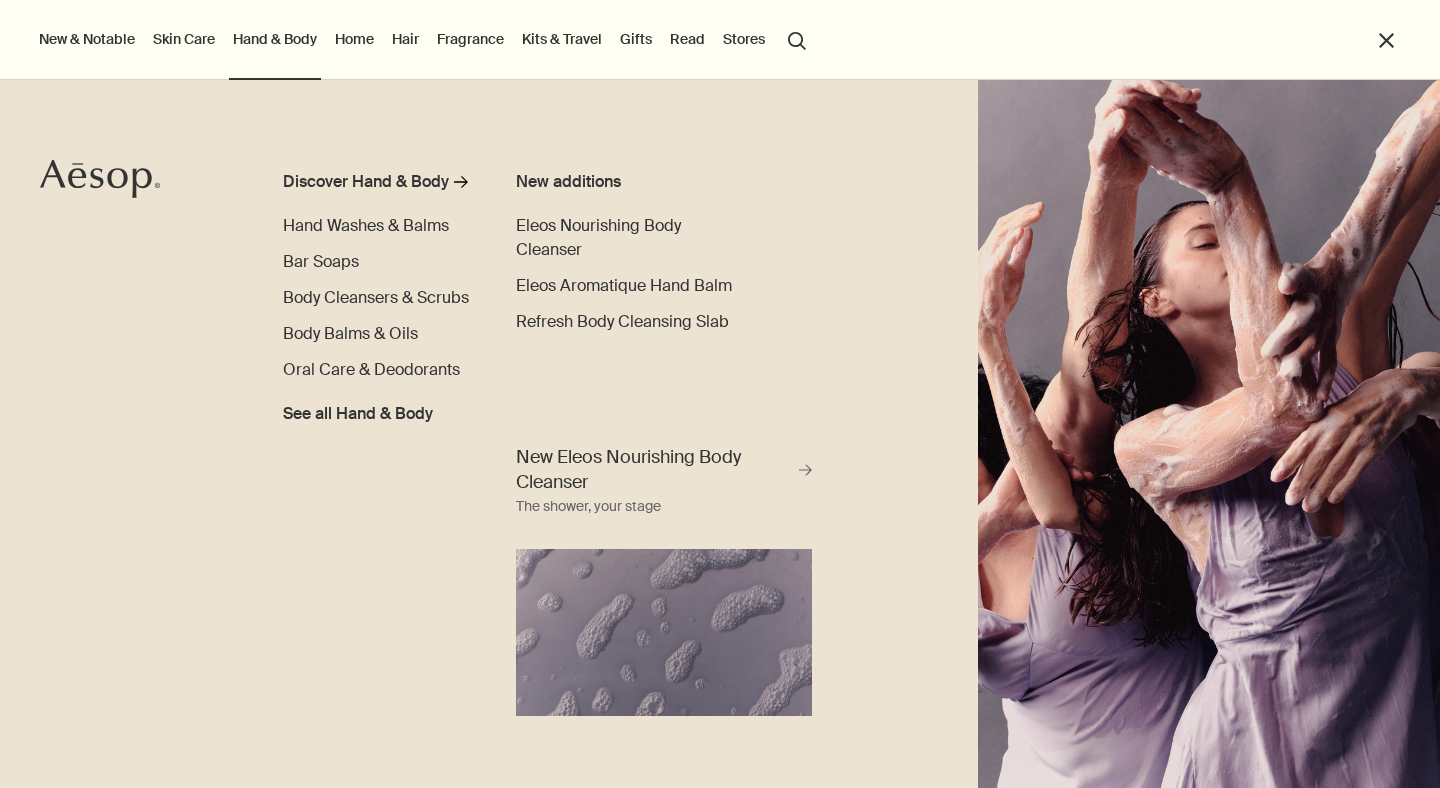 click on "Skin Care" at bounding box center (184, 39) 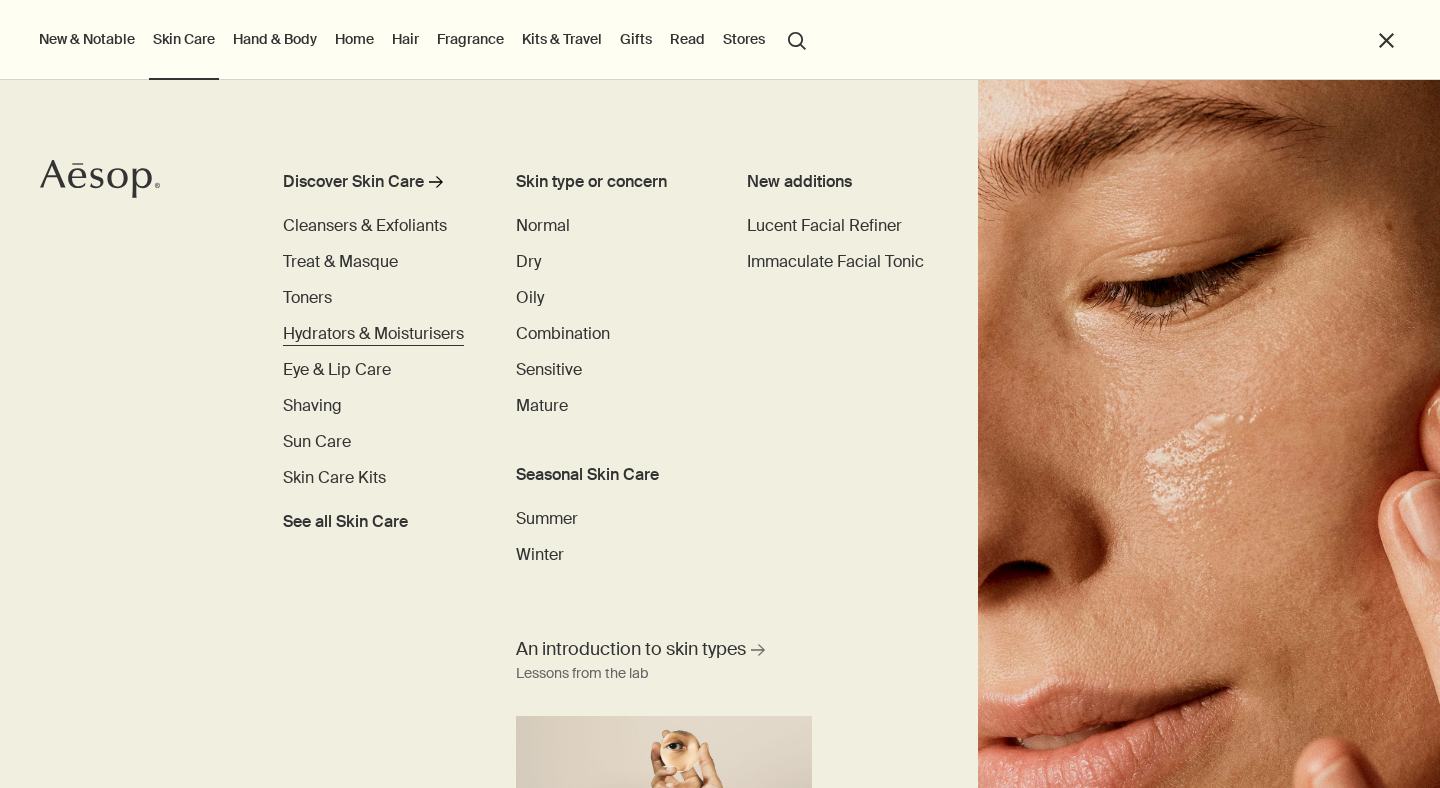 click on "Hydrators & Moisturisers" at bounding box center (373, 333) 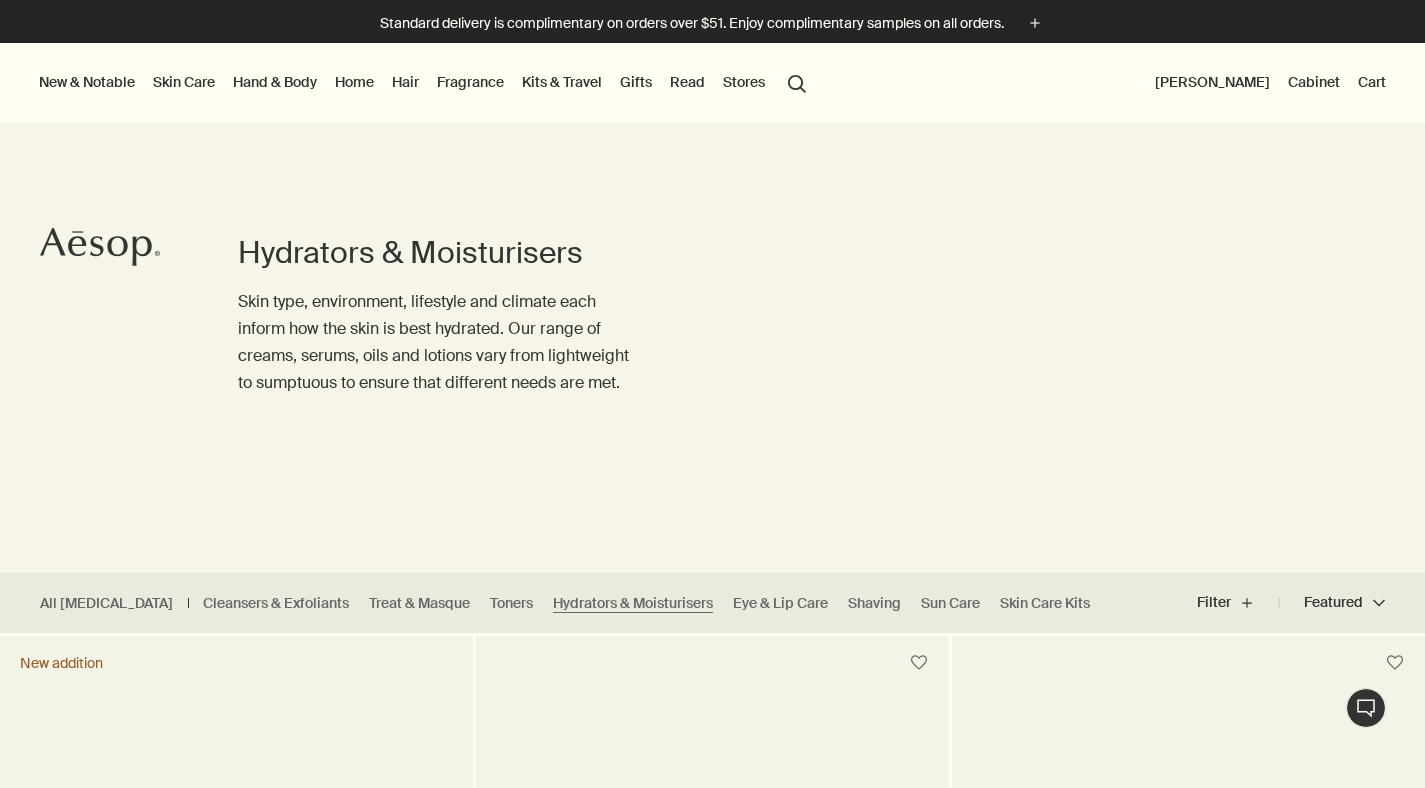 scroll, scrollTop: 0, scrollLeft: 0, axis: both 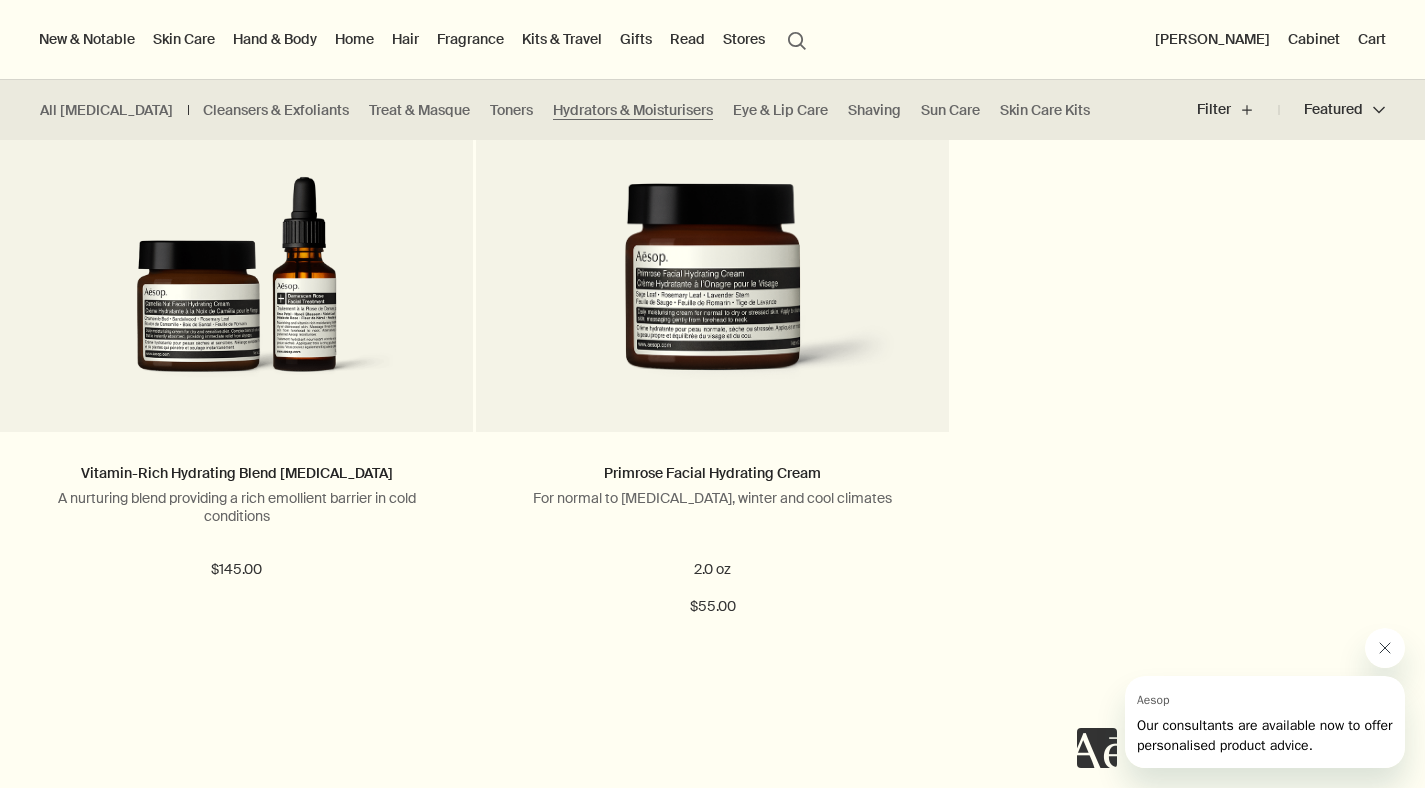 click at bounding box center [1385, 648] 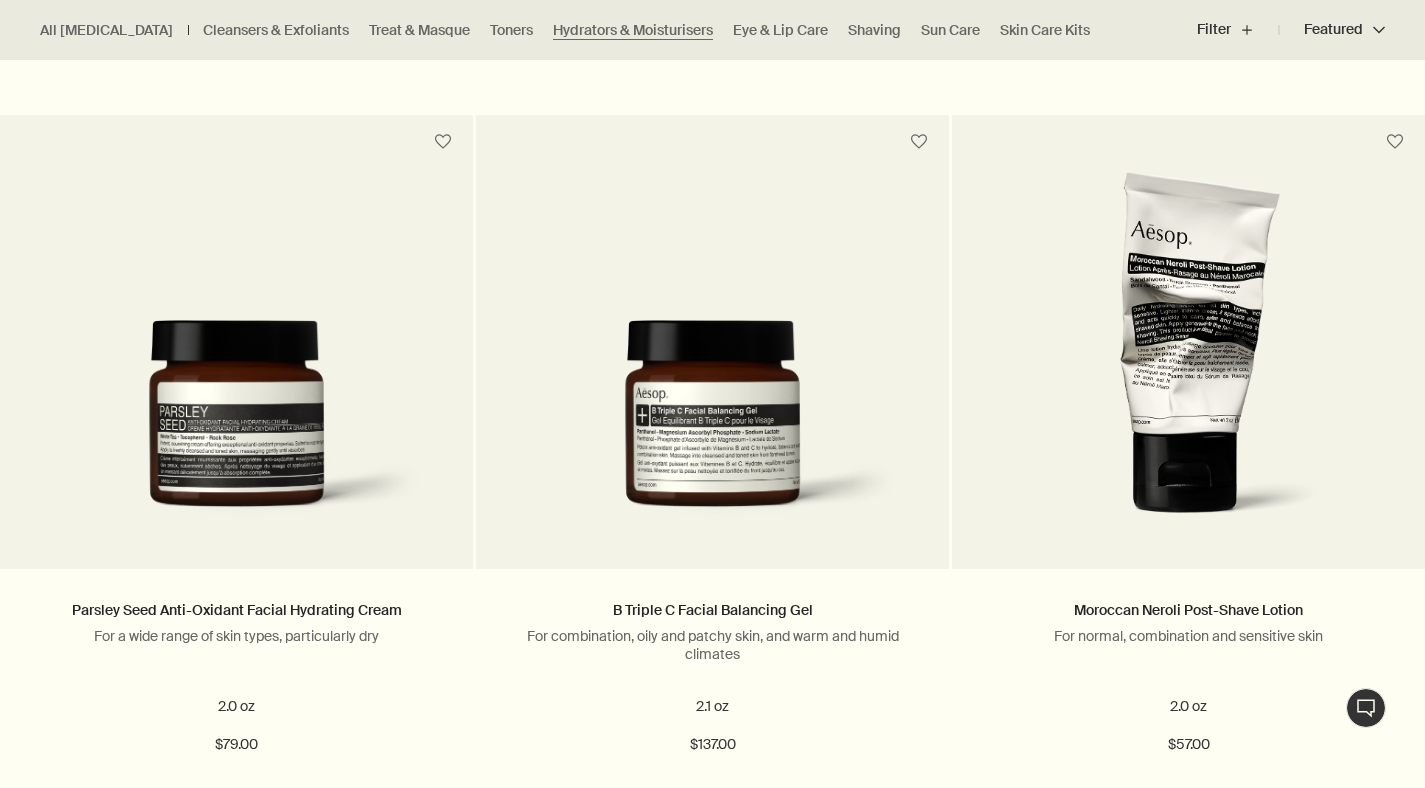 scroll, scrollTop: 2012, scrollLeft: 0, axis: vertical 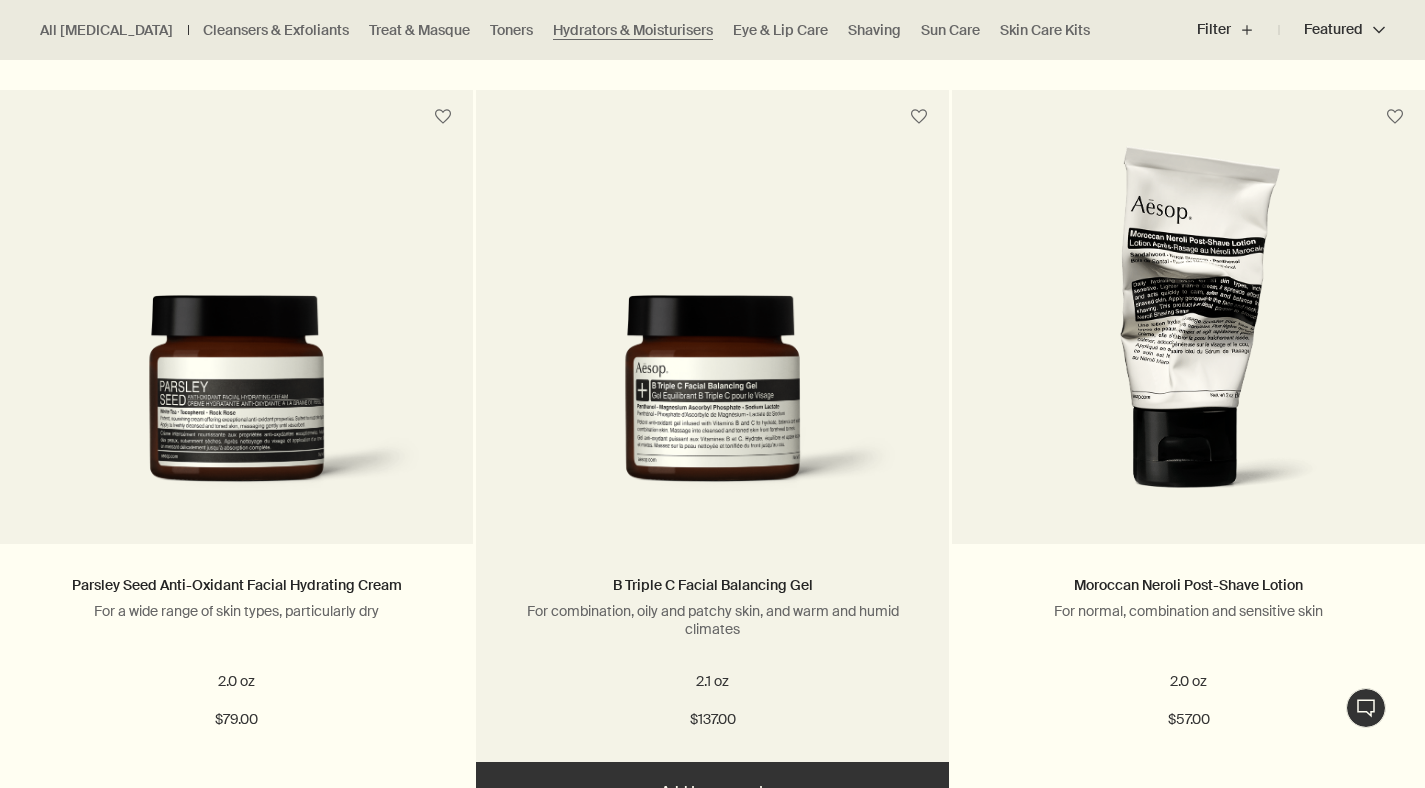 click at bounding box center (712, 404) 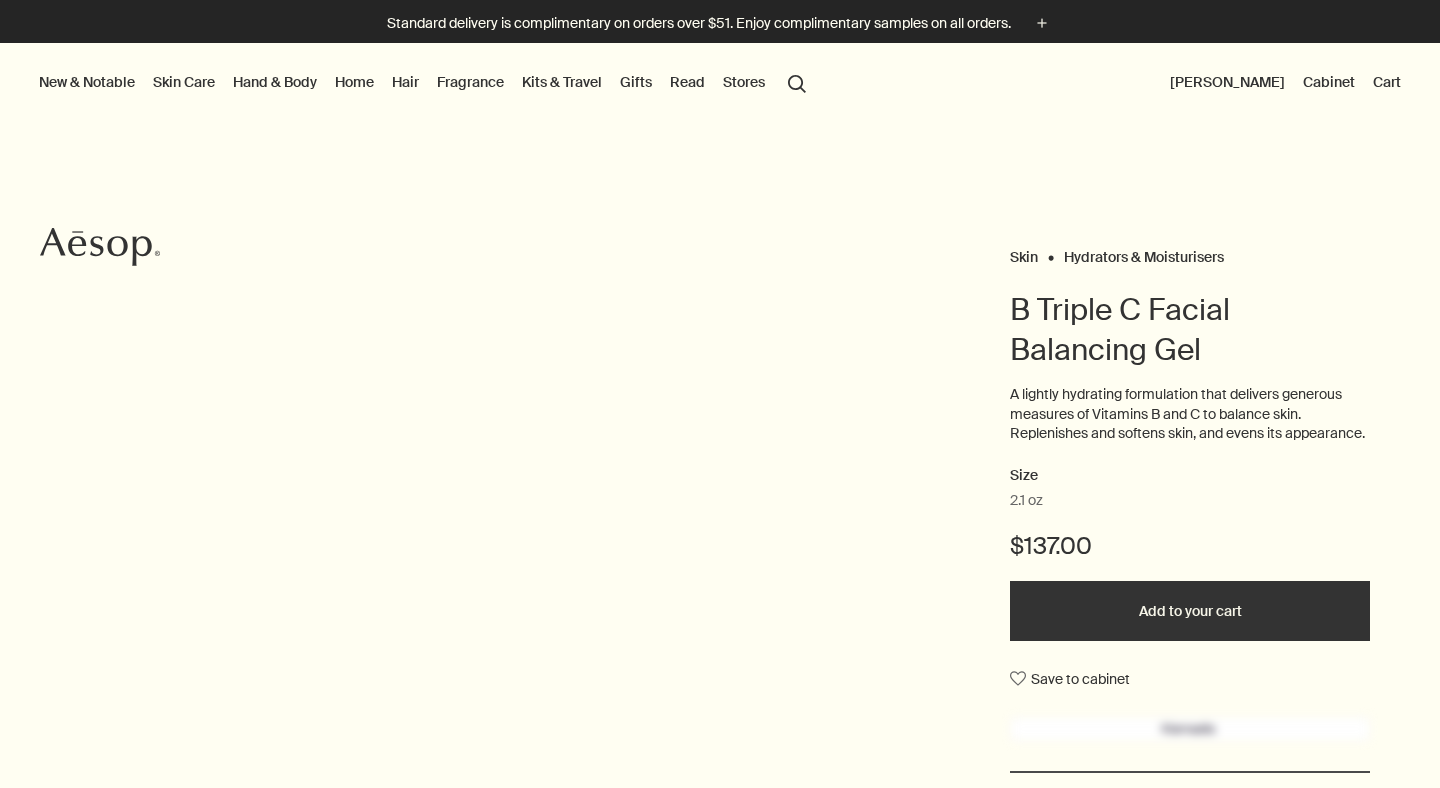 scroll, scrollTop: 0, scrollLeft: 0, axis: both 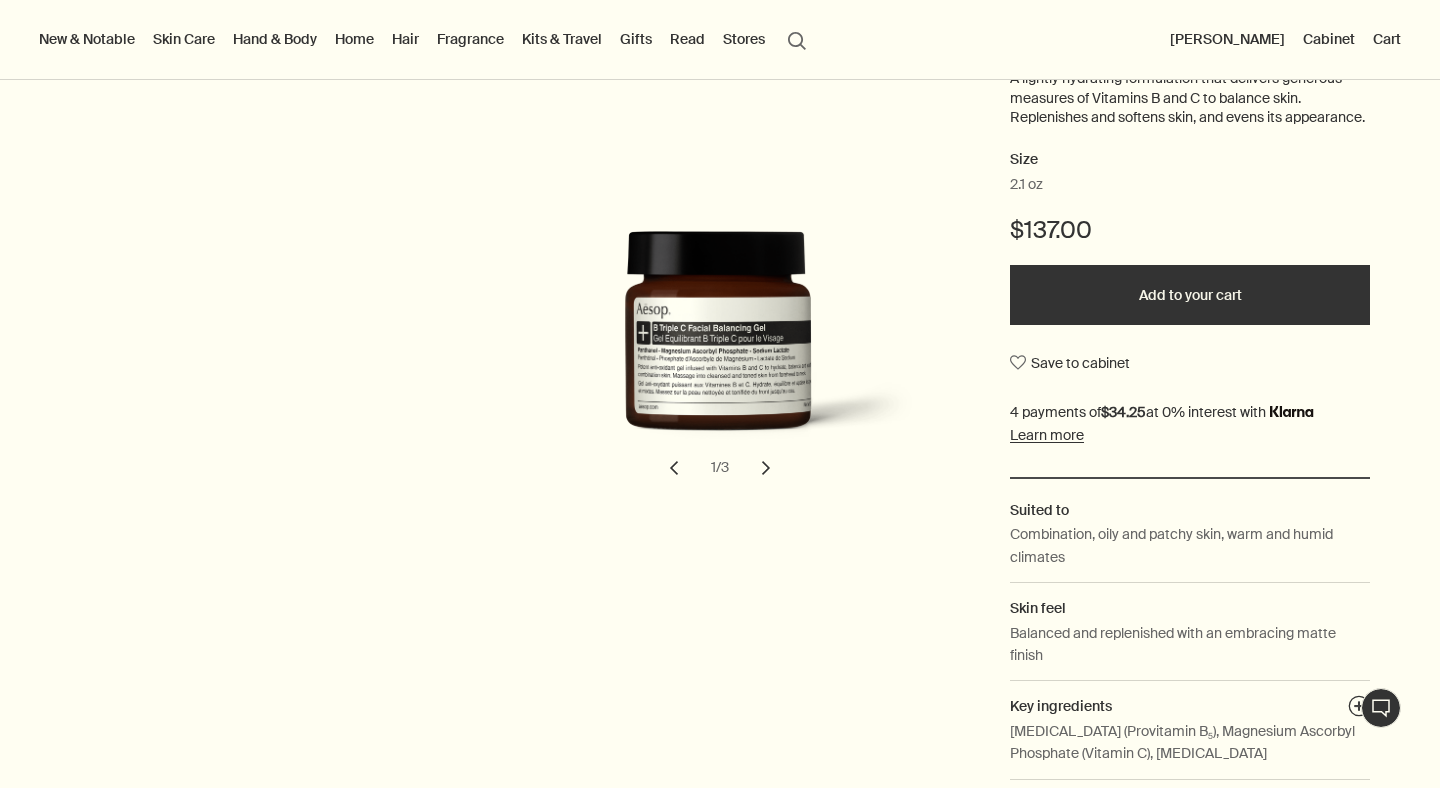 click on "chevron" at bounding box center (766, 468) 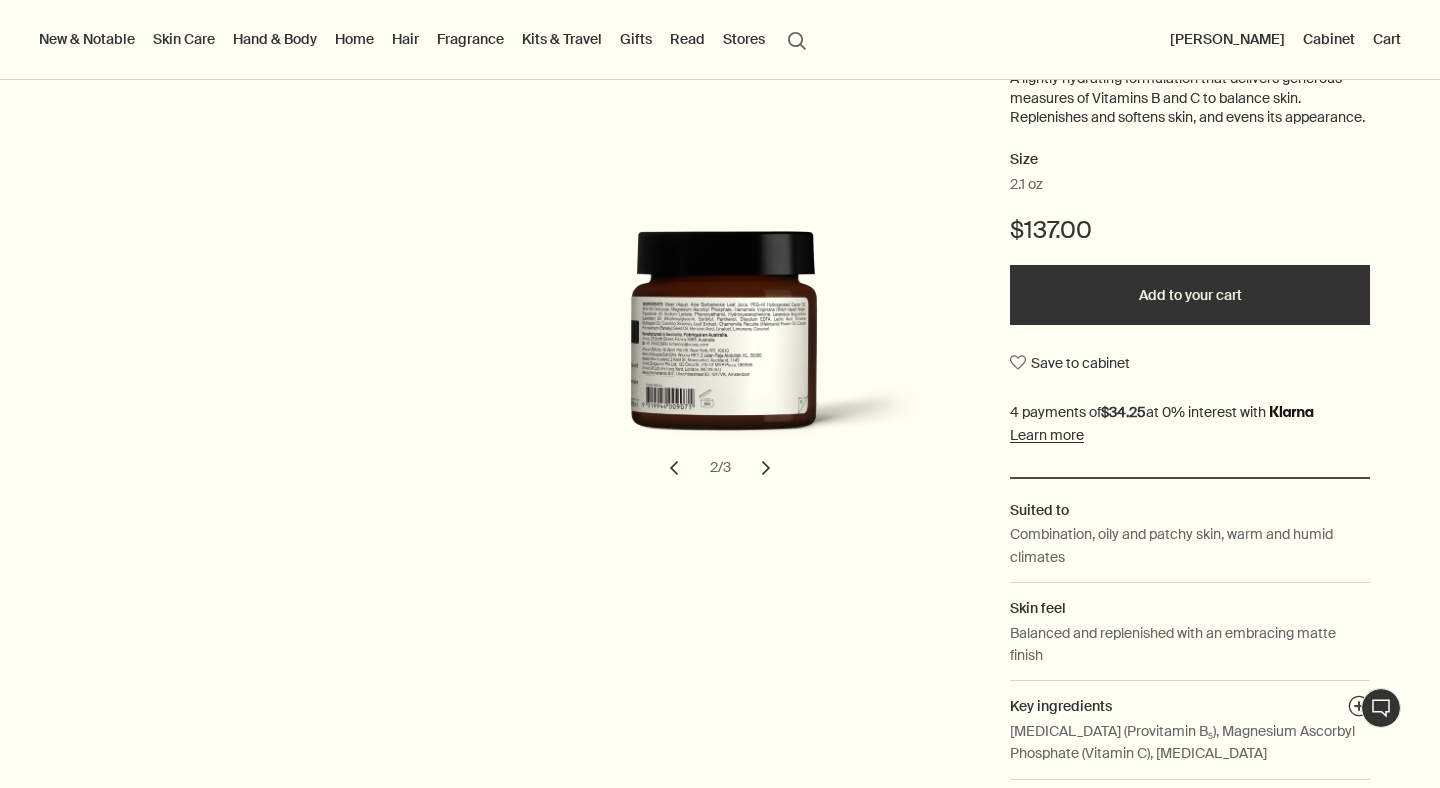 click on "chevron" at bounding box center (766, 468) 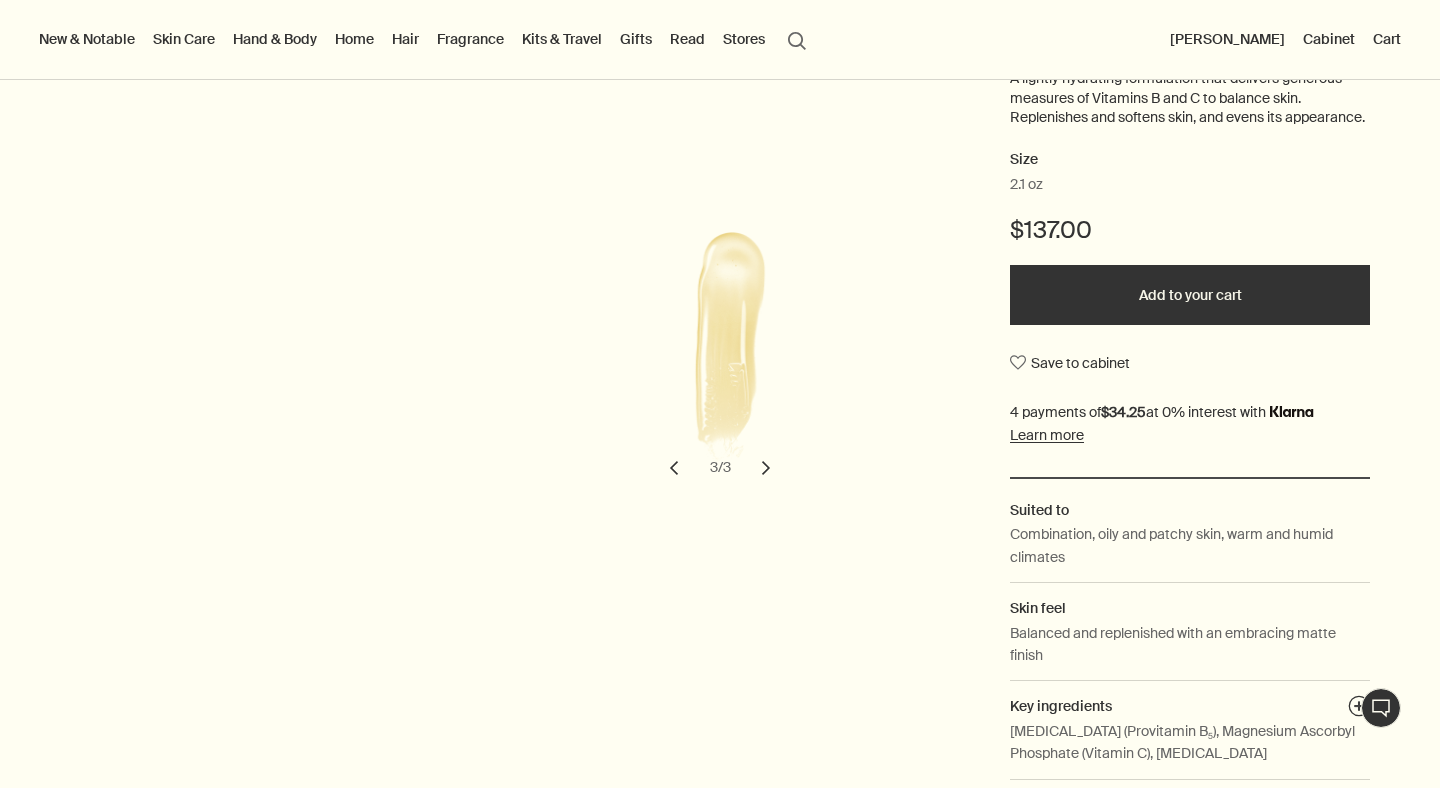 click on "chevron" at bounding box center (766, 468) 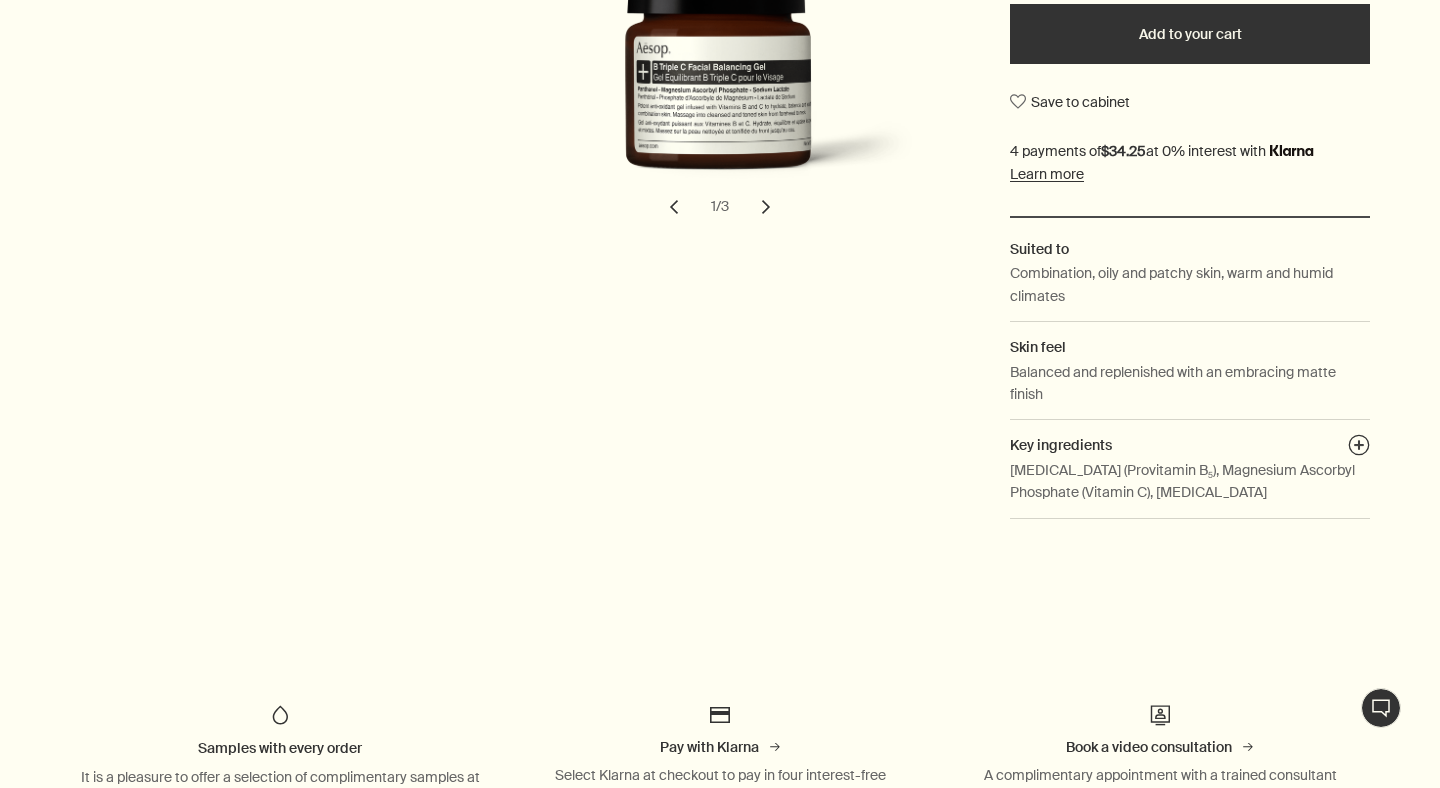 scroll, scrollTop: 0, scrollLeft: 0, axis: both 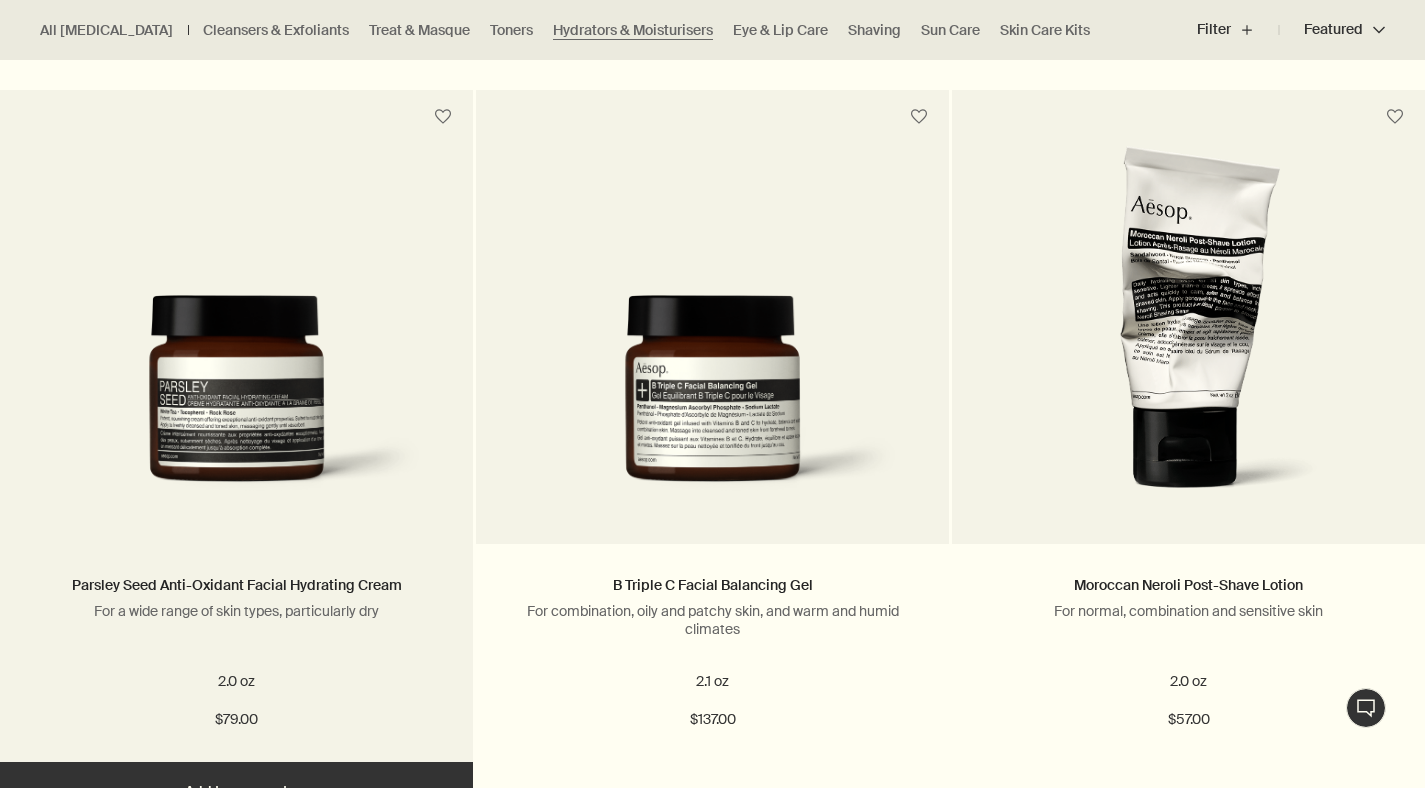 click at bounding box center (236, 404) 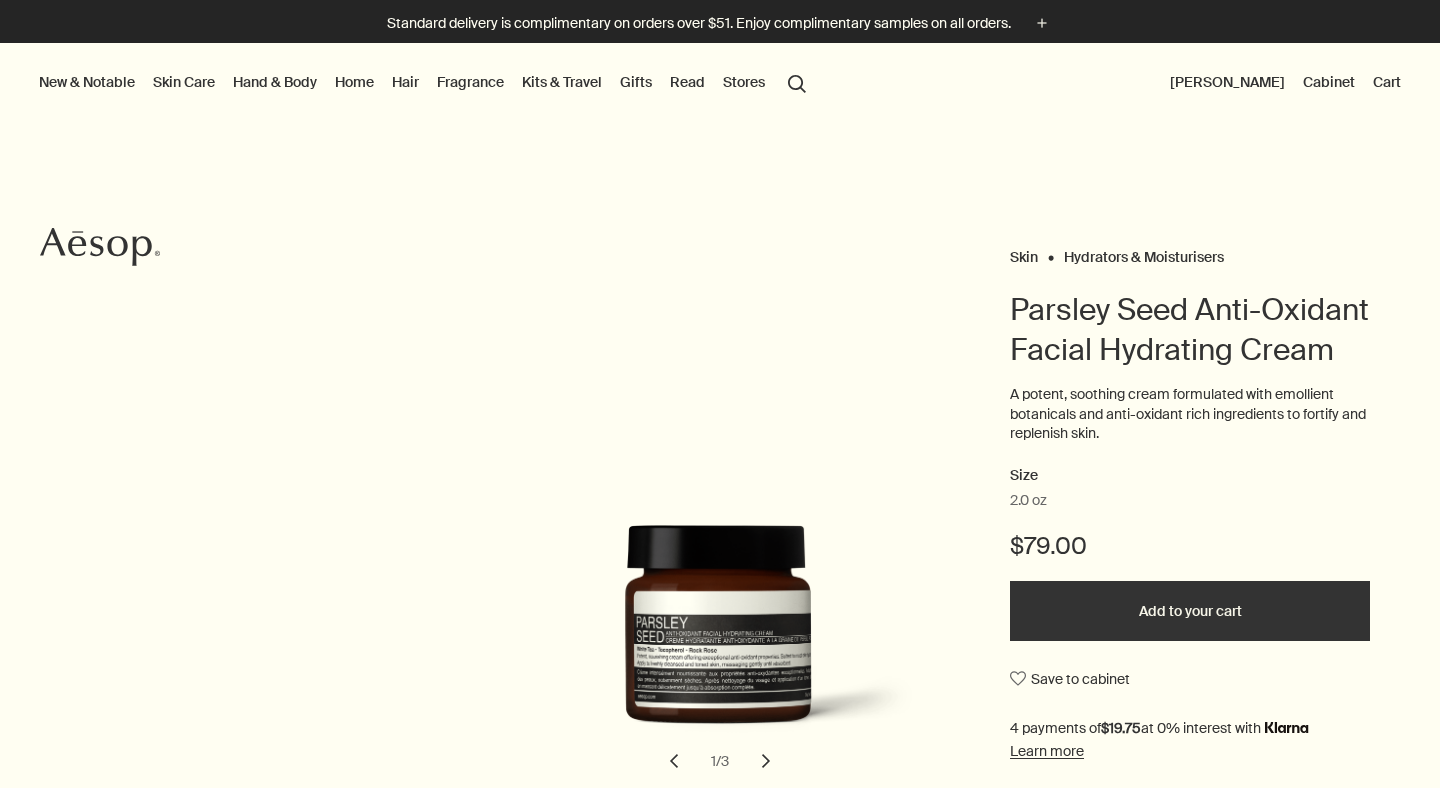 scroll, scrollTop: 0, scrollLeft: 0, axis: both 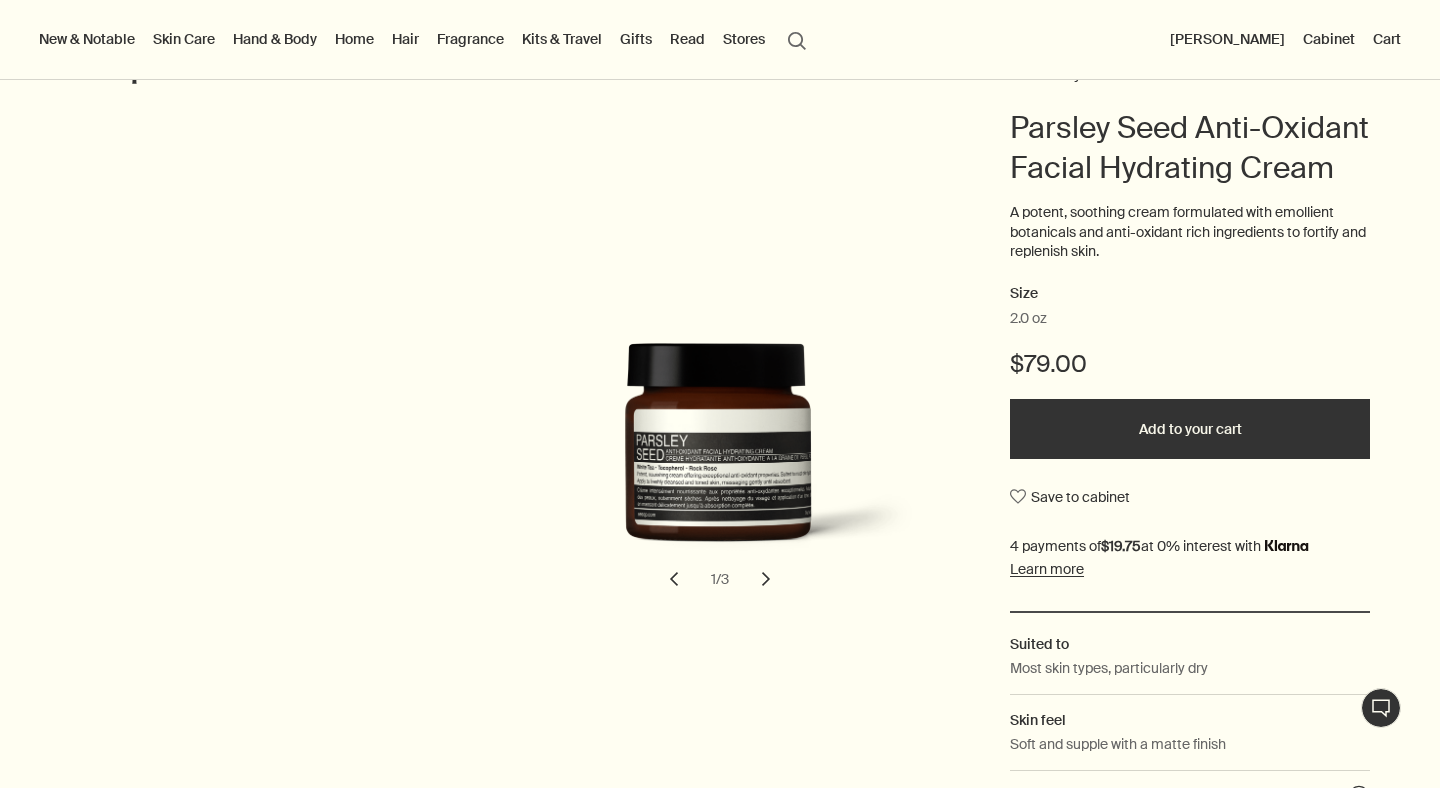click on "chevron" at bounding box center (766, 579) 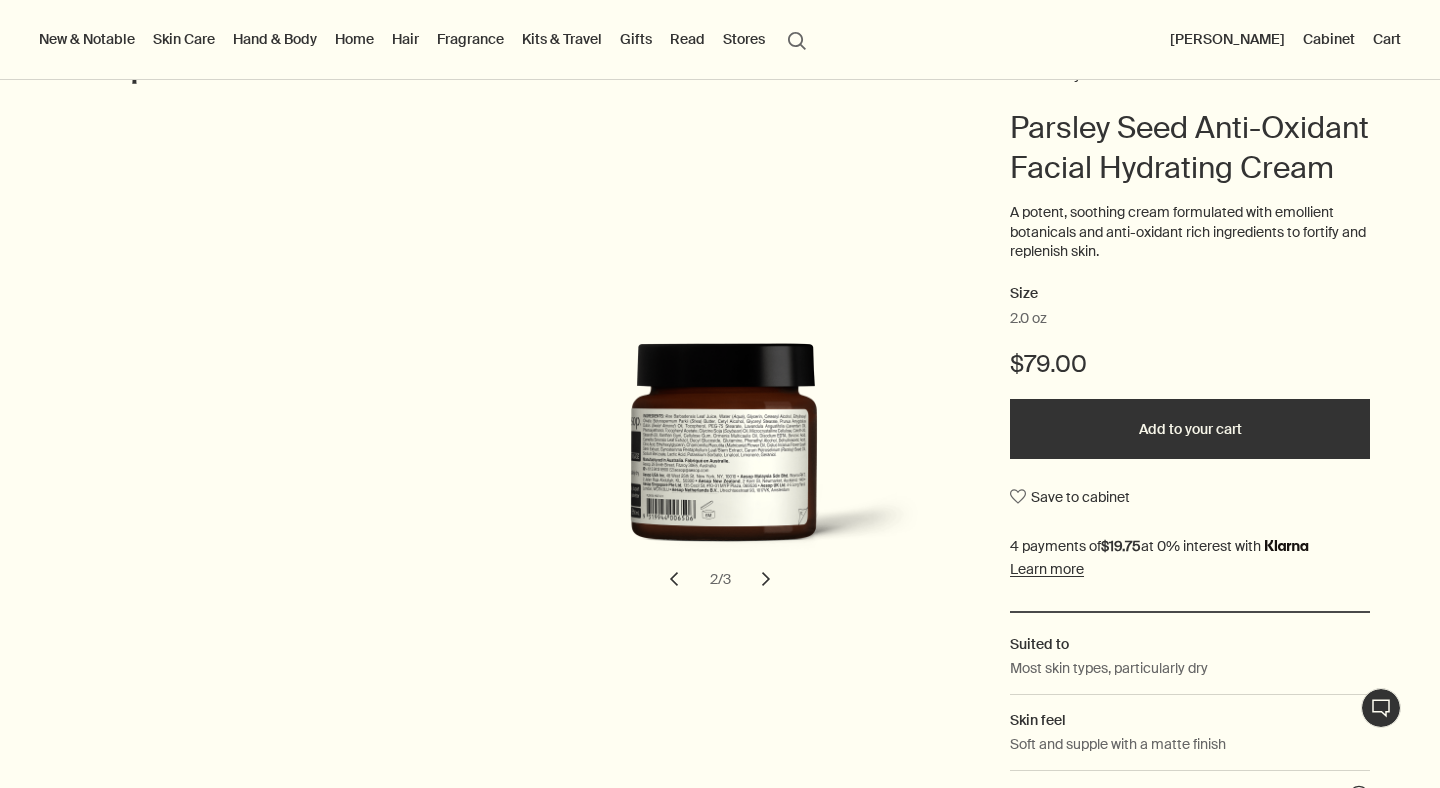 click on "chevron" at bounding box center (766, 579) 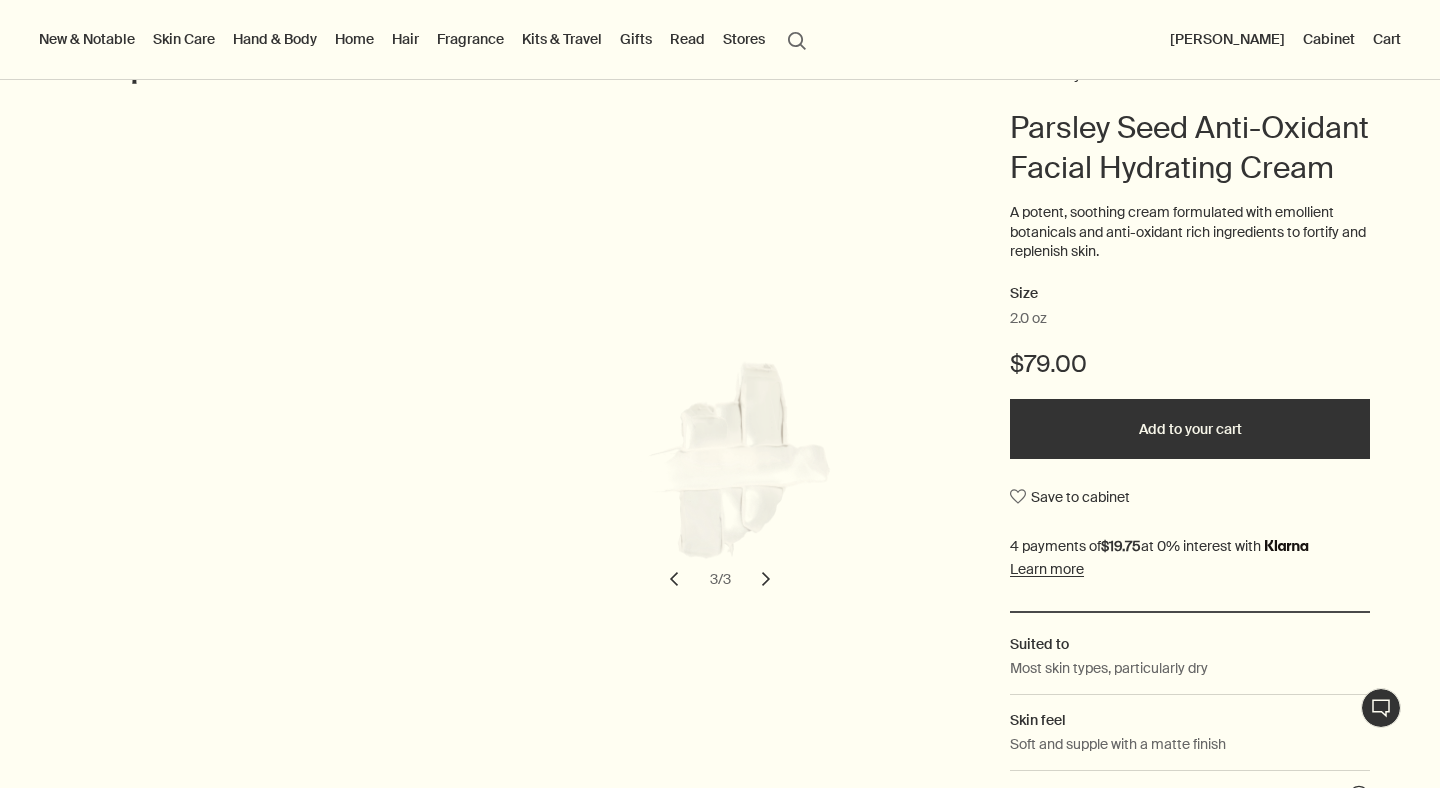 click on "chevron" at bounding box center (766, 579) 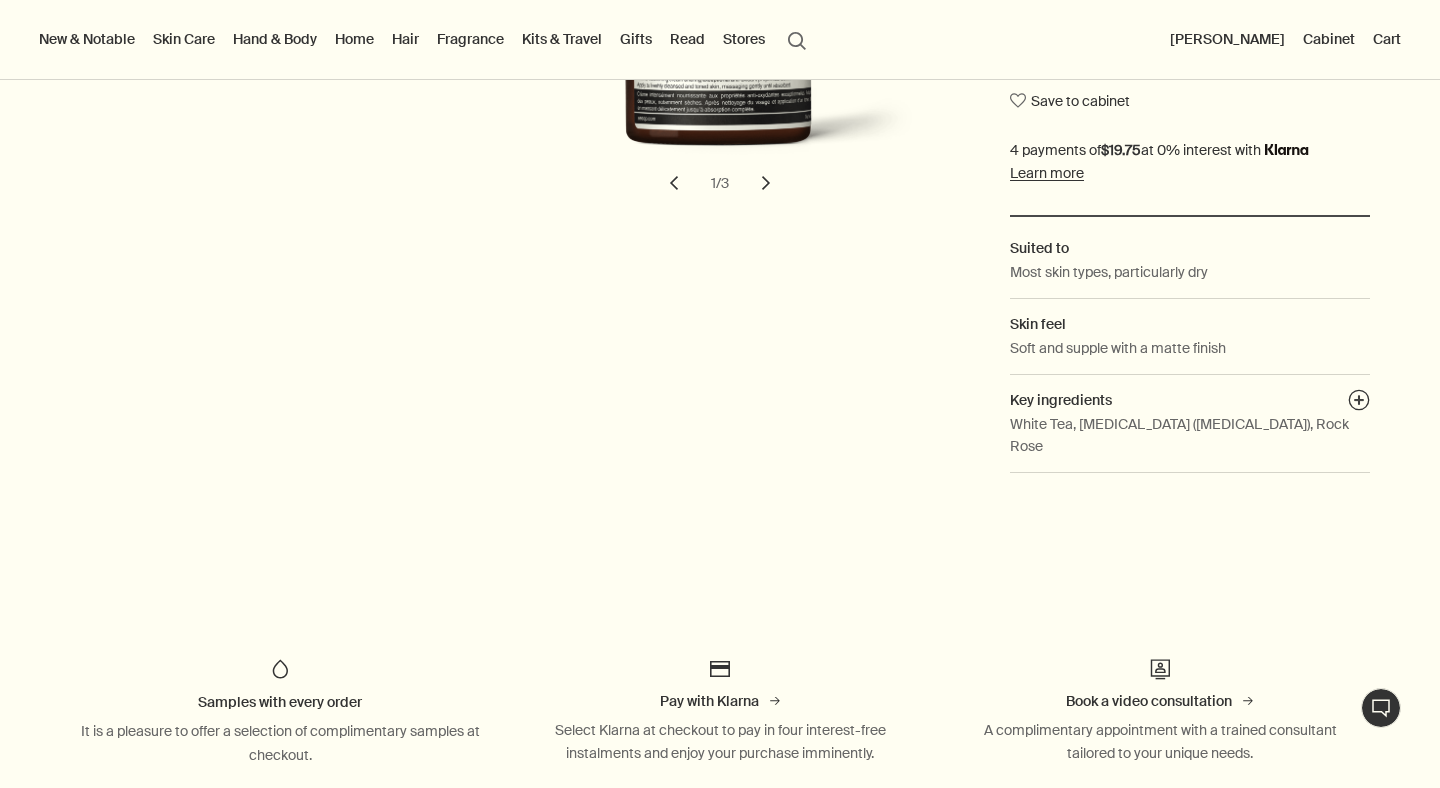 scroll, scrollTop: 376, scrollLeft: 0, axis: vertical 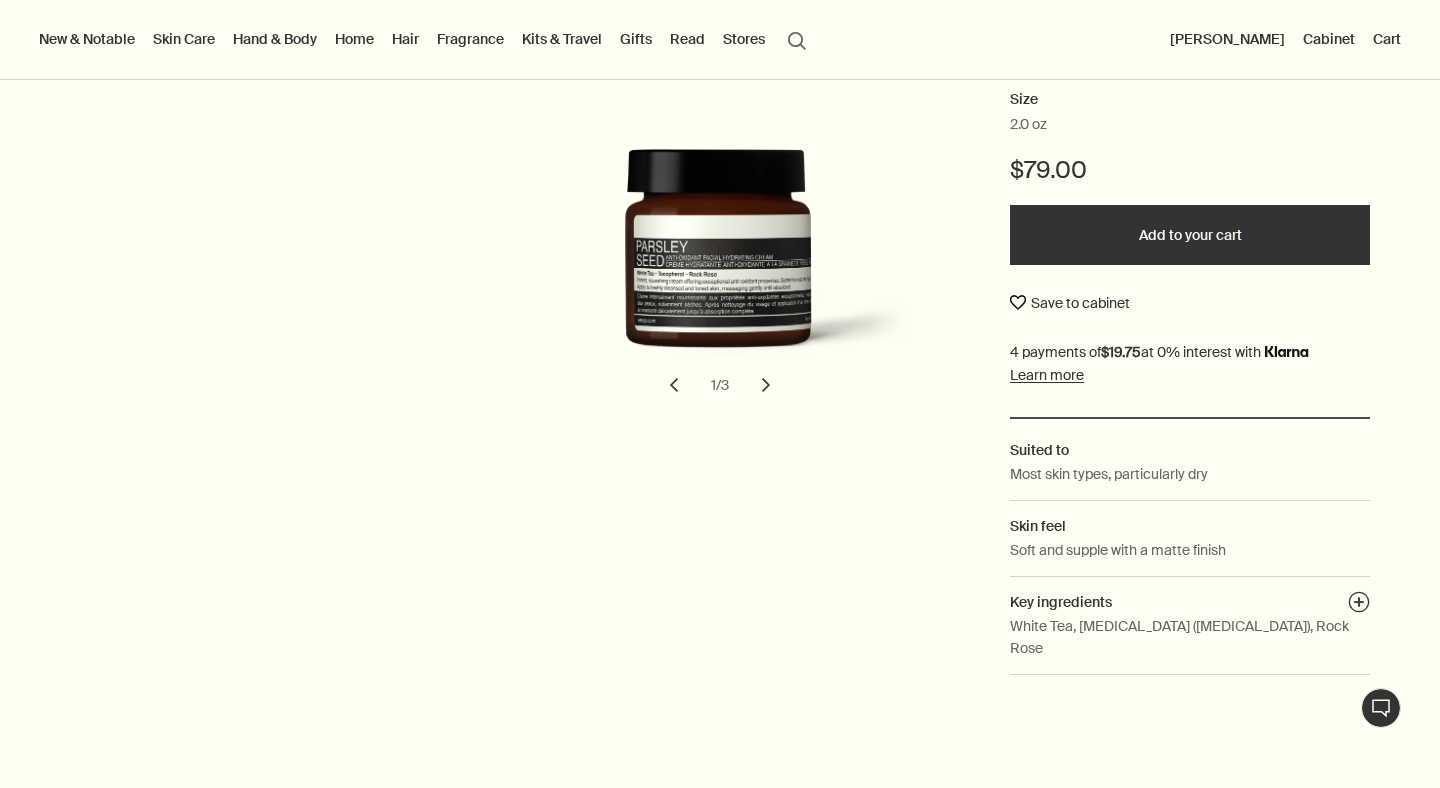 click on "Save to cabinet" at bounding box center [1070, 303] 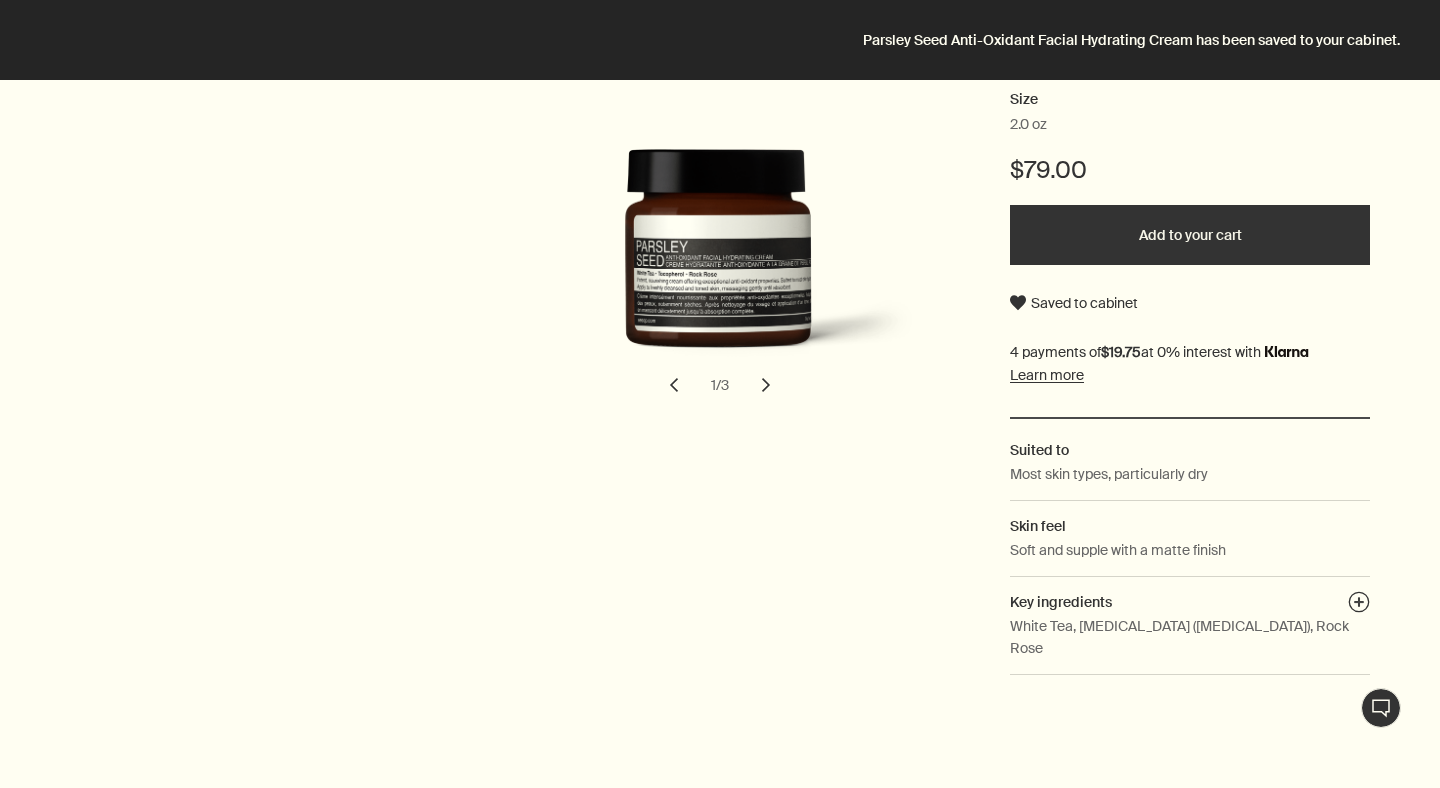click on "Add to your cart" at bounding box center [1190, 235] 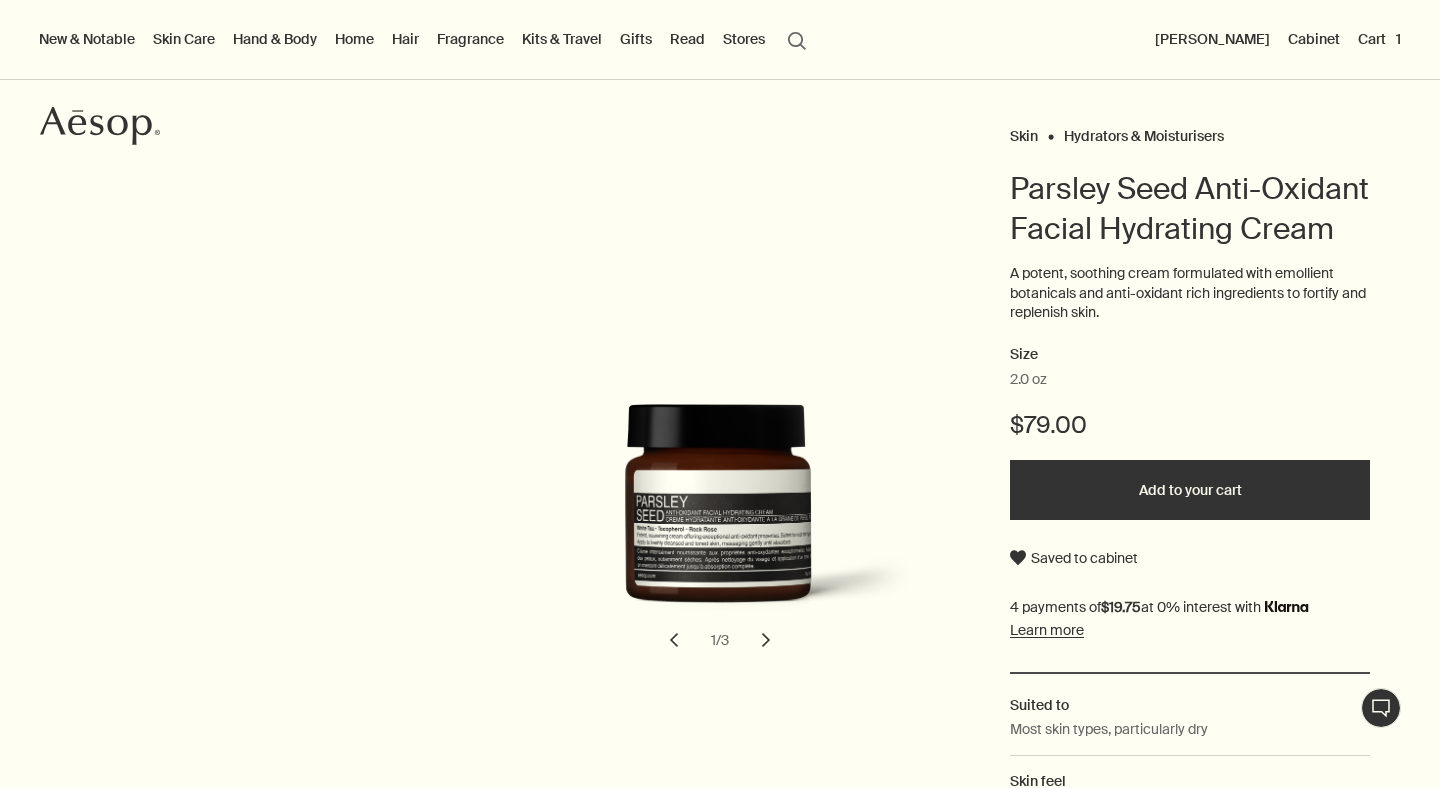 scroll, scrollTop: 0, scrollLeft: 0, axis: both 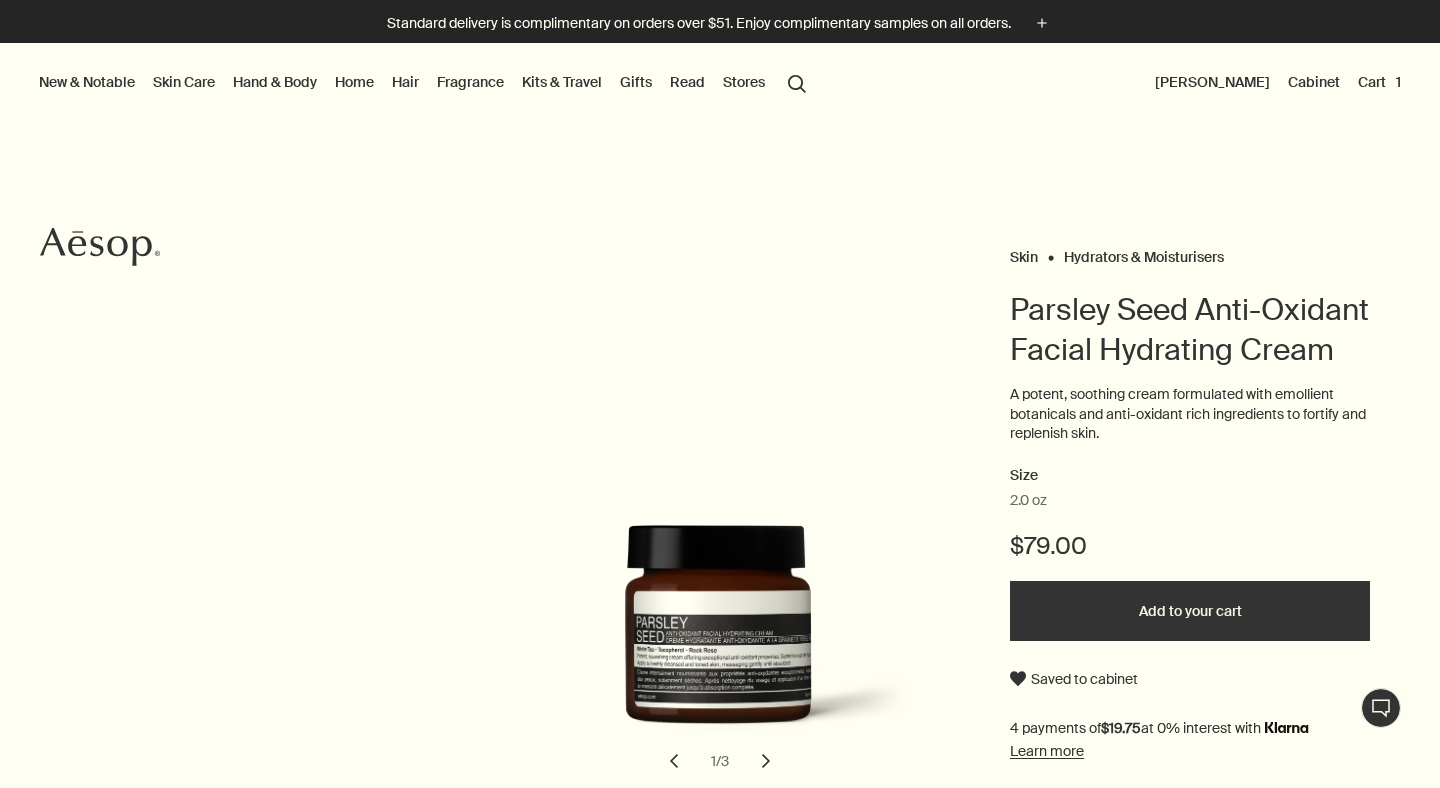 click on "Kits & Travel" at bounding box center (562, 82) 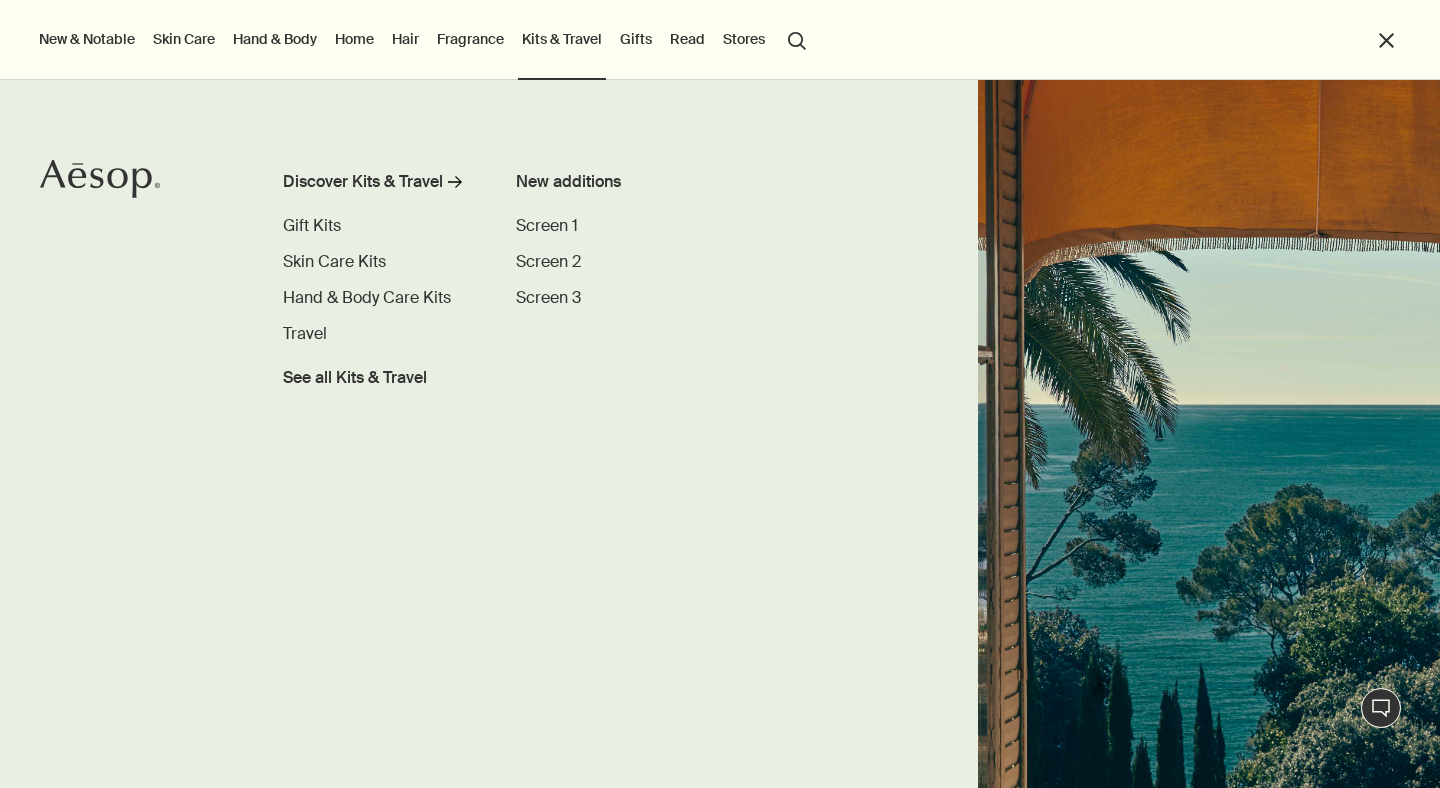 click on "Skin Care" at bounding box center [184, 39] 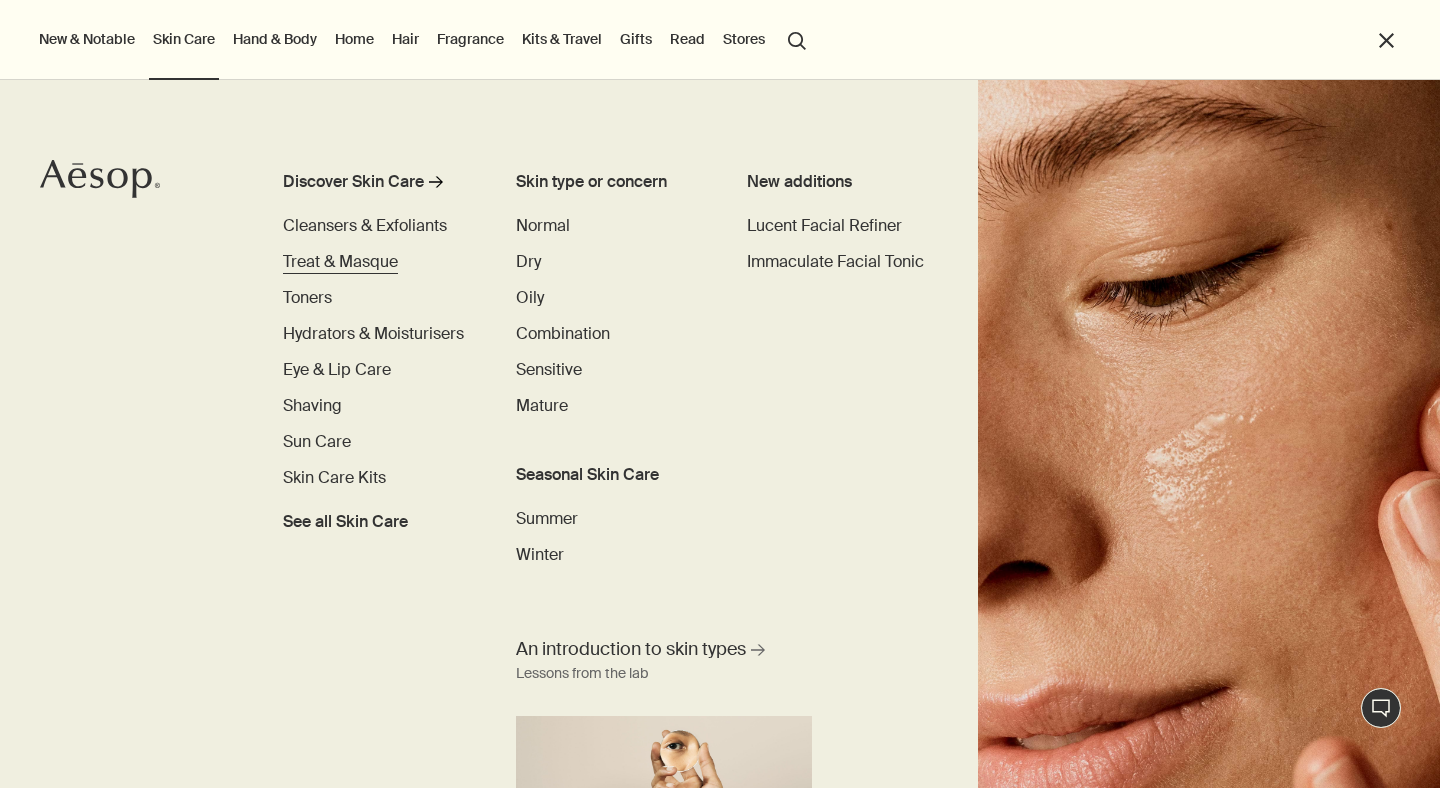 click on "Treat & Masque" at bounding box center (340, 261) 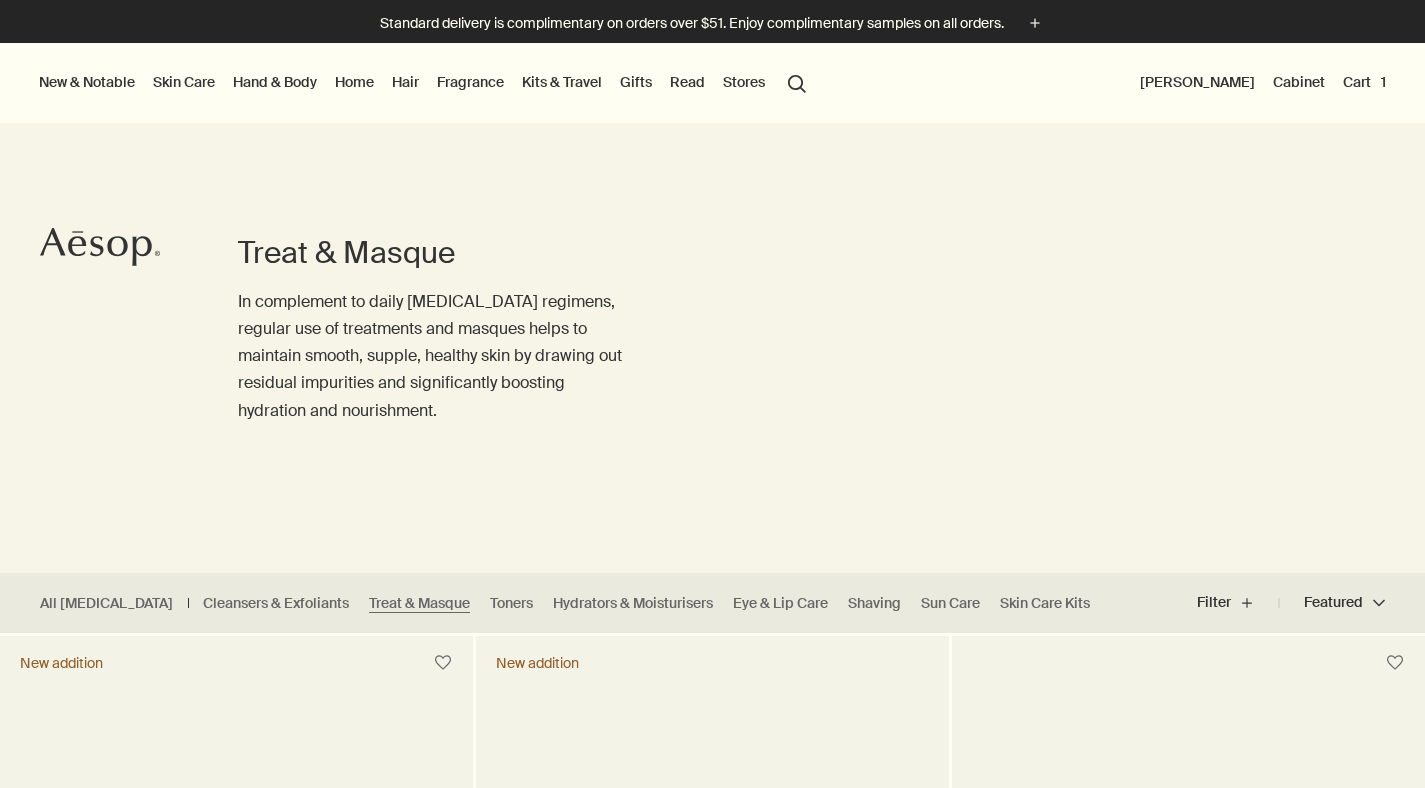 scroll, scrollTop: 0, scrollLeft: 0, axis: both 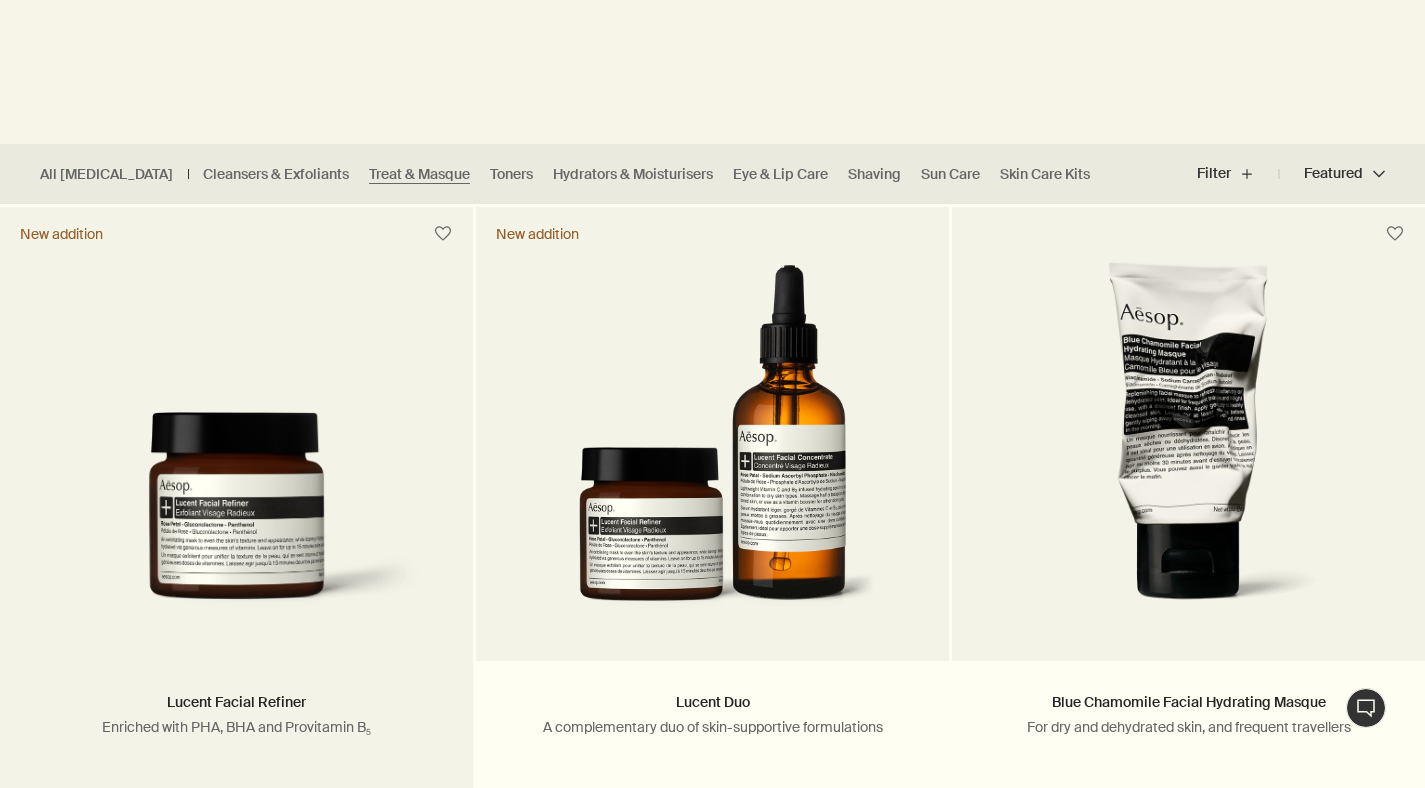 click at bounding box center (236, 446) 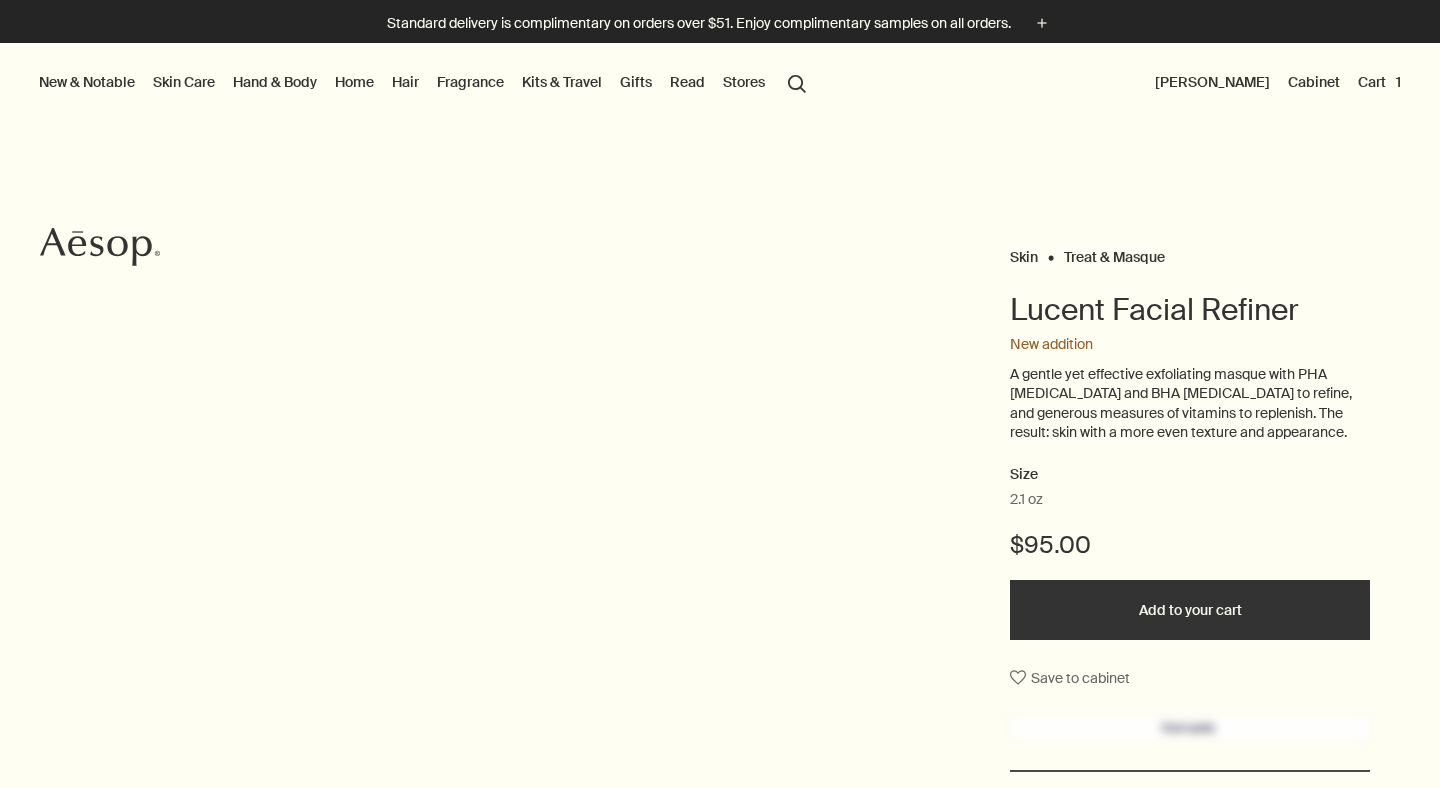 scroll, scrollTop: 0, scrollLeft: 0, axis: both 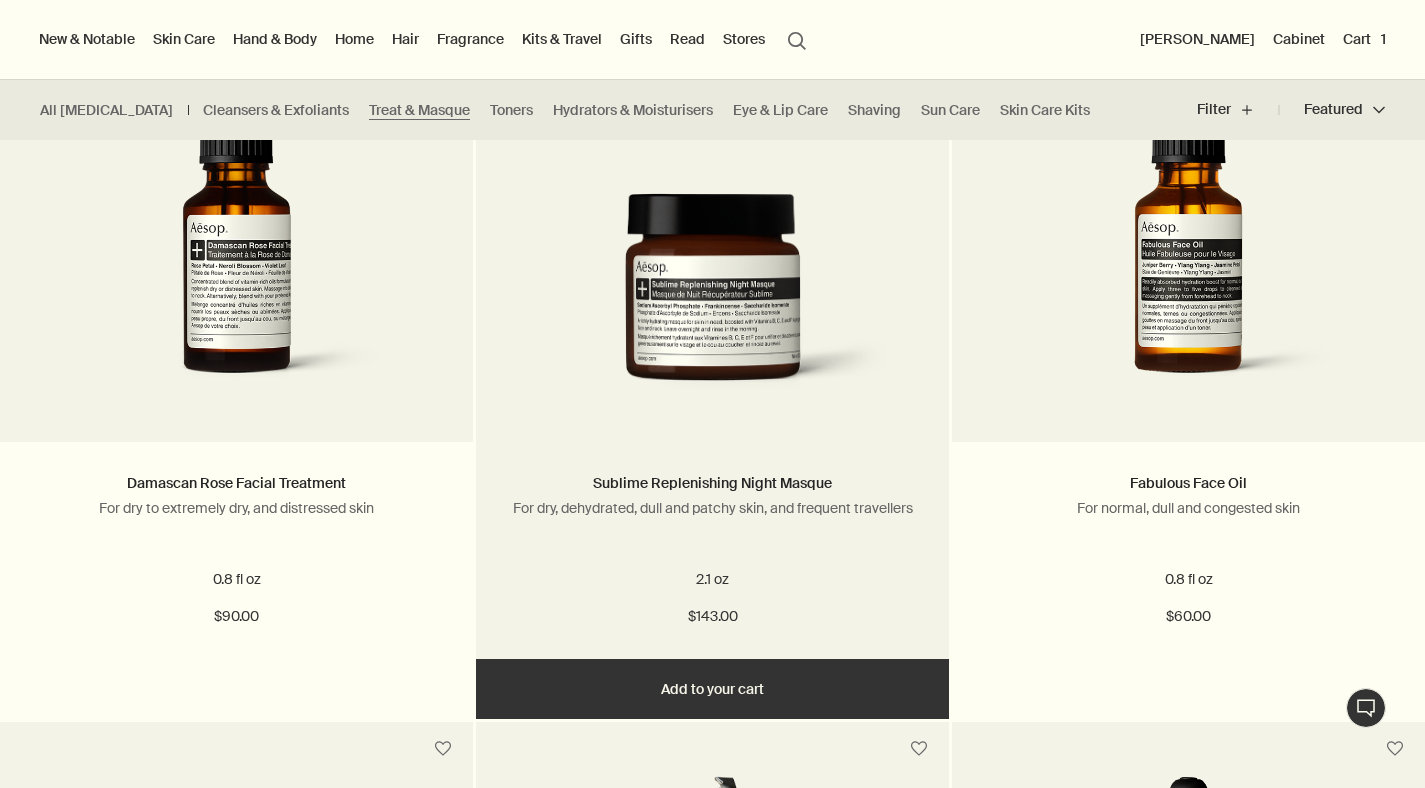 click at bounding box center [712, 302] 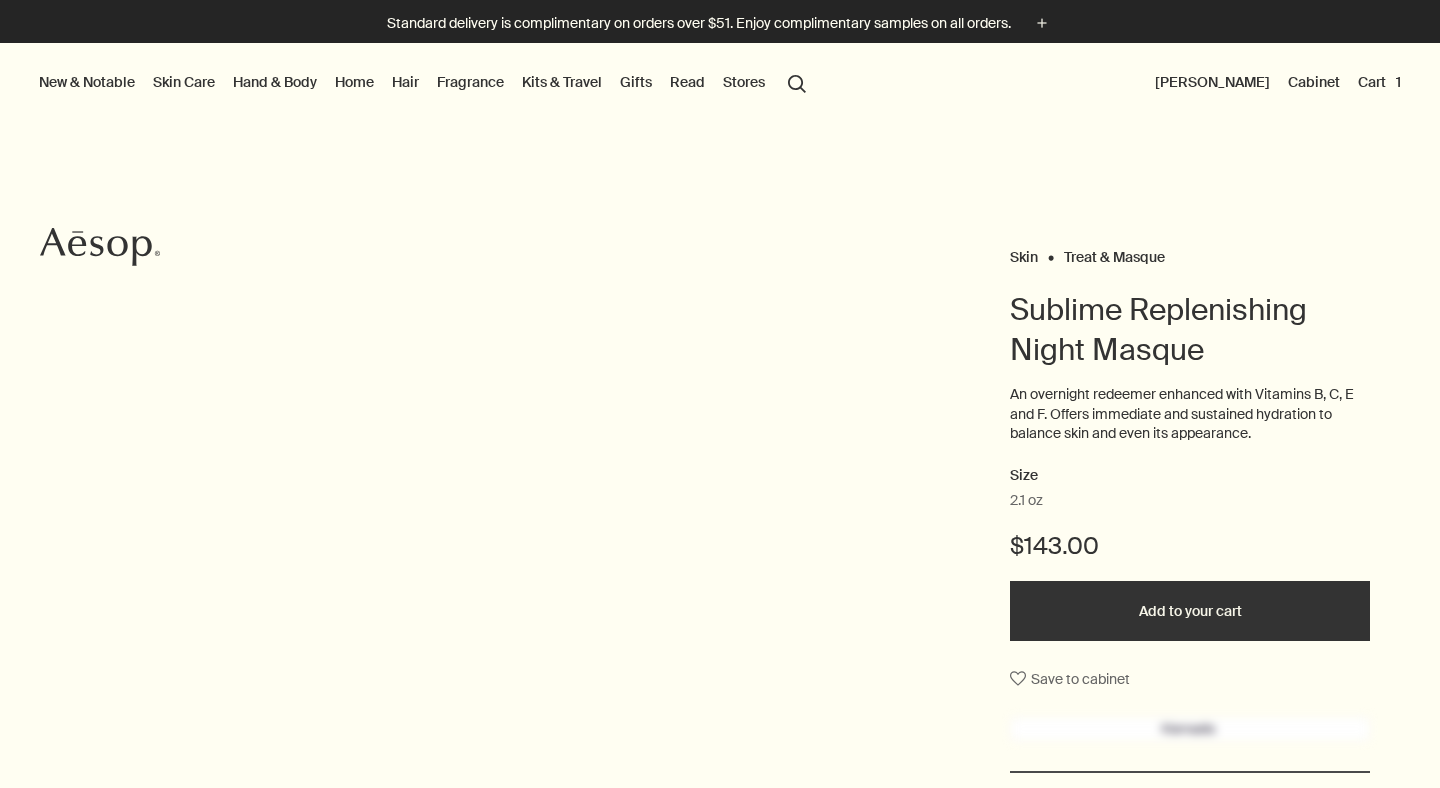 scroll, scrollTop: 0, scrollLeft: 0, axis: both 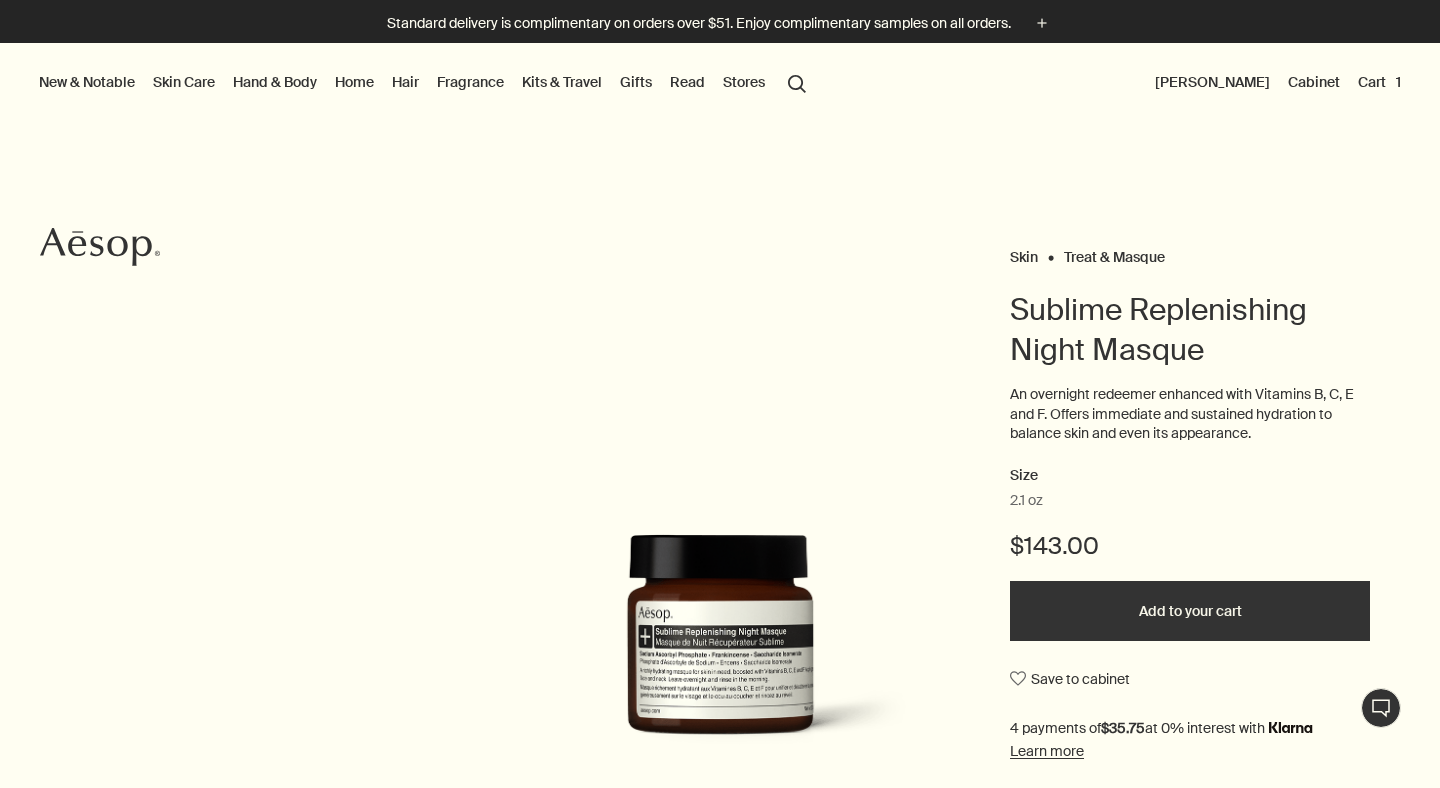 click on "Home" at bounding box center [354, 82] 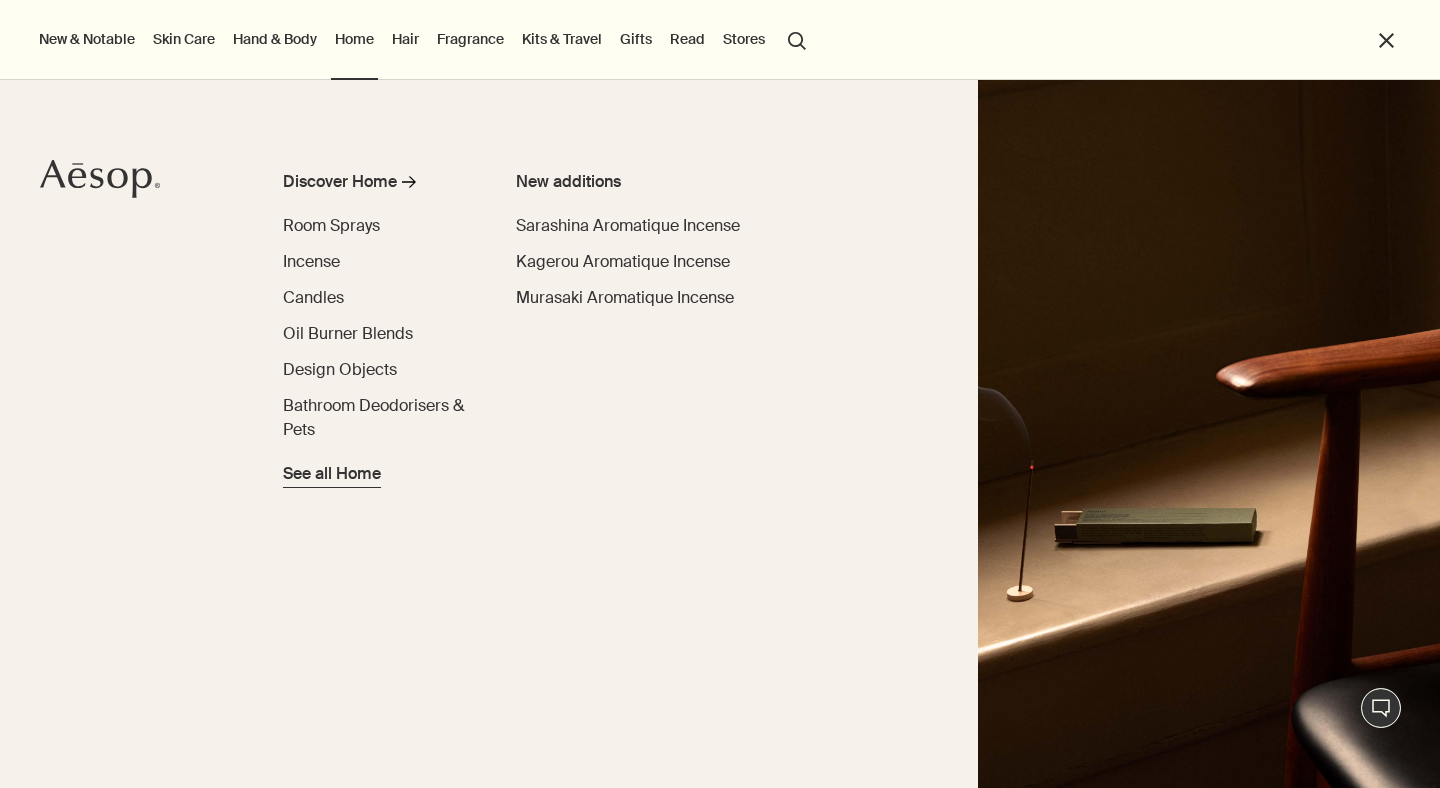 click on "See all Home" at bounding box center (332, 474) 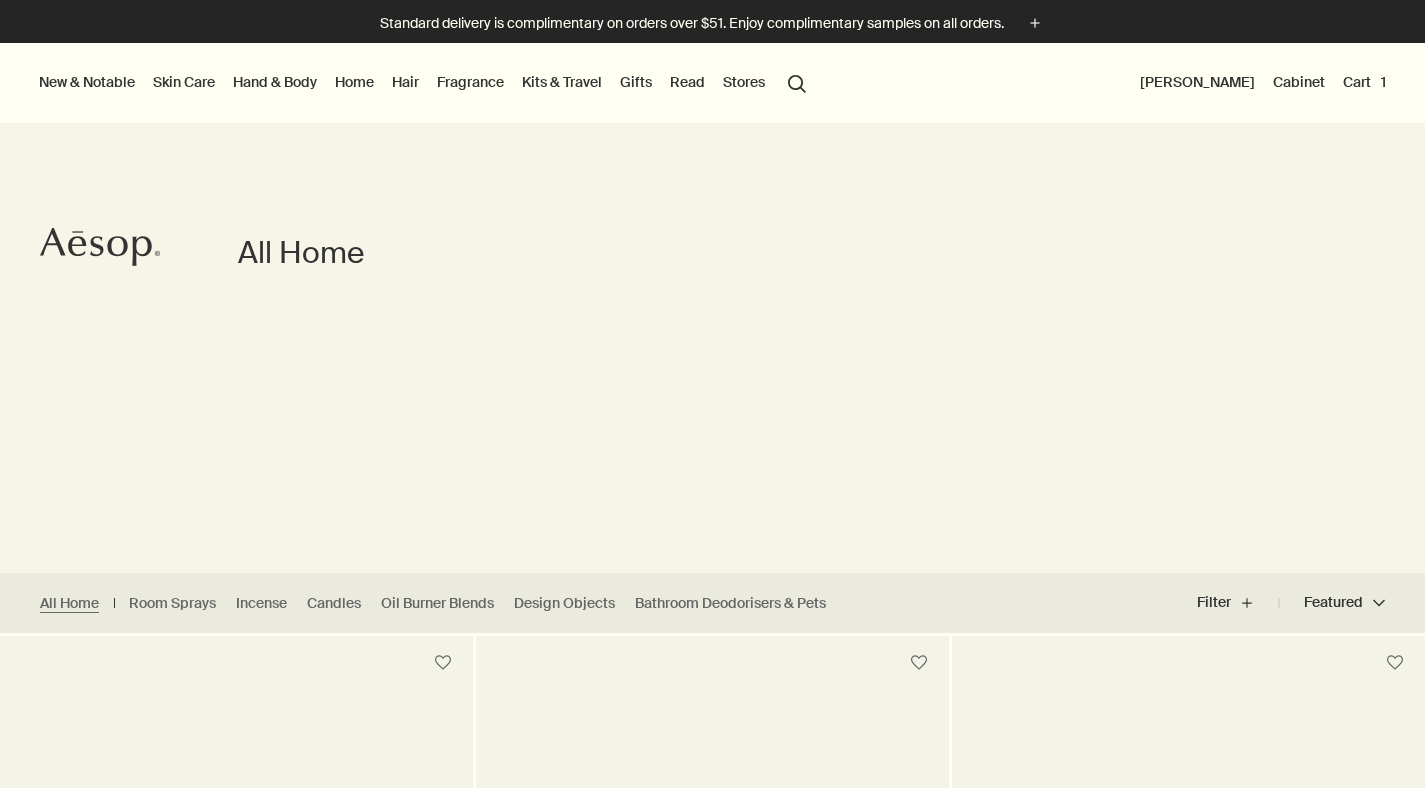 scroll, scrollTop: 347, scrollLeft: 0, axis: vertical 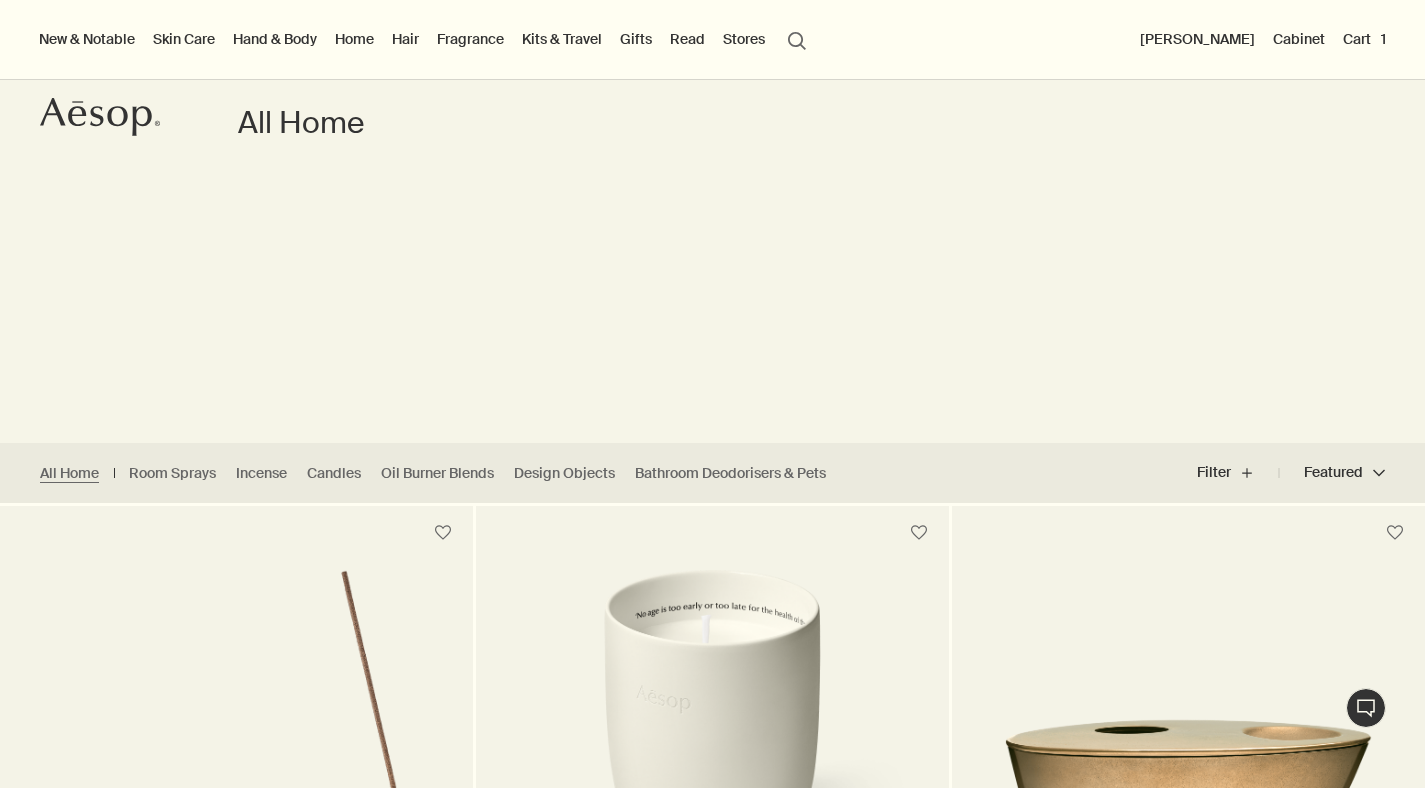 click on "Kits & Travel" at bounding box center (562, 39) 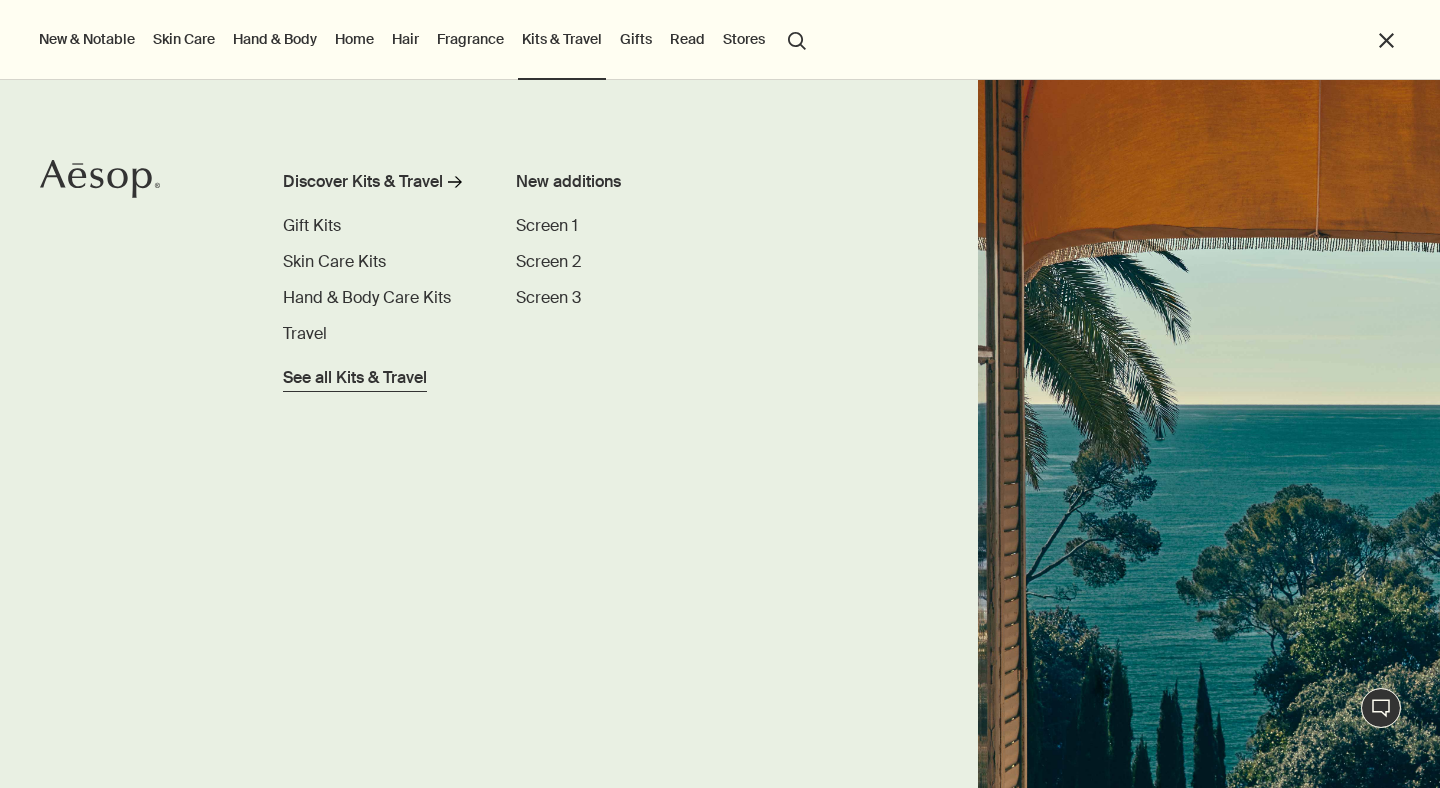 click on "See all Kits & Travel" at bounding box center (355, 378) 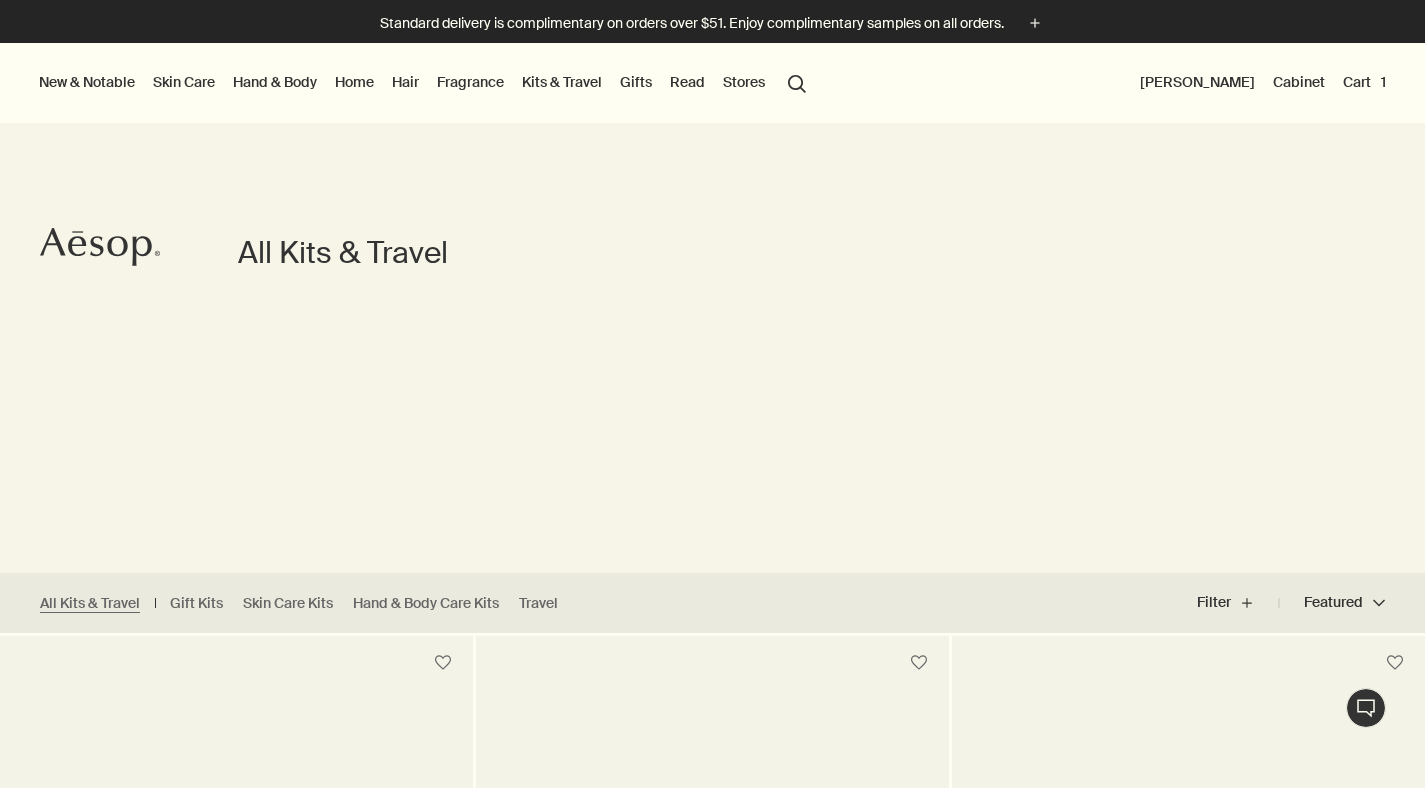 scroll, scrollTop: 0, scrollLeft: 0, axis: both 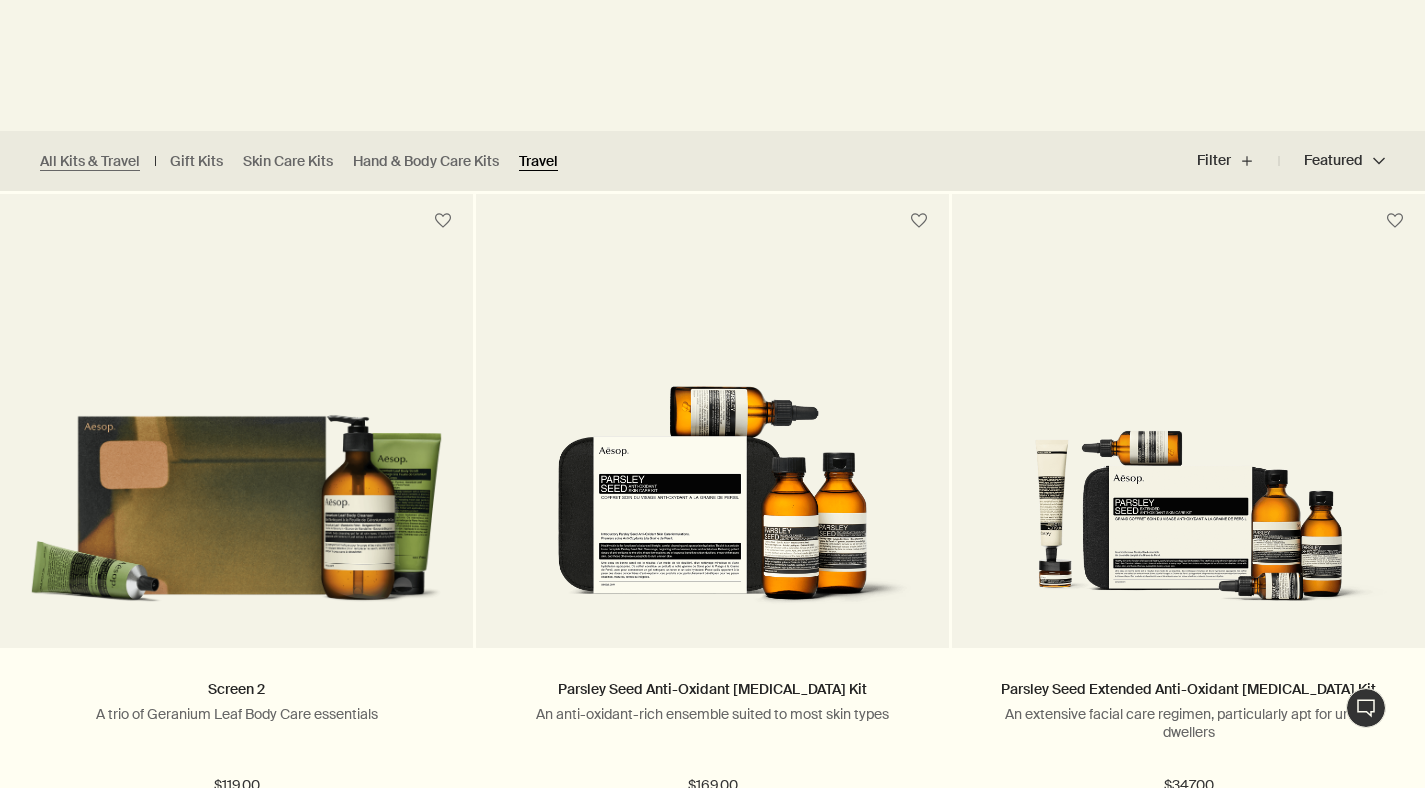 click on "Travel" at bounding box center [538, 161] 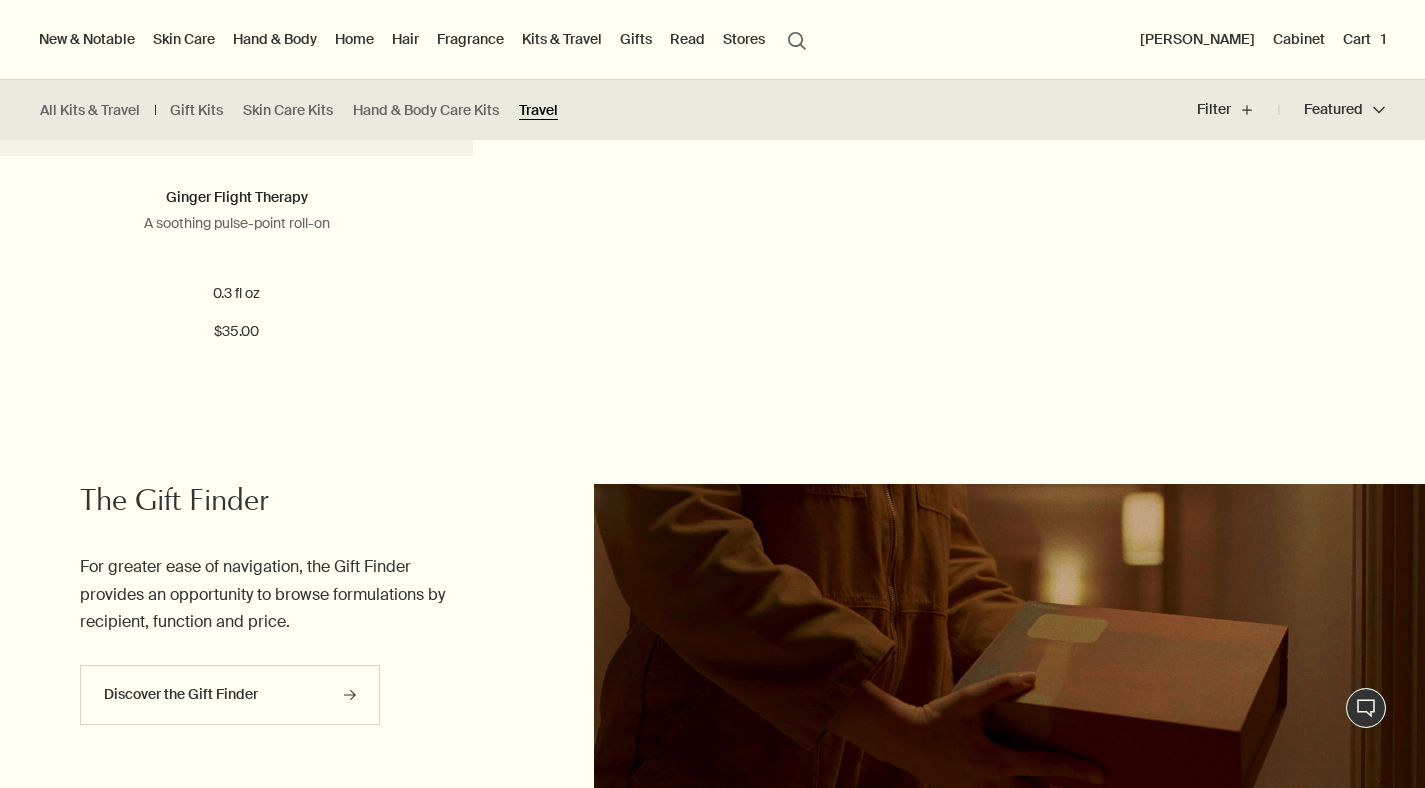 scroll, scrollTop: 5278, scrollLeft: 0, axis: vertical 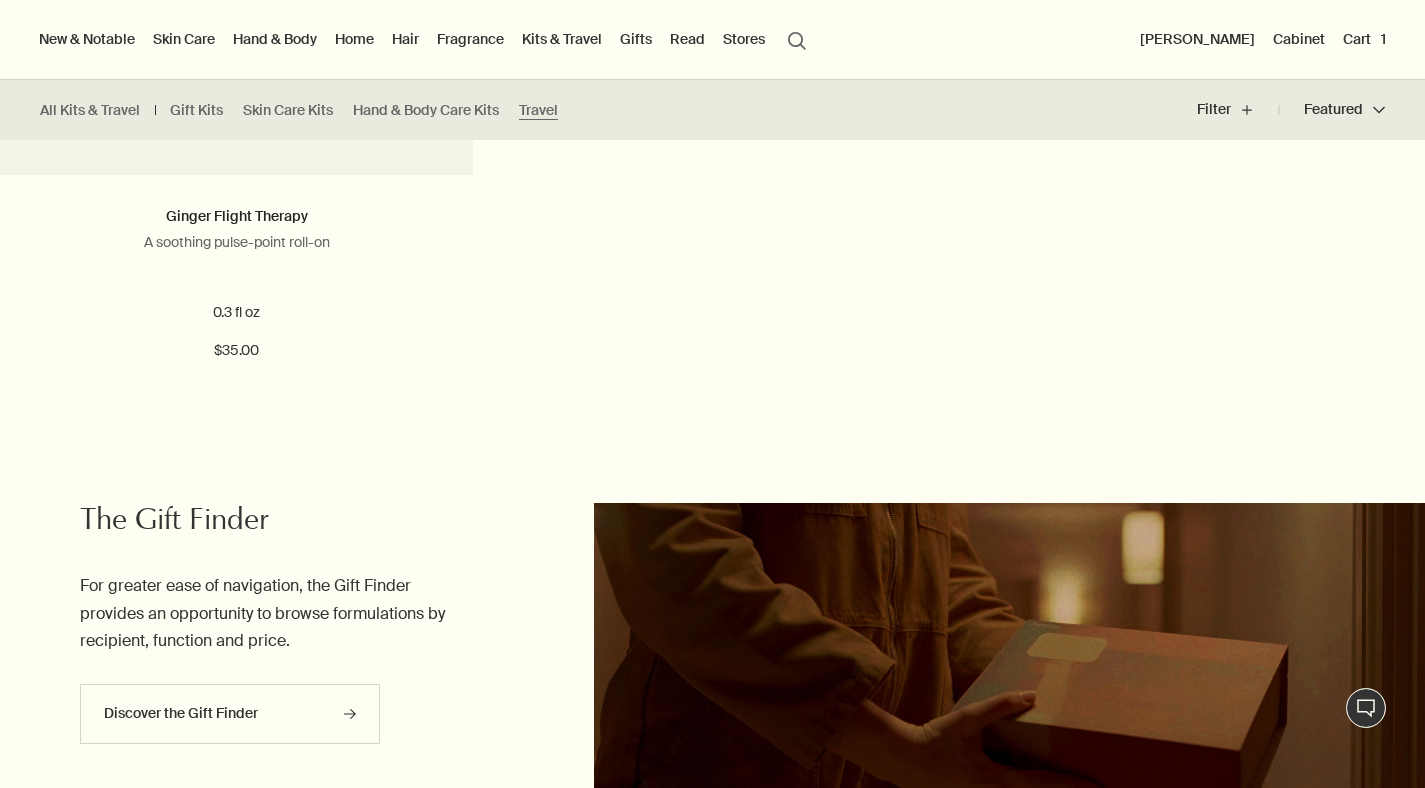 click on "Hand & Body" at bounding box center (275, 39) 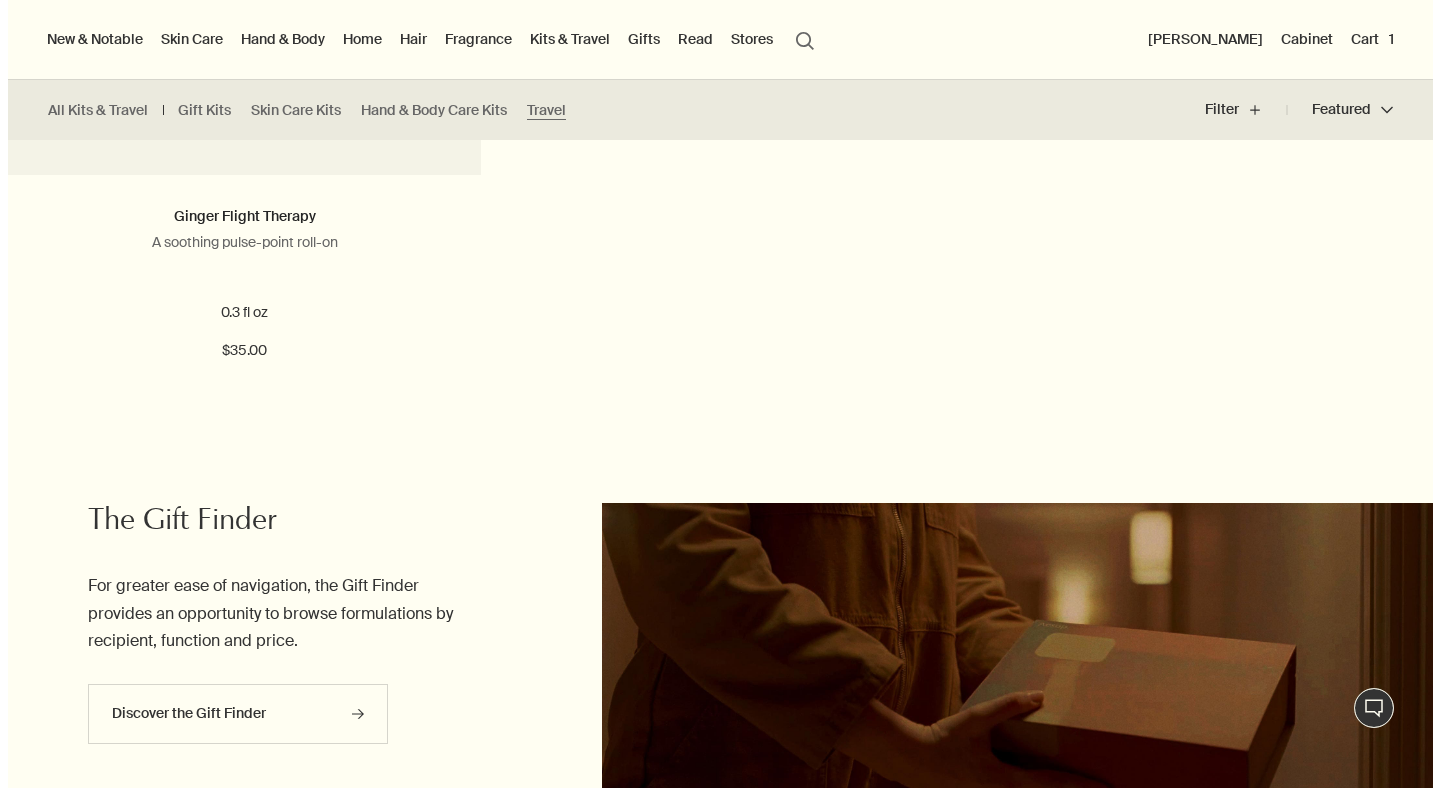 scroll, scrollTop: 5273, scrollLeft: 0, axis: vertical 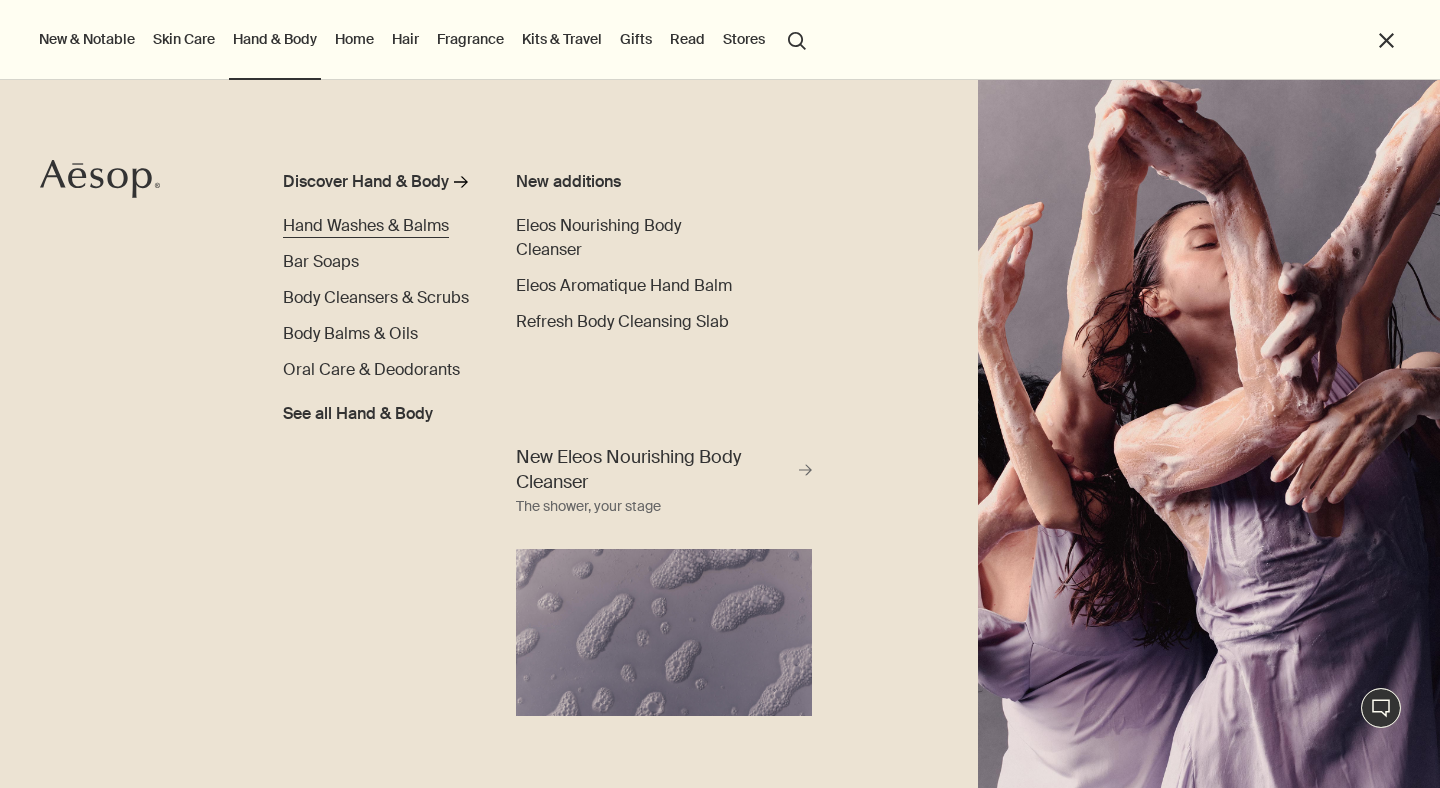 click on "Hand Washes & Balms" at bounding box center (366, 225) 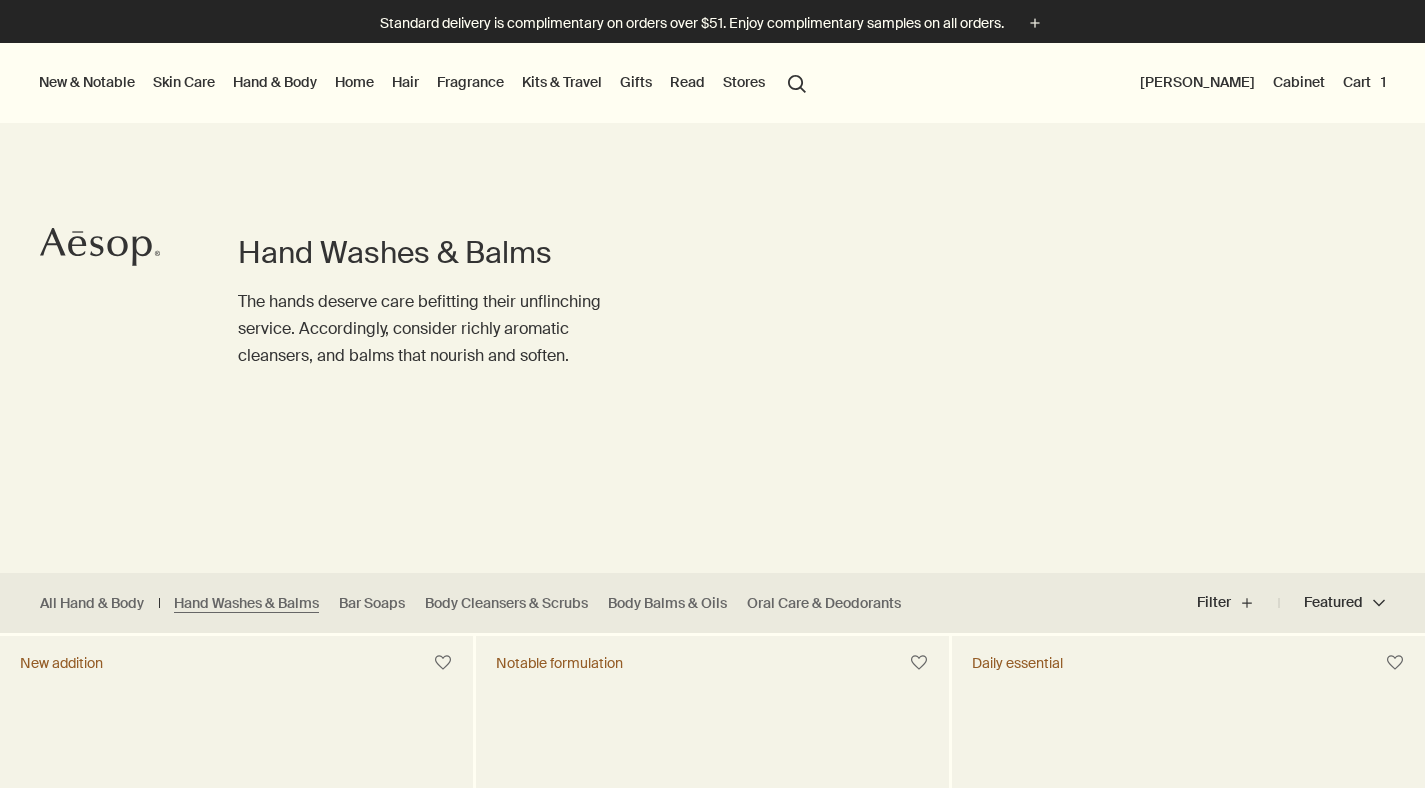 scroll, scrollTop: 0, scrollLeft: 0, axis: both 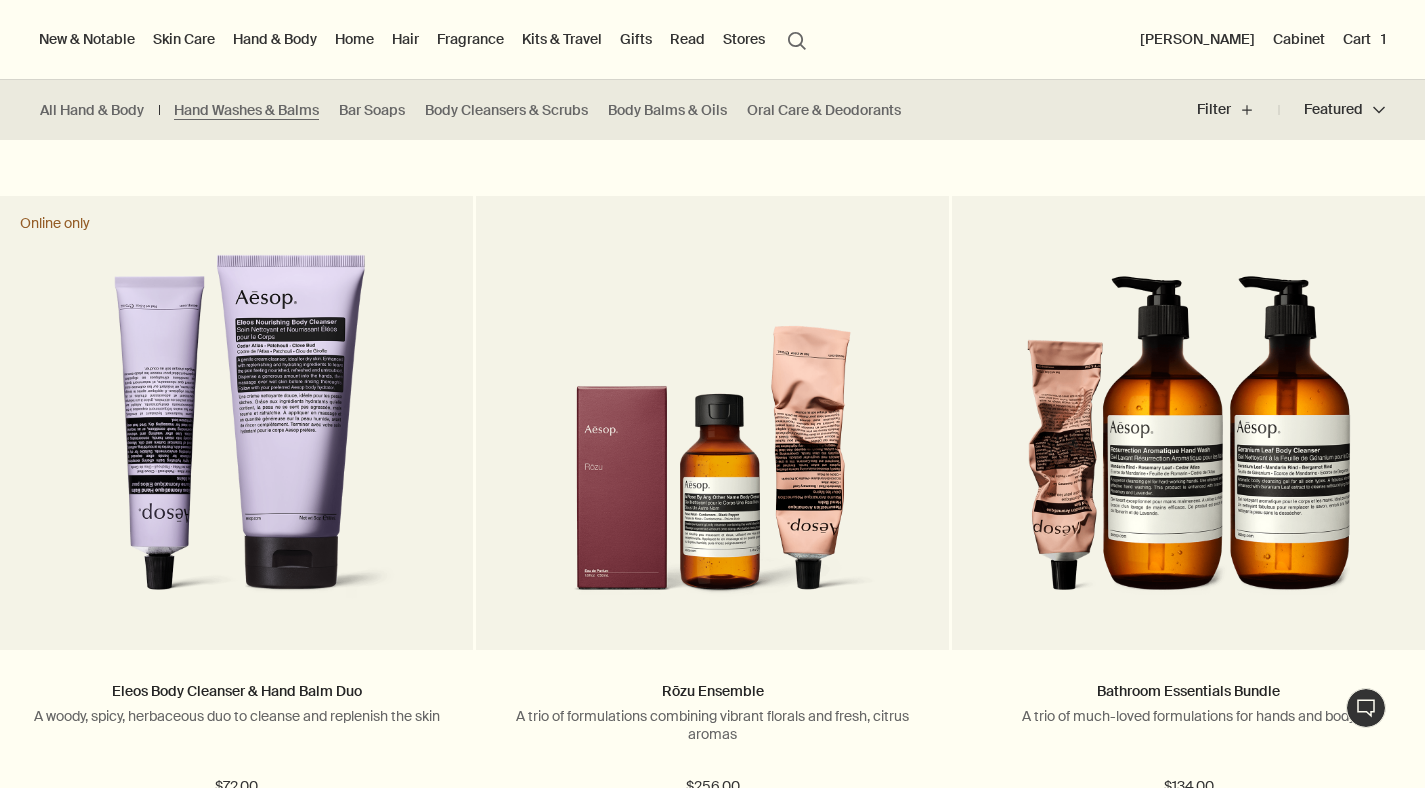 click on "All Hand & Body Hand Washes & Balms Bar Soaps Body Cleansers & Scrubs Body Balms & Oils Oral Care & Deodorants" at bounding box center [475, 110] 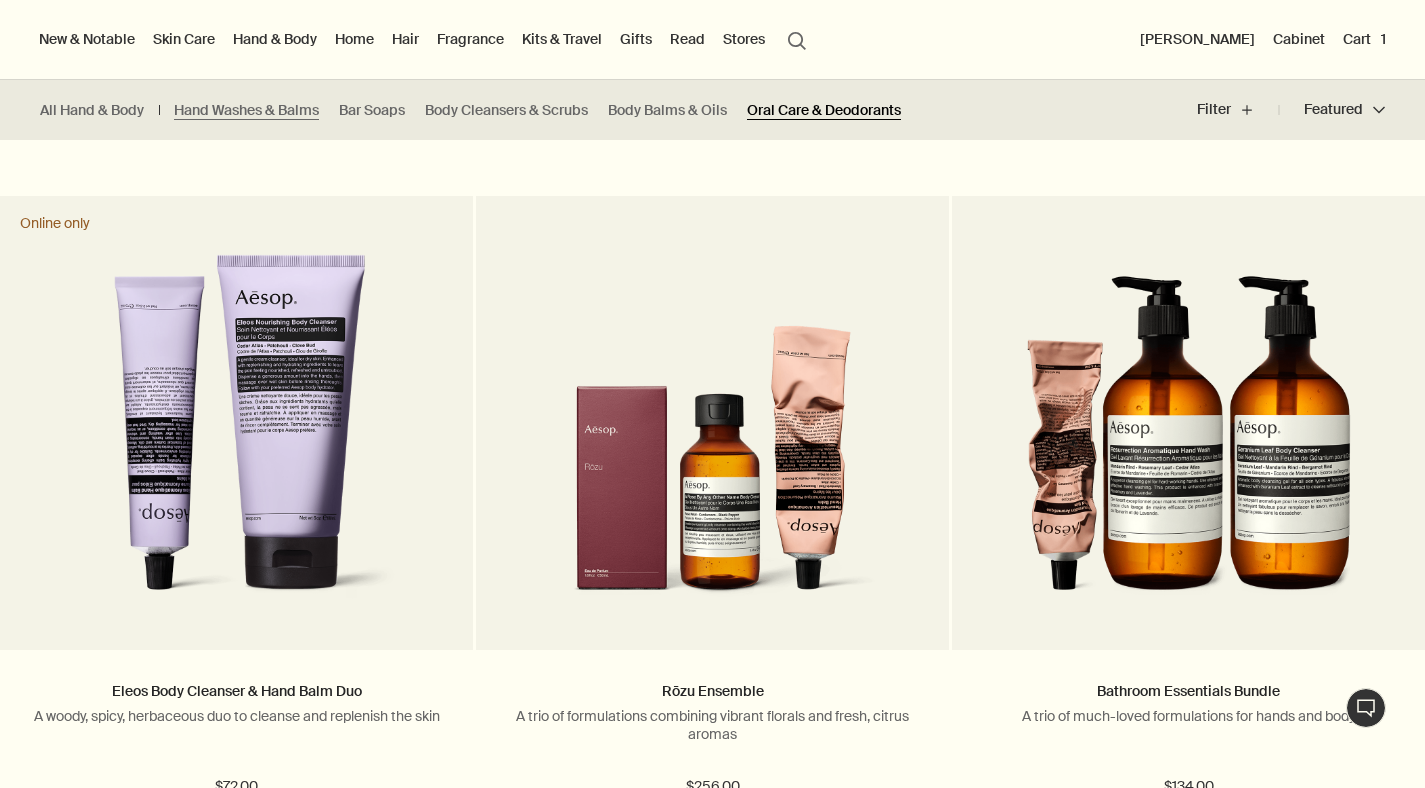 click on "Oral Care & Deodorants" at bounding box center [824, 110] 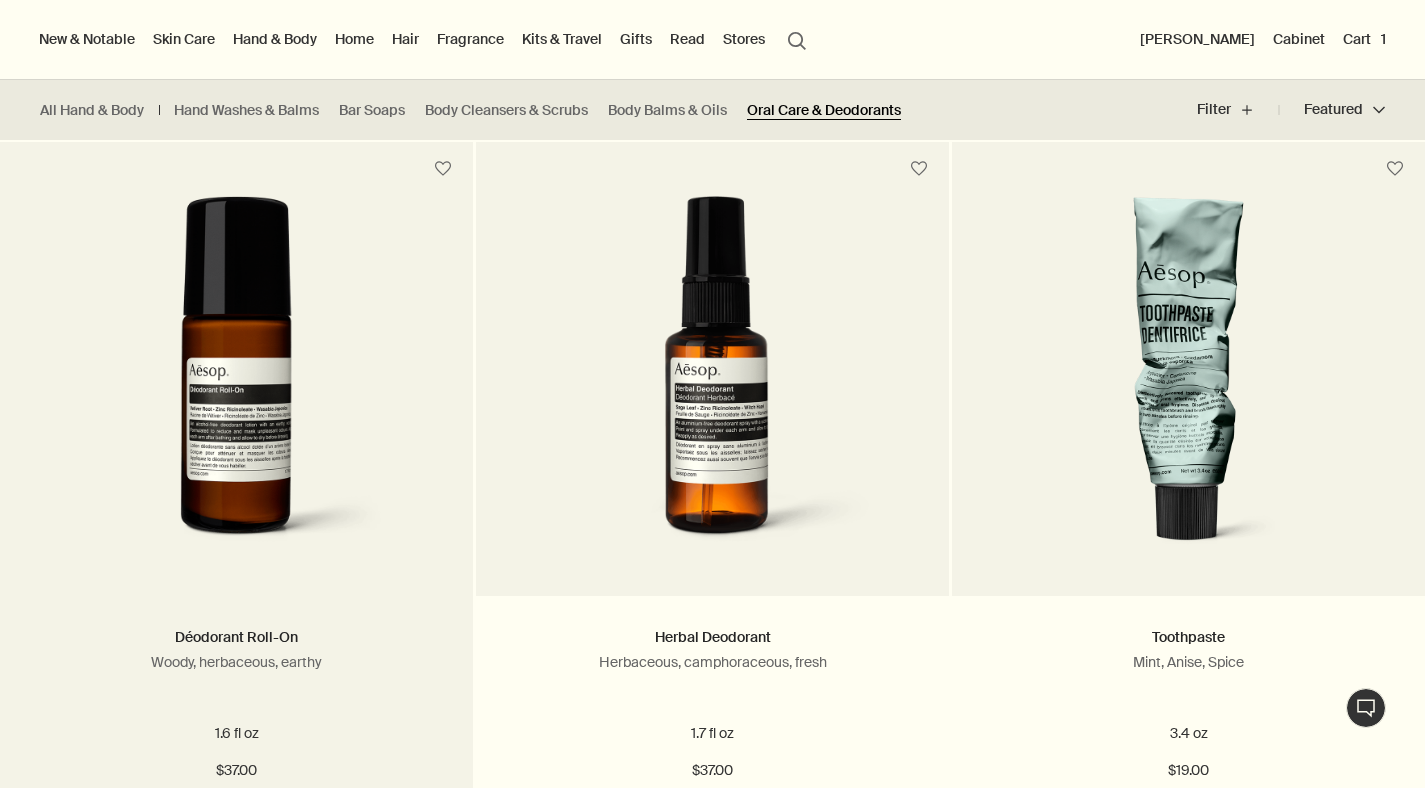 scroll, scrollTop: 1225, scrollLeft: 0, axis: vertical 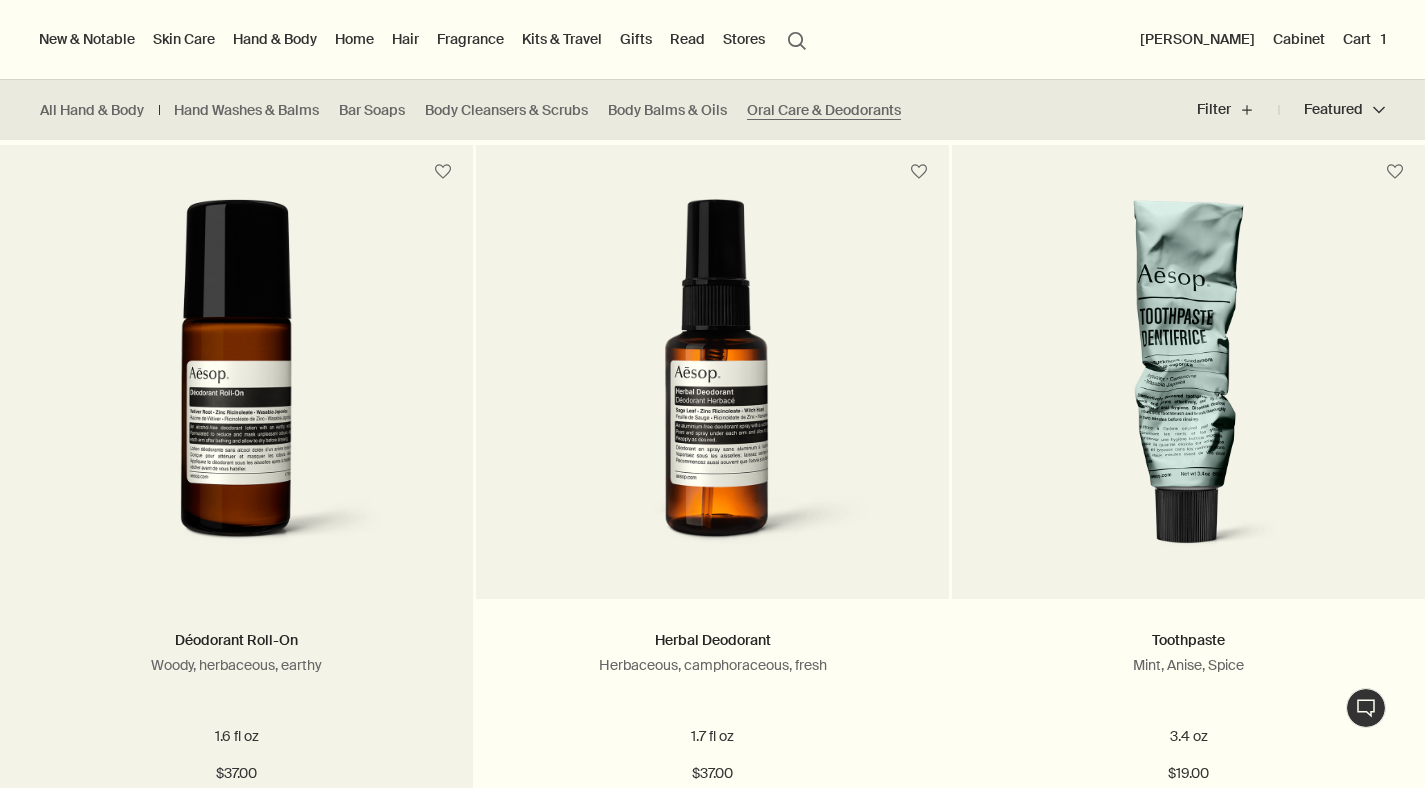 click at bounding box center [237, 384] 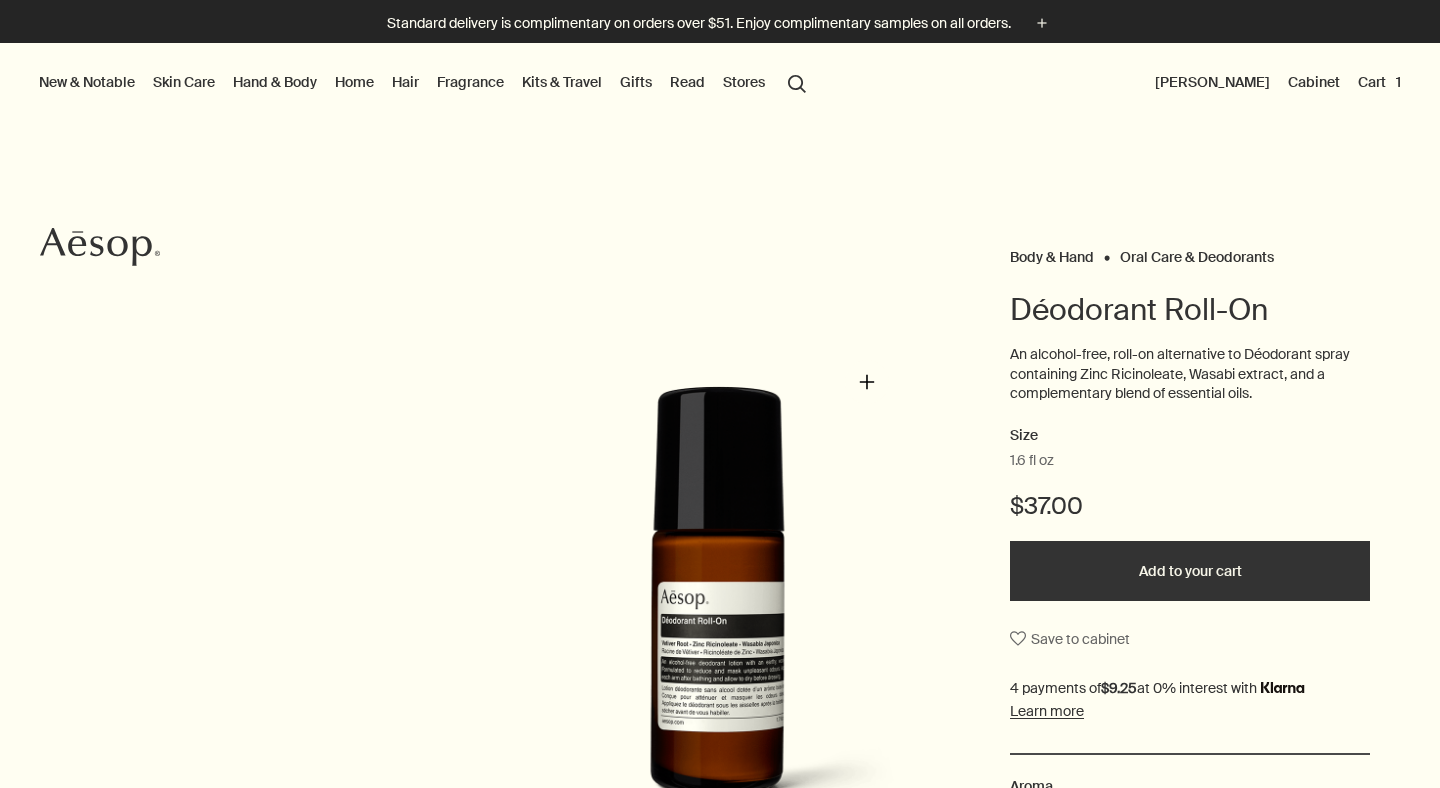 scroll, scrollTop: 0, scrollLeft: 0, axis: both 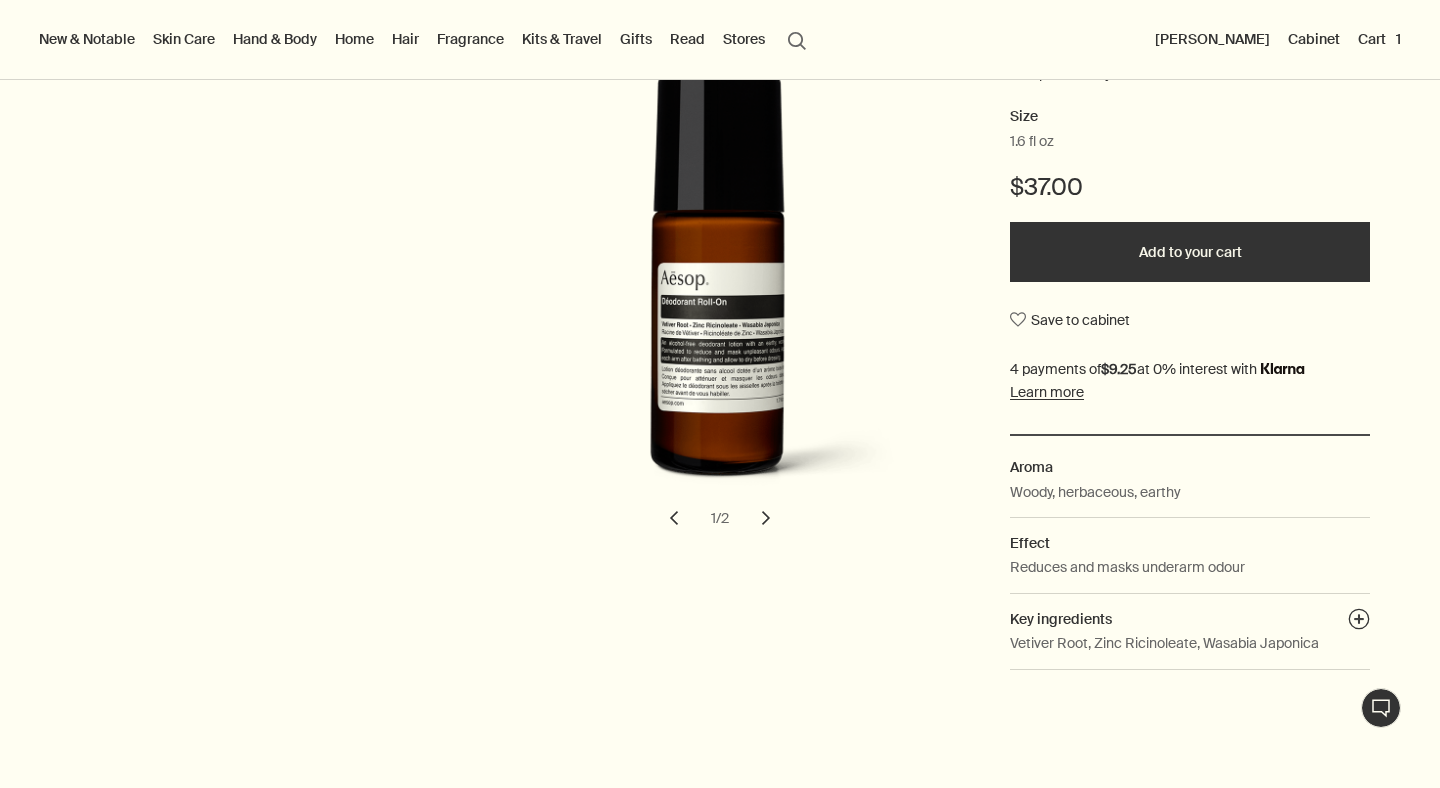 click on "chevron" at bounding box center (766, 518) 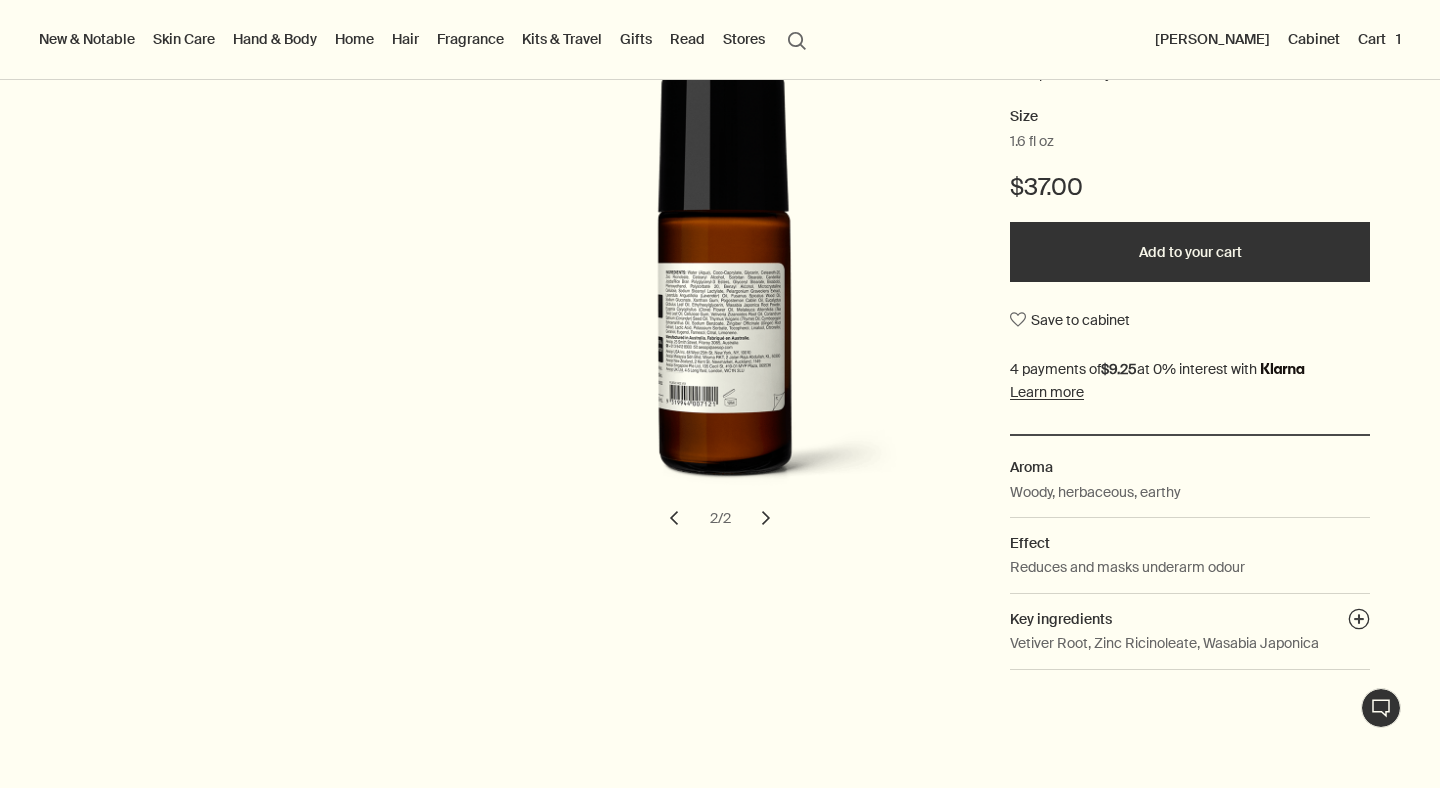 click on "chevron" at bounding box center (766, 518) 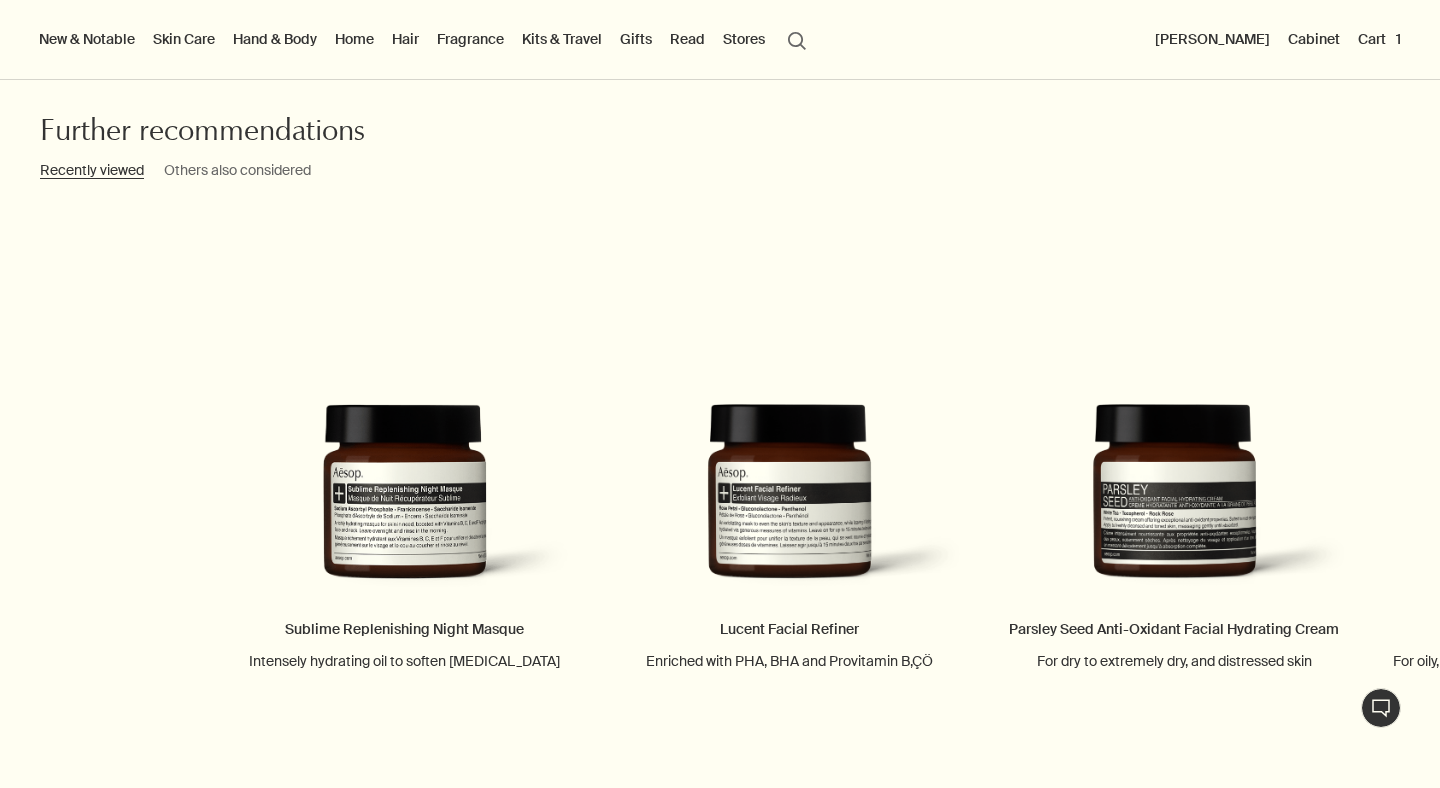 scroll, scrollTop: 2961, scrollLeft: 0, axis: vertical 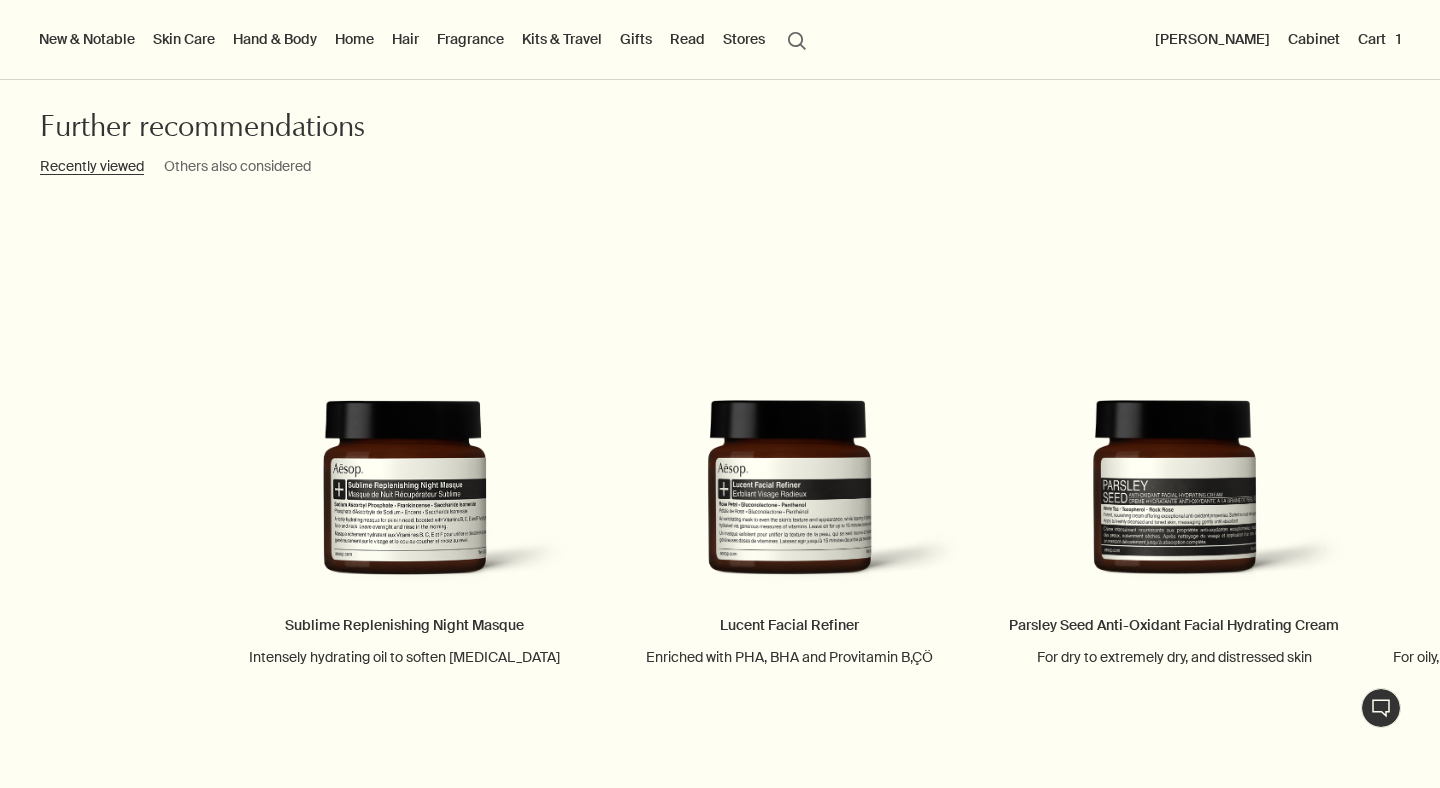 click on "Others also considered" at bounding box center [237, 167] 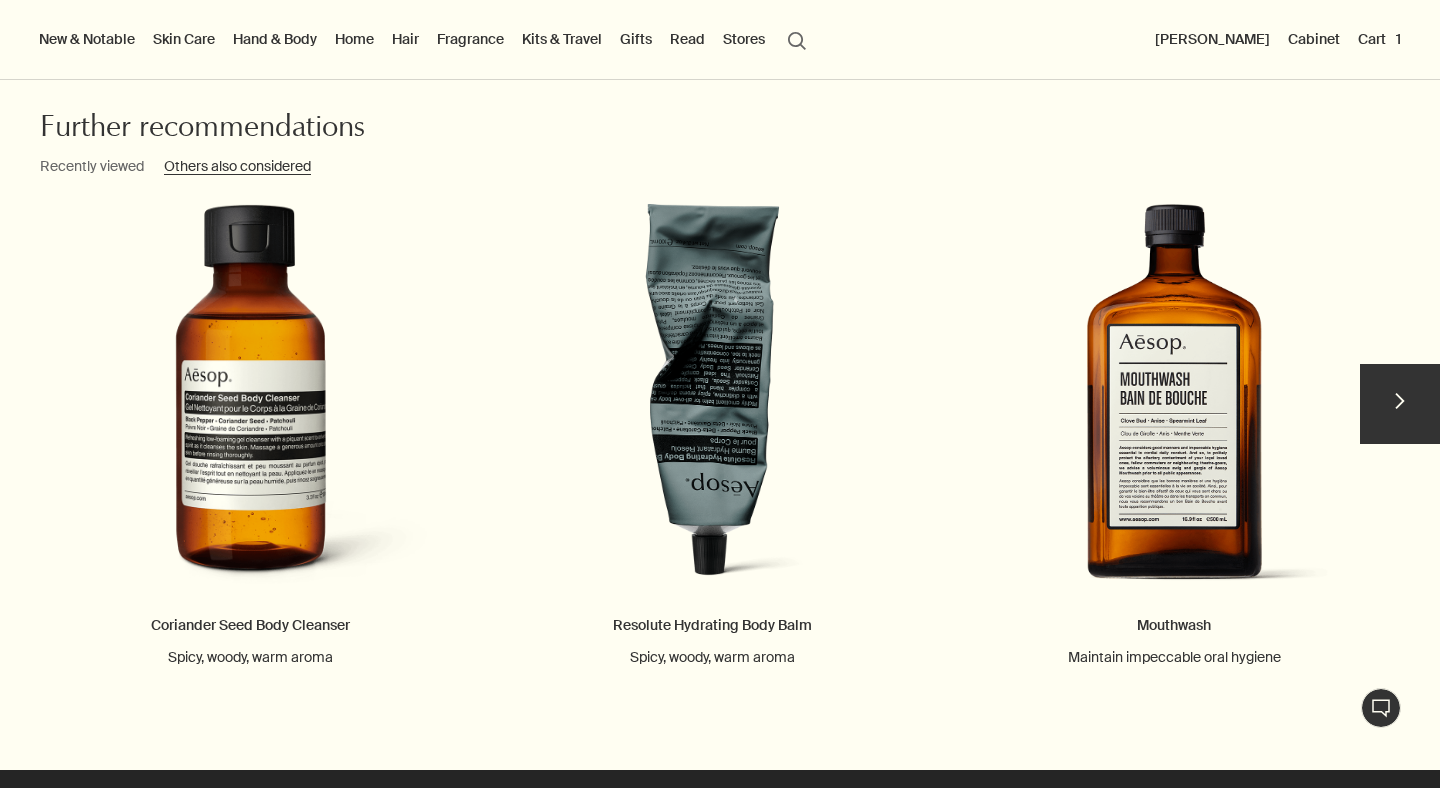 click on "Skin Care" at bounding box center (184, 39) 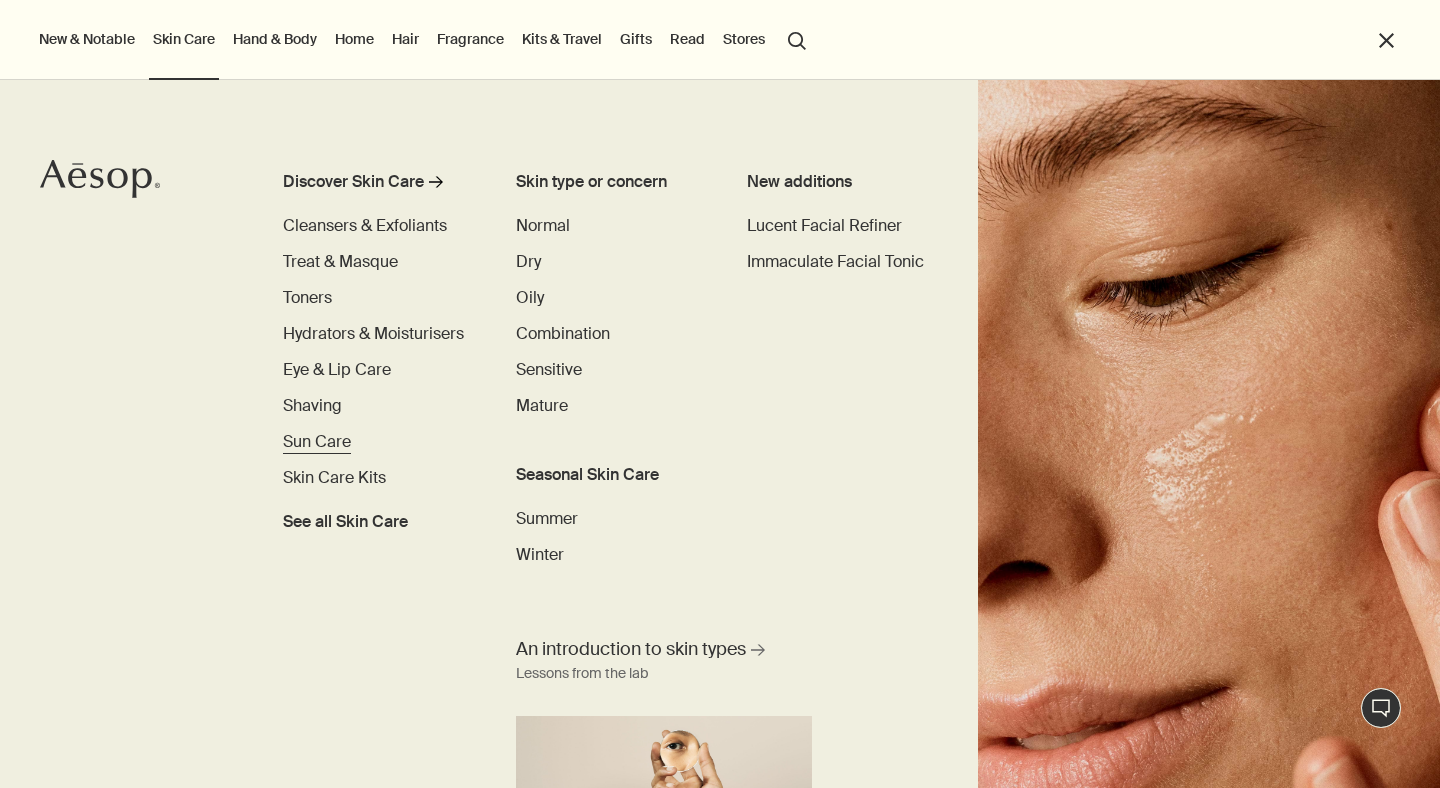 click on "Sun Care" at bounding box center (317, 441) 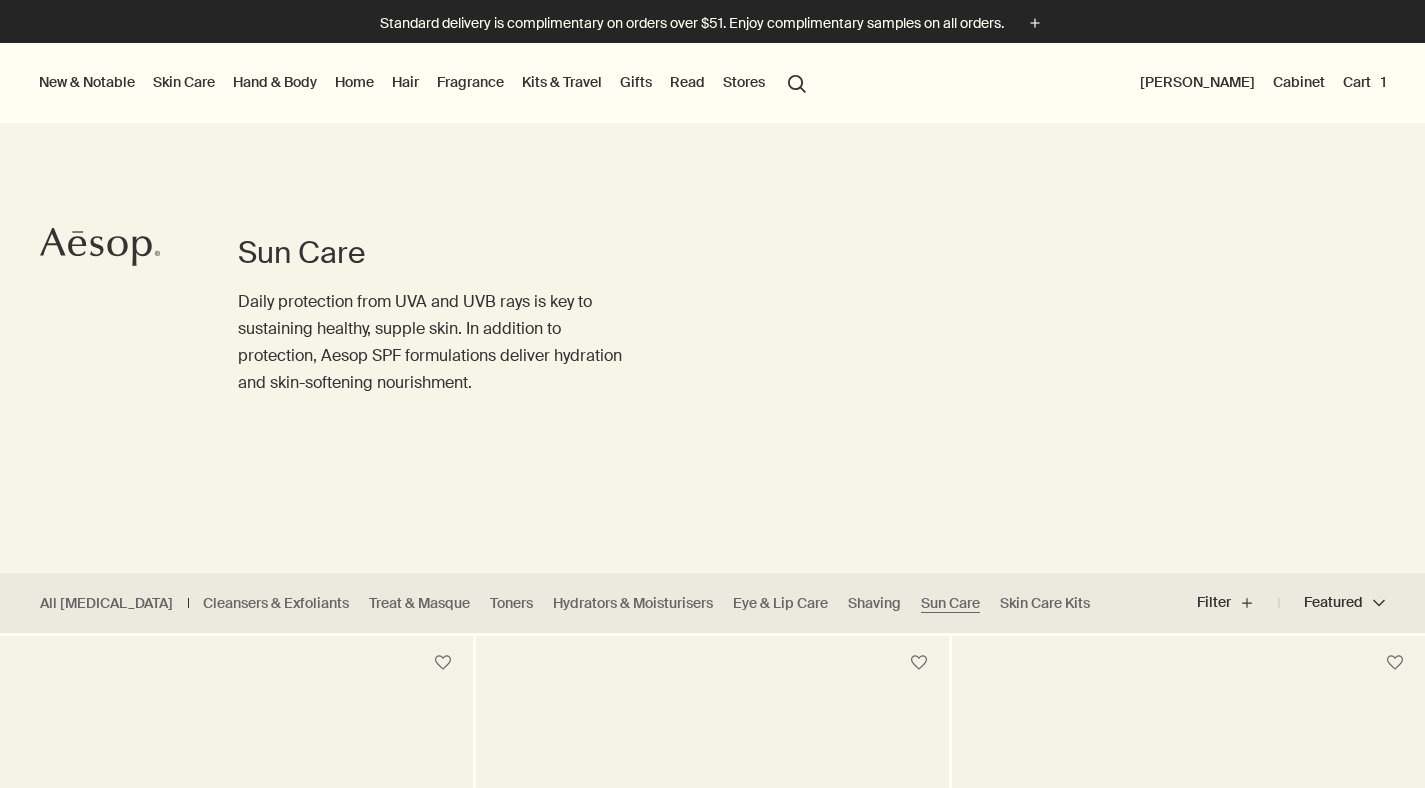 scroll, scrollTop: 0, scrollLeft: 0, axis: both 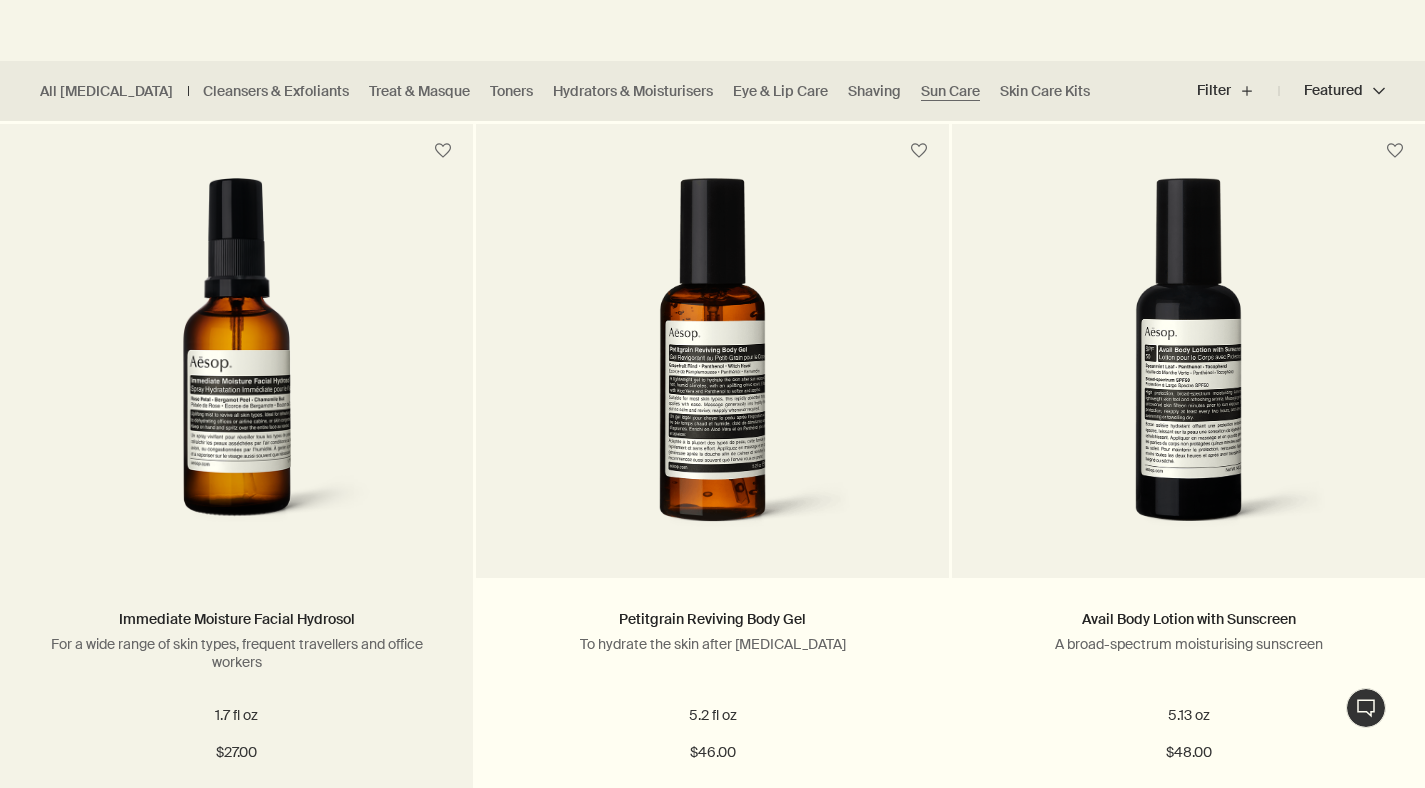 click on "Immediate Moisture Facial Hydrosol For a wide range of skin types, frequent travellers and office workers 1.7 fl oz $27.00" at bounding box center (236, 686) 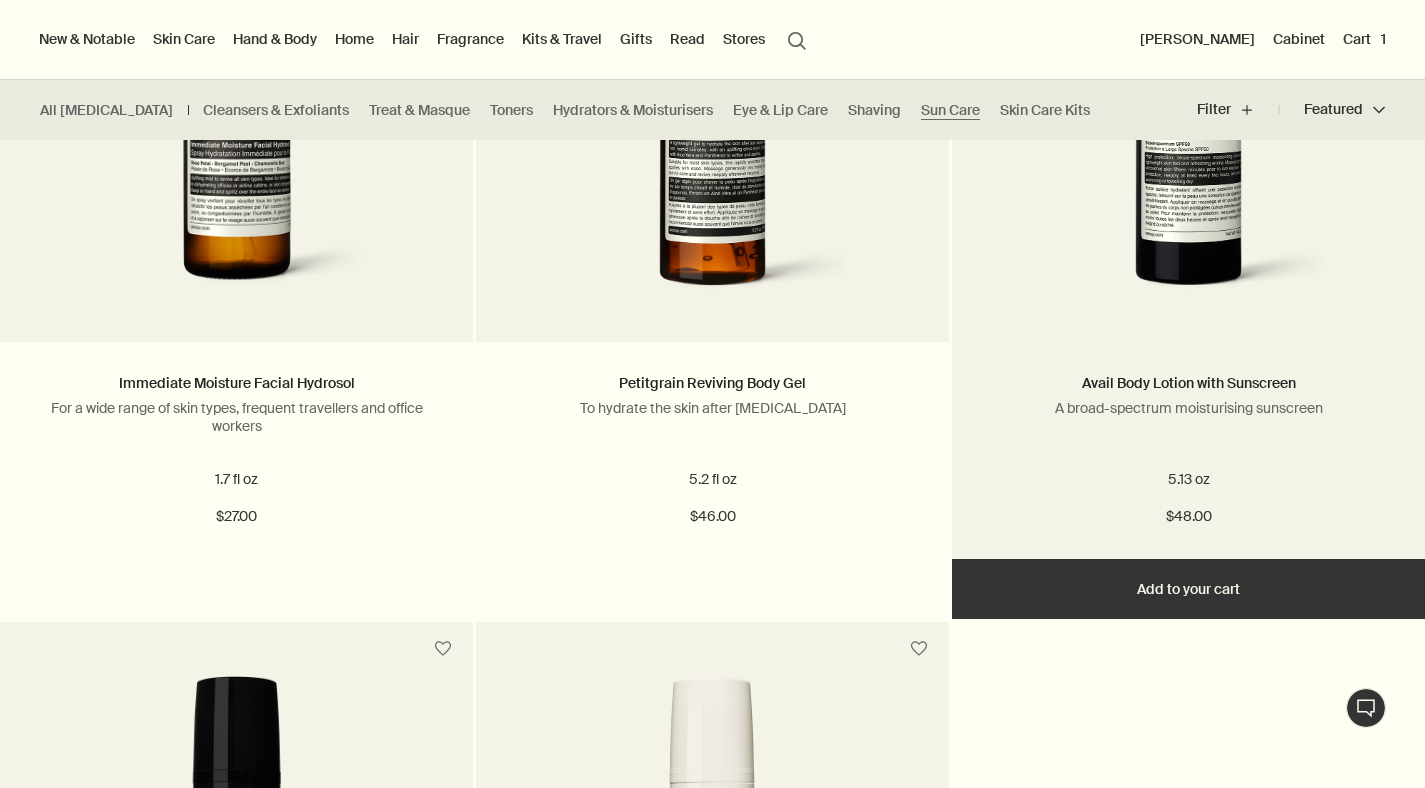 scroll, scrollTop: 719, scrollLeft: 0, axis: vertical 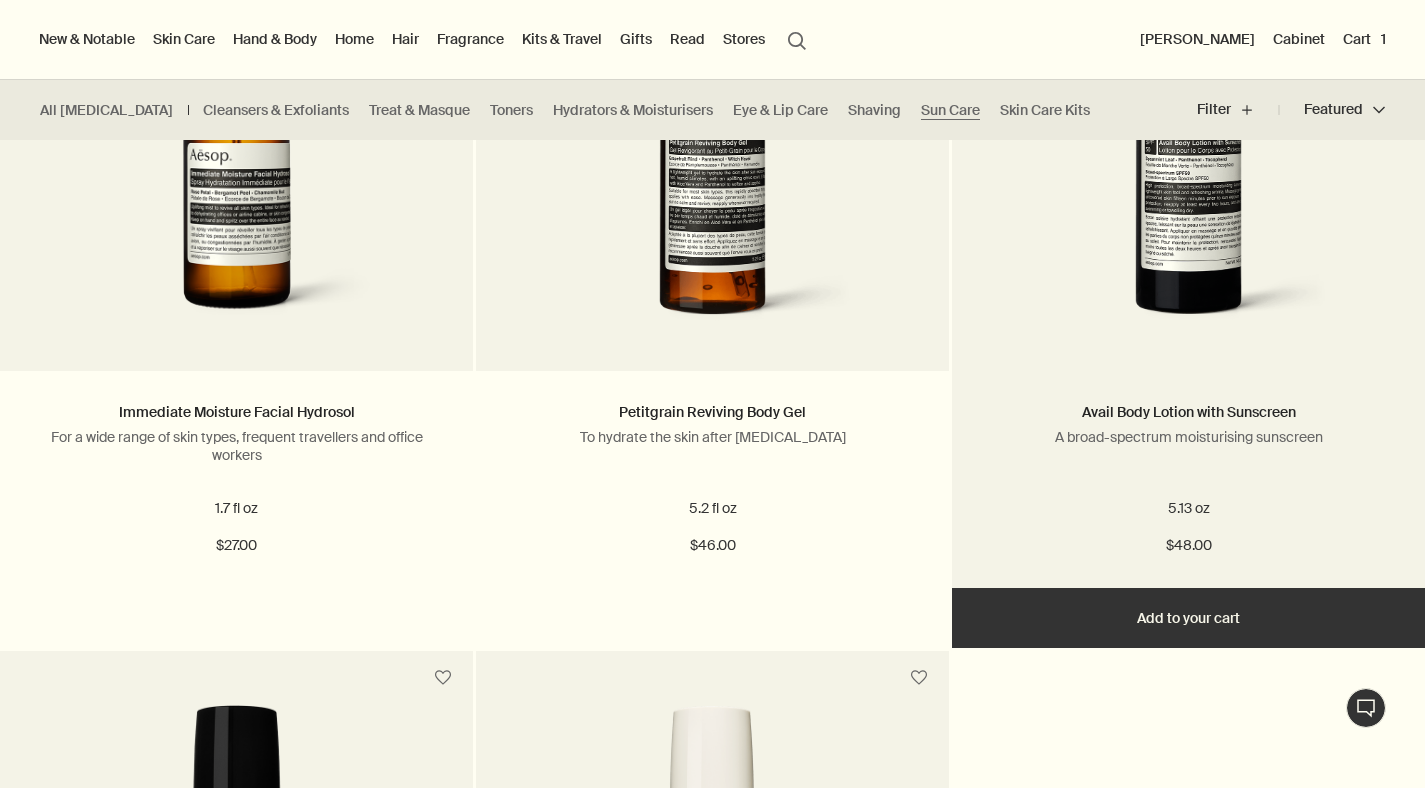 click at bounding box center (1188, 156) 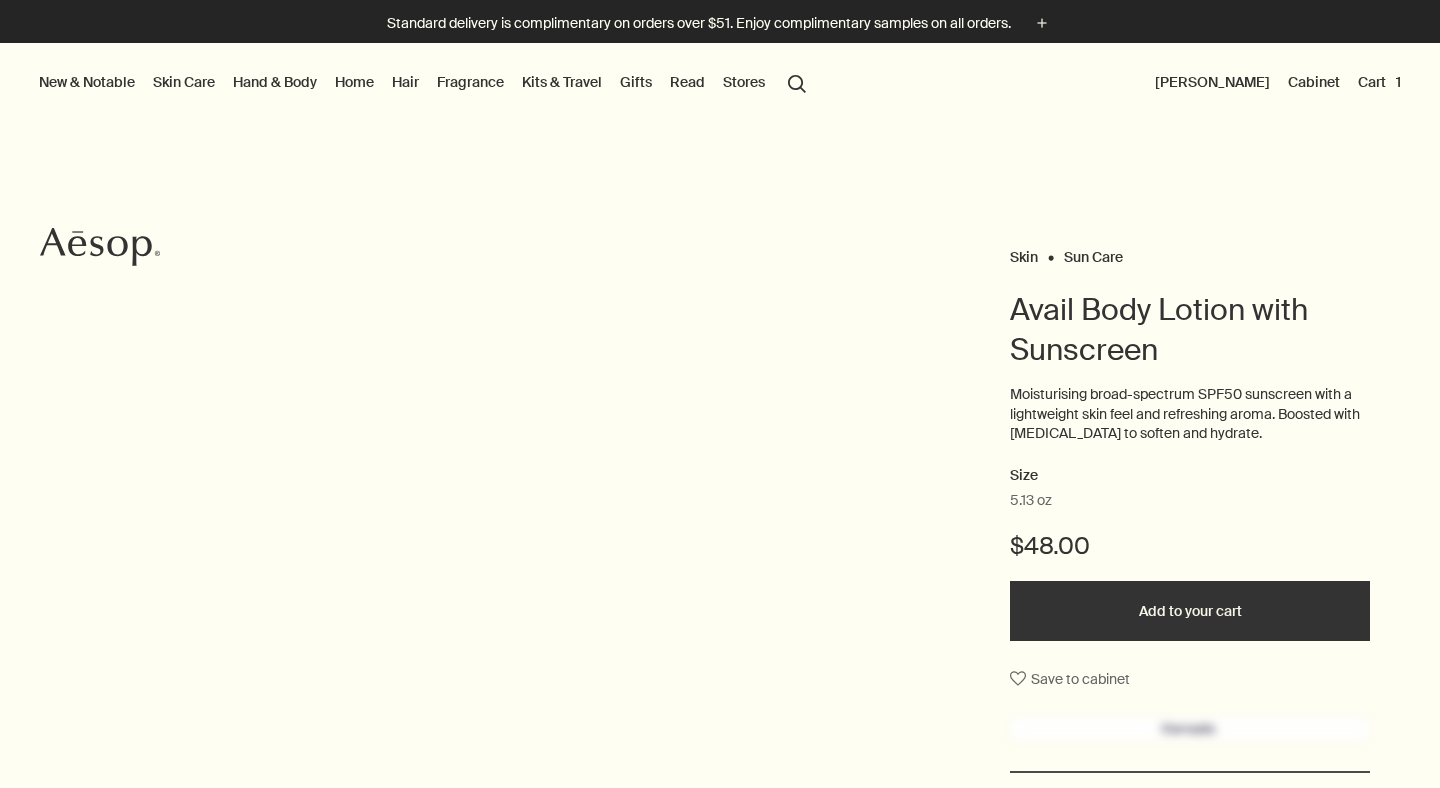 scroll, scrollTop: 0, scrollLeft: 0, axis: both 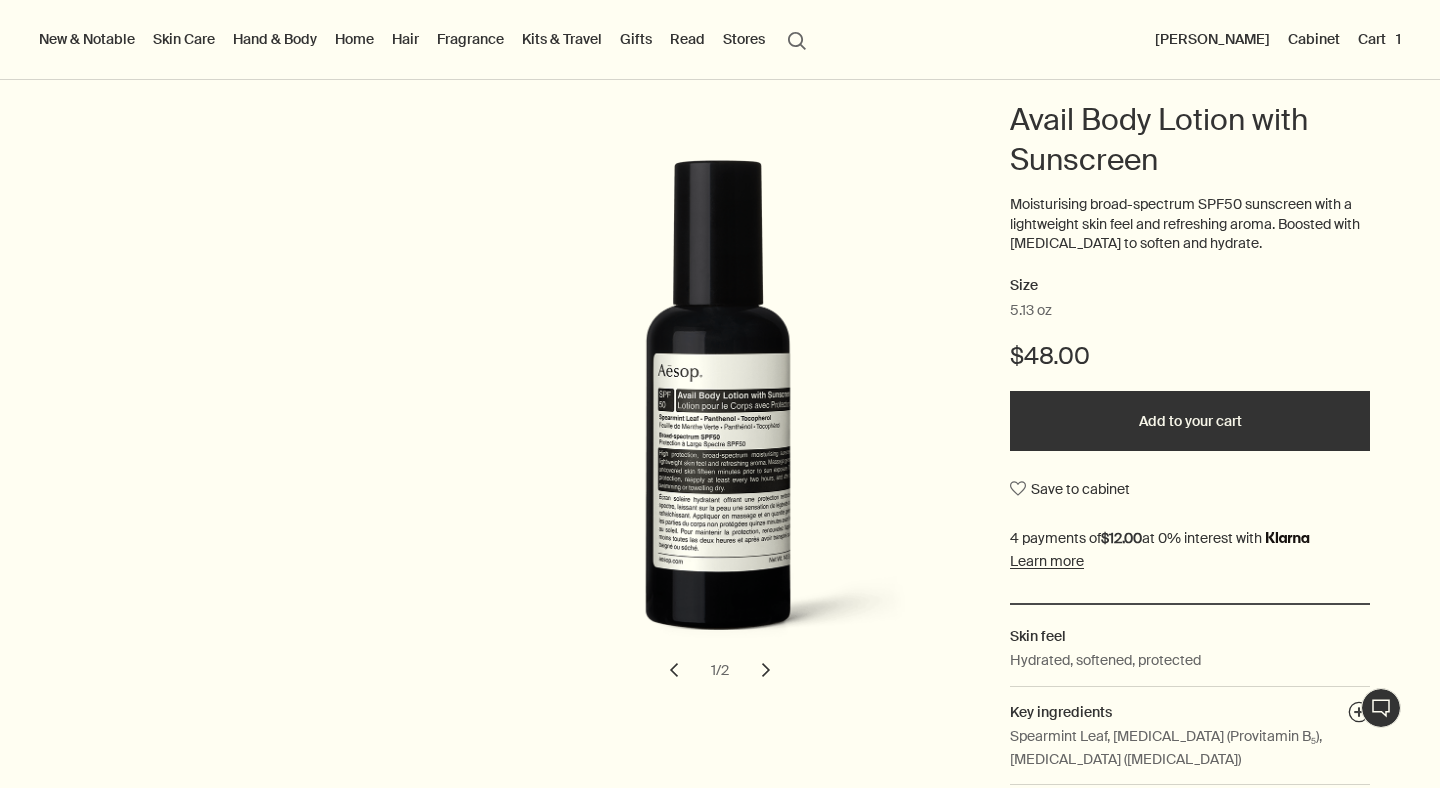 click on "chevron" at bounding box center (766, 670) 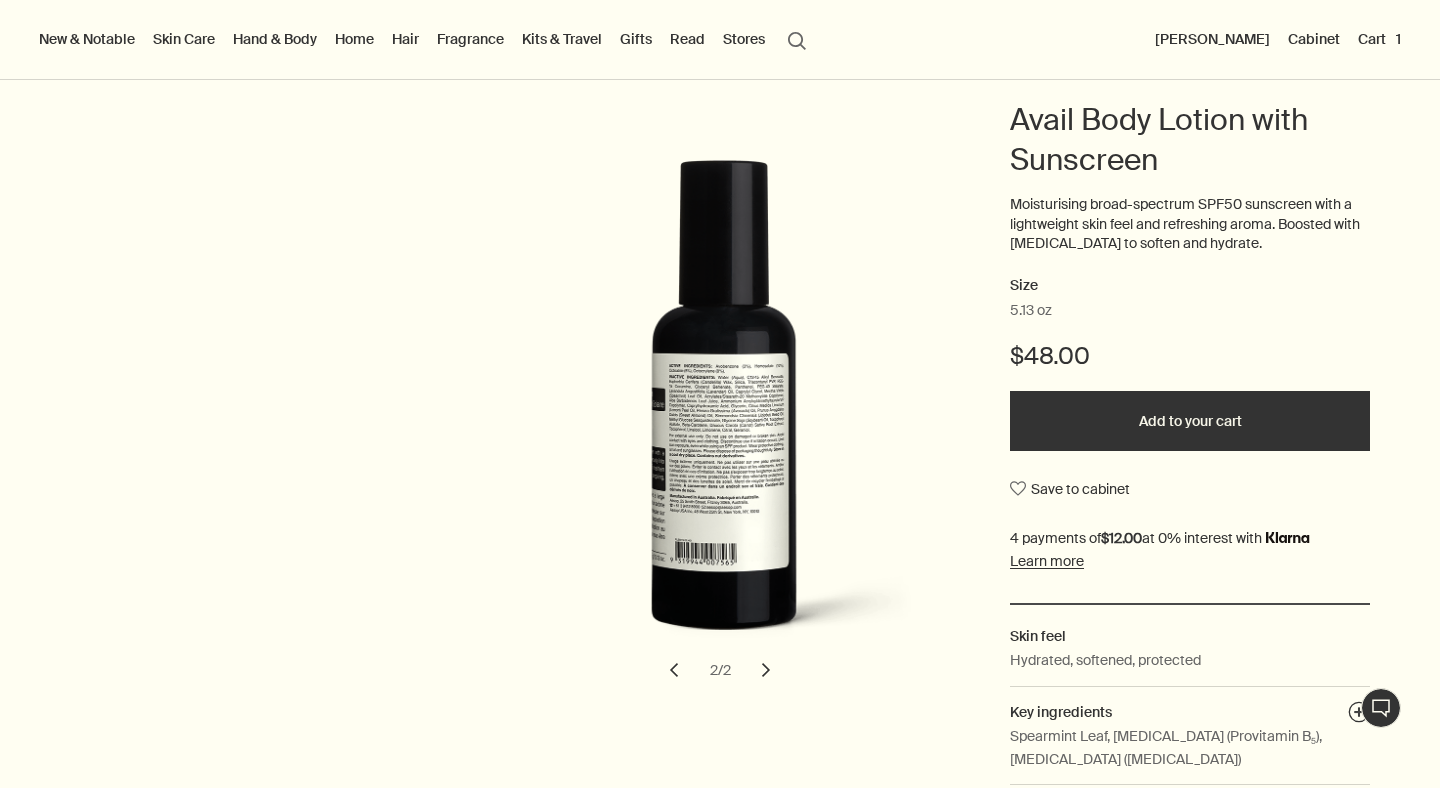 click on "chevron" at bounding box center [766, 670] 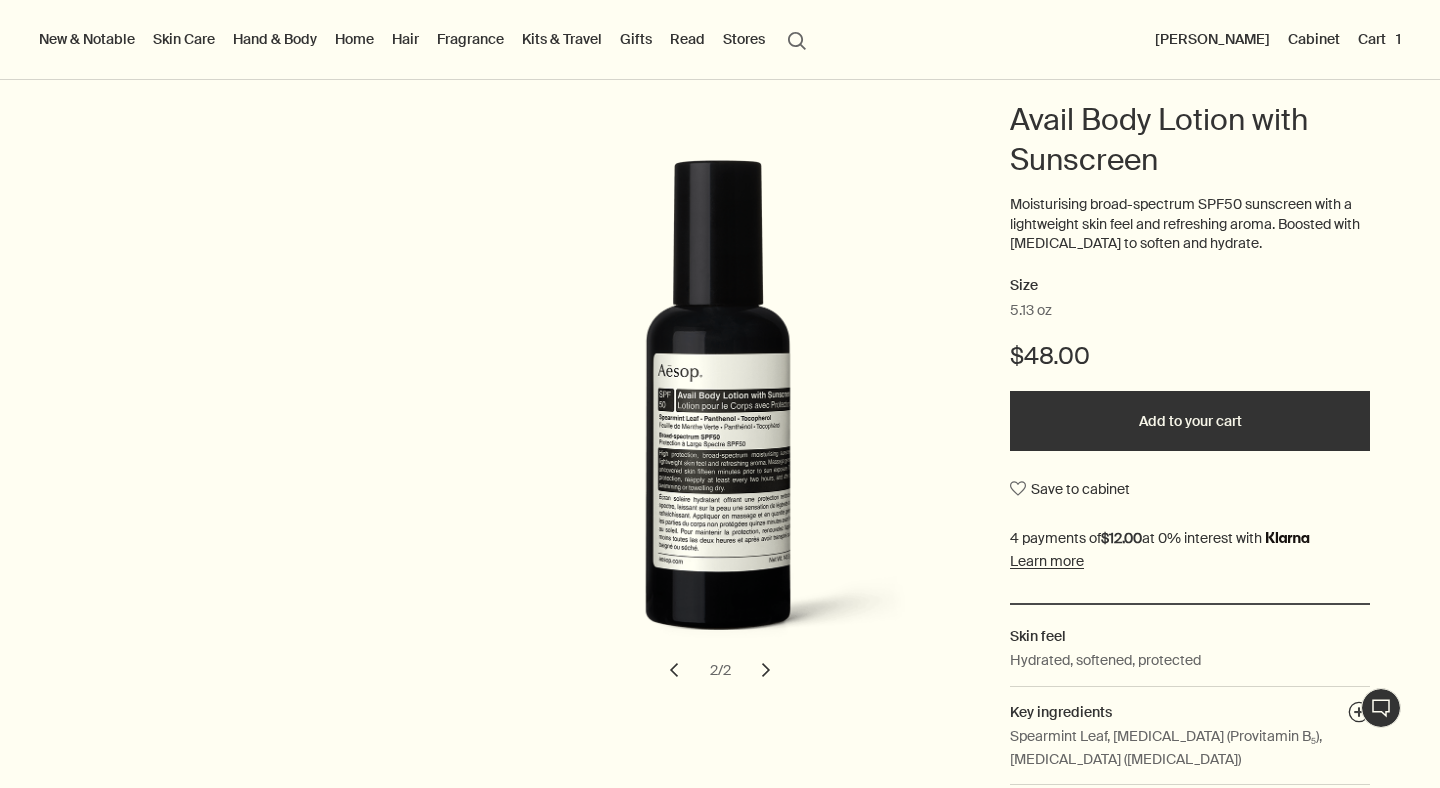 click on "chevron" at bounding box center (766, 670) 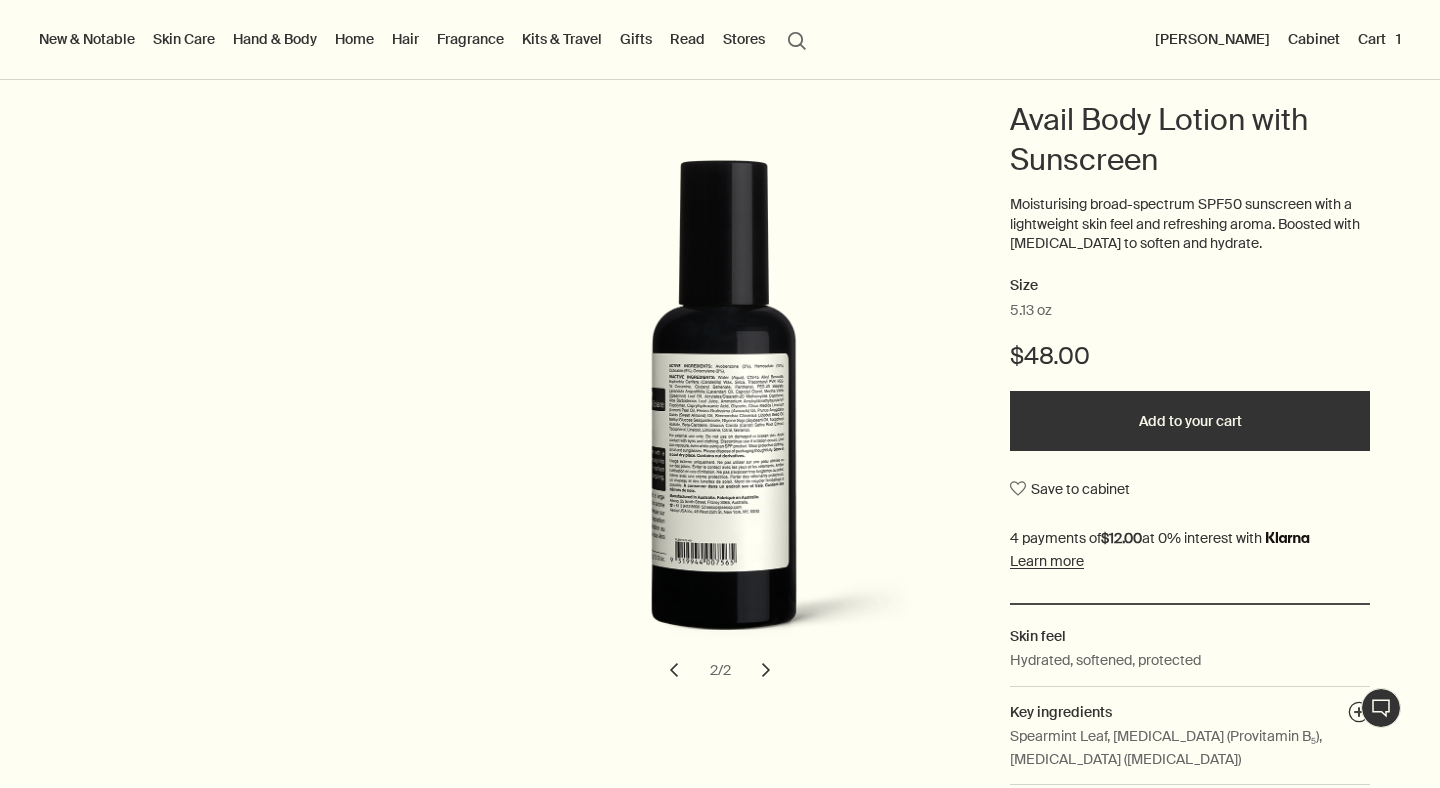 click on "chevron" at bounding box center (766, 670) 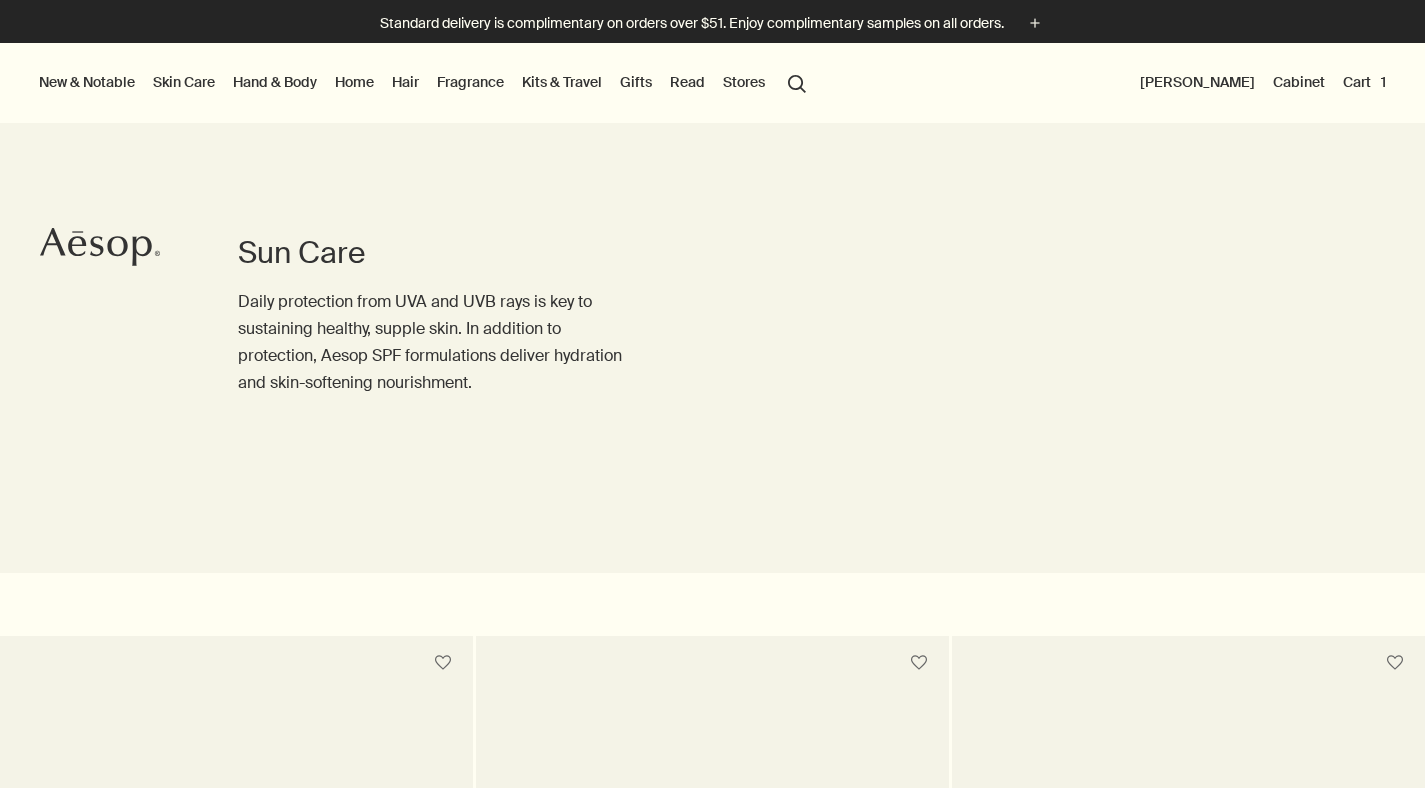 scroll, scrollTop: 0, scrollLeft: 0, axis: both 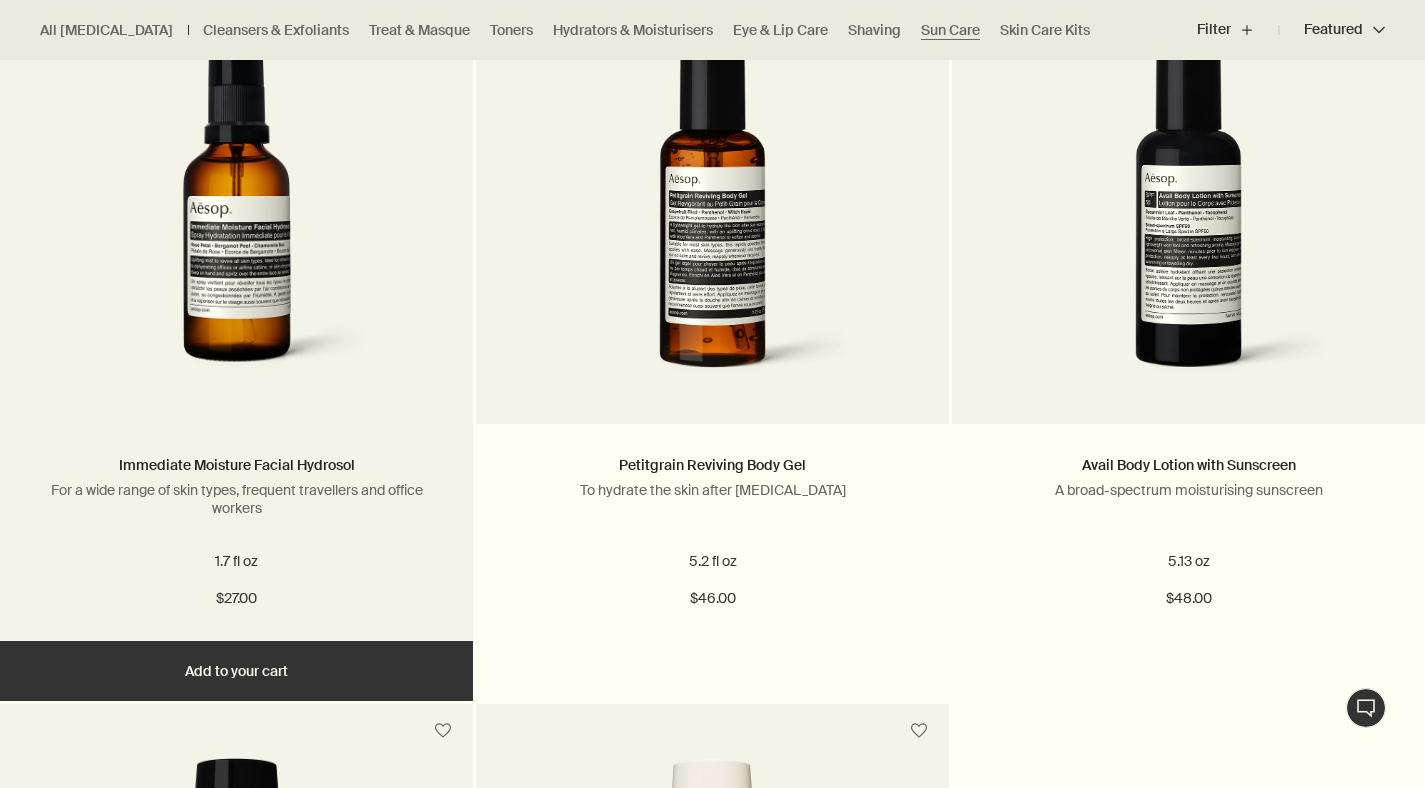 click at bounding box center [236, 209] 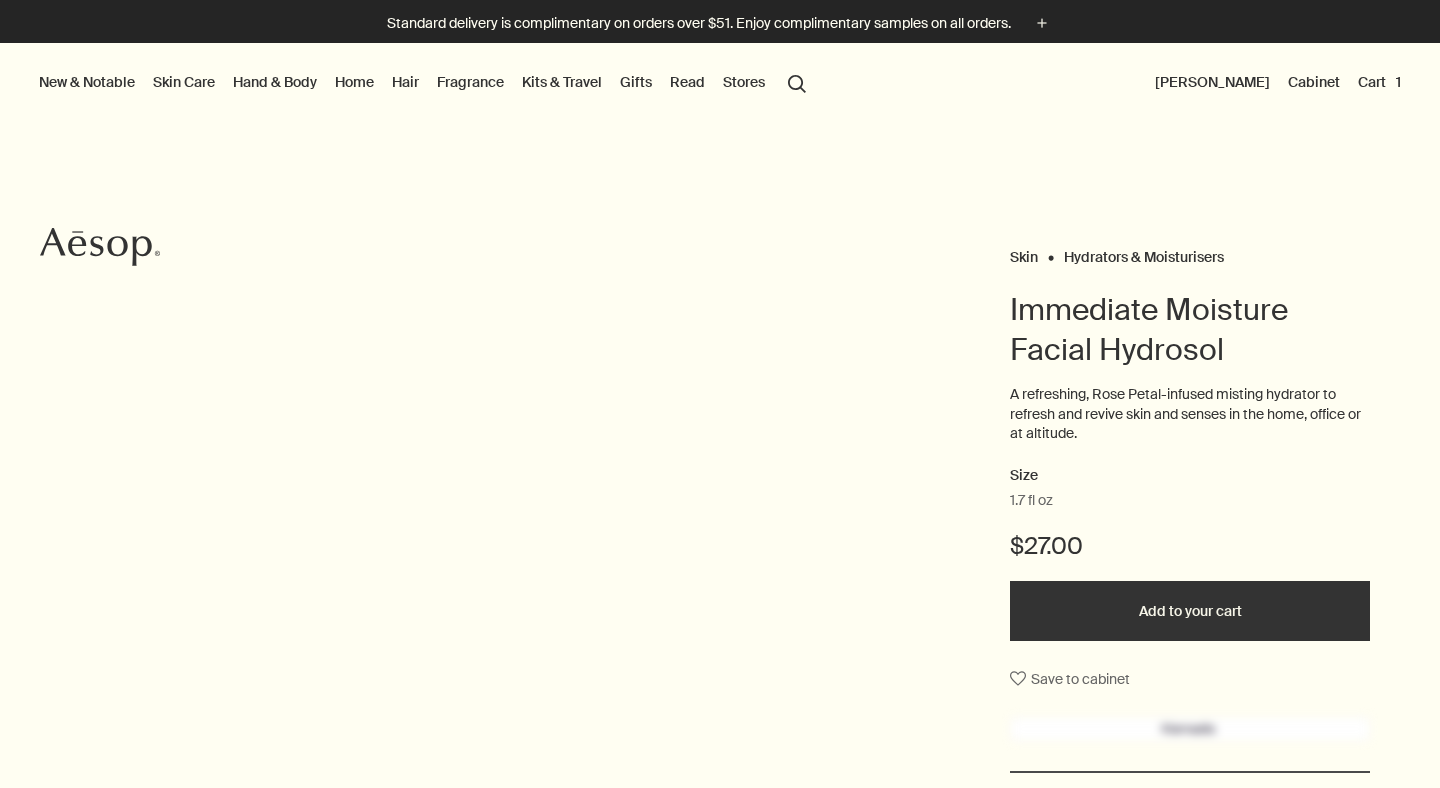 scroll, scrollTop: 0, scrollLeft: 0, axis: both 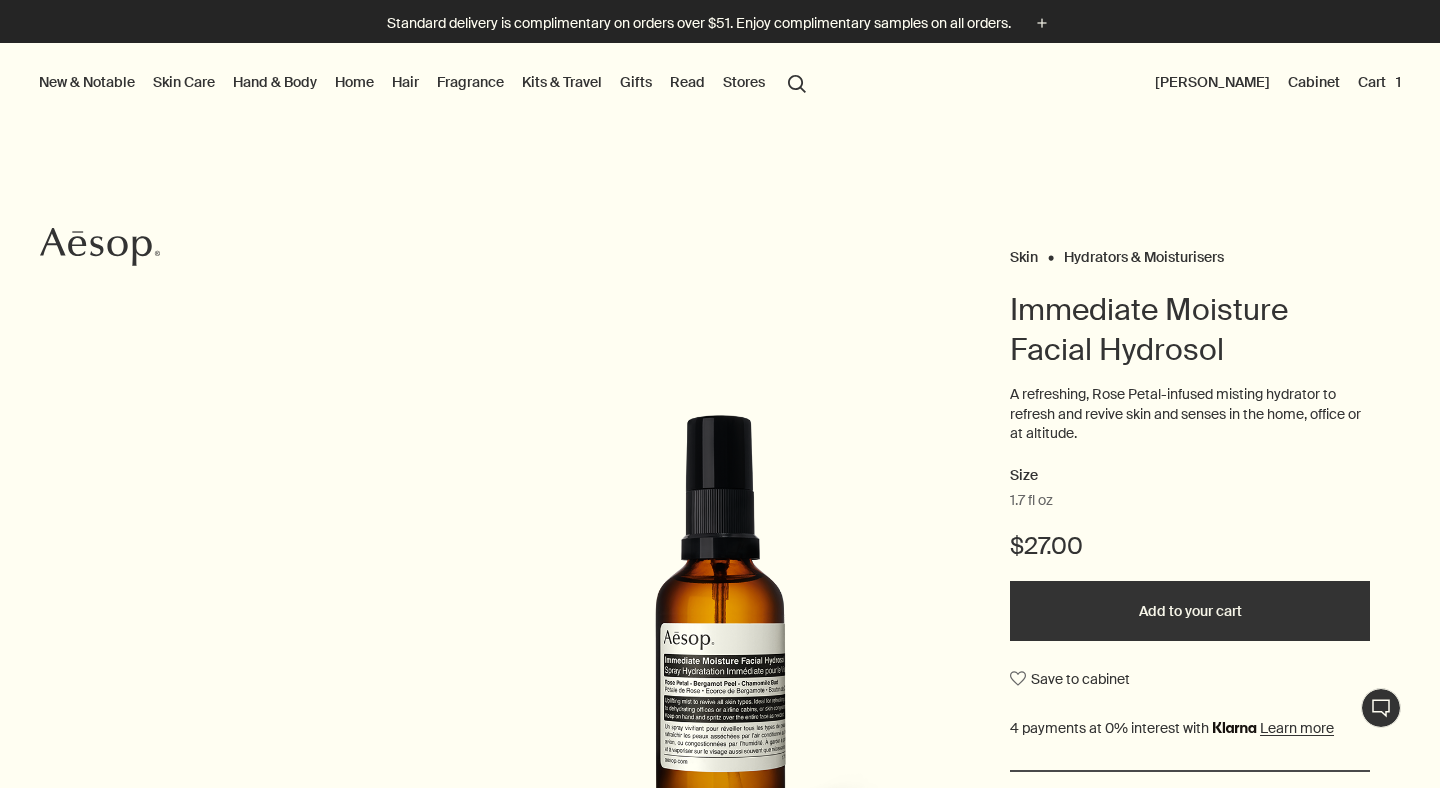 click on "Skin Care" at bounding box center [184, 82] 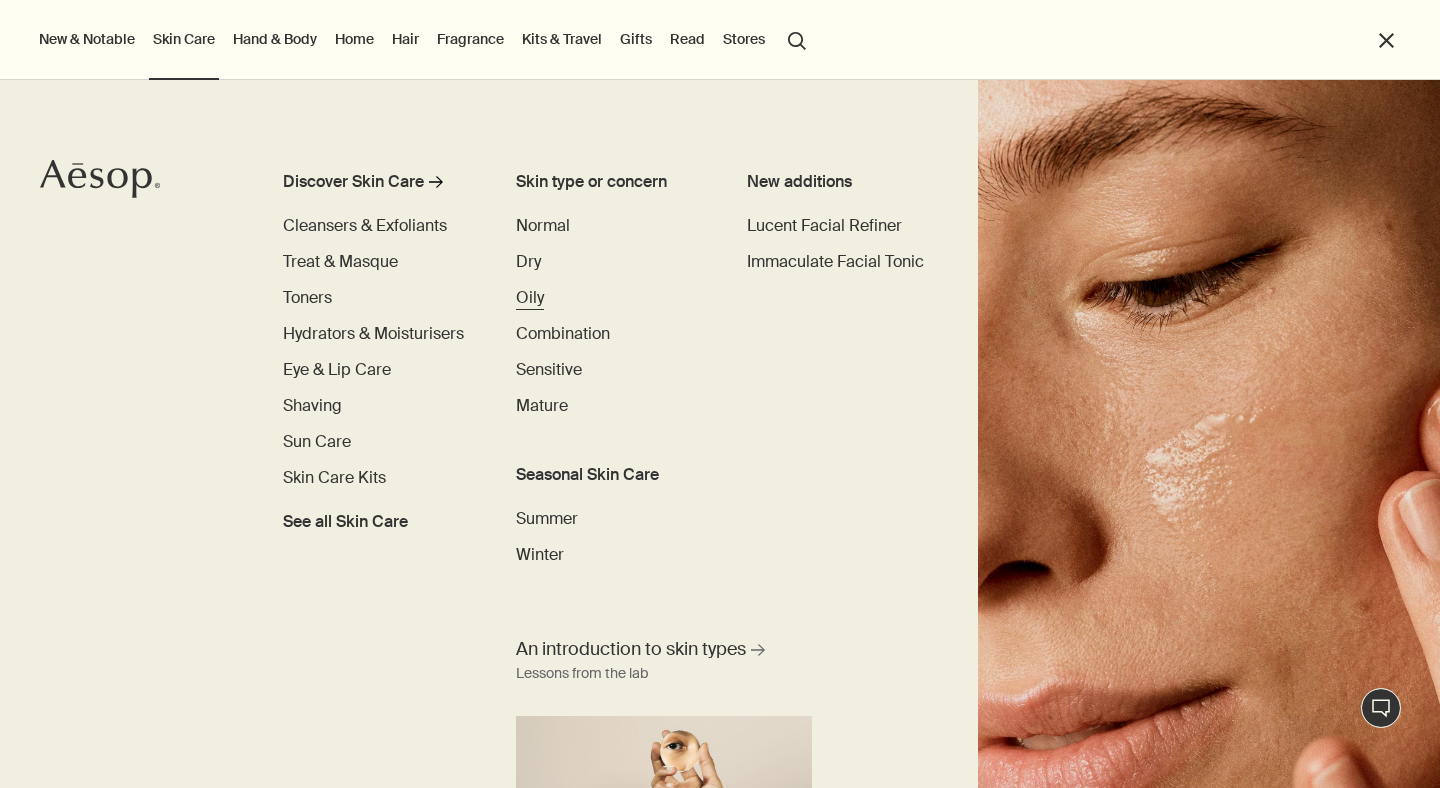 click on "Oily" at bounding box center (530, 297) 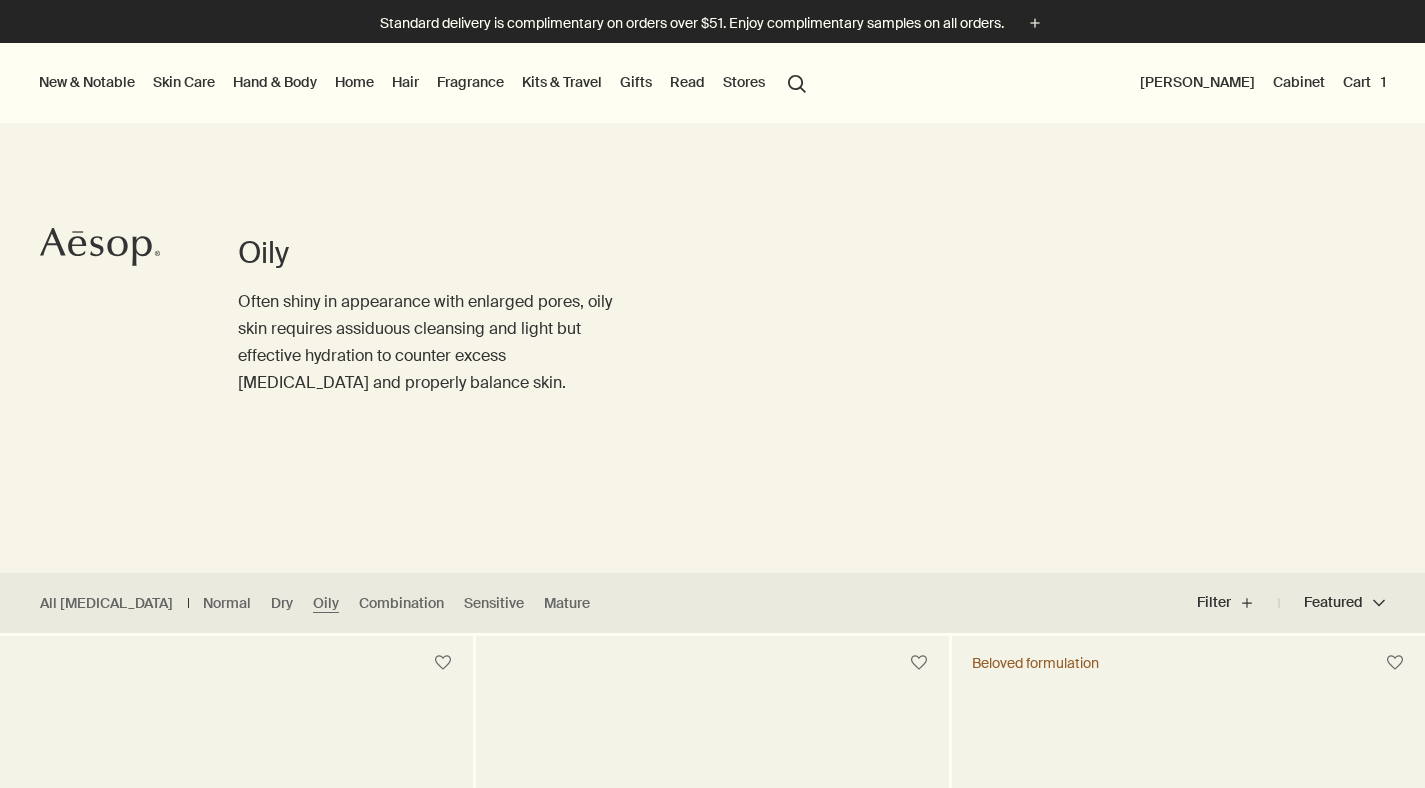 scroll, scrollTop: 0, scrollLeft: 0, axis: both 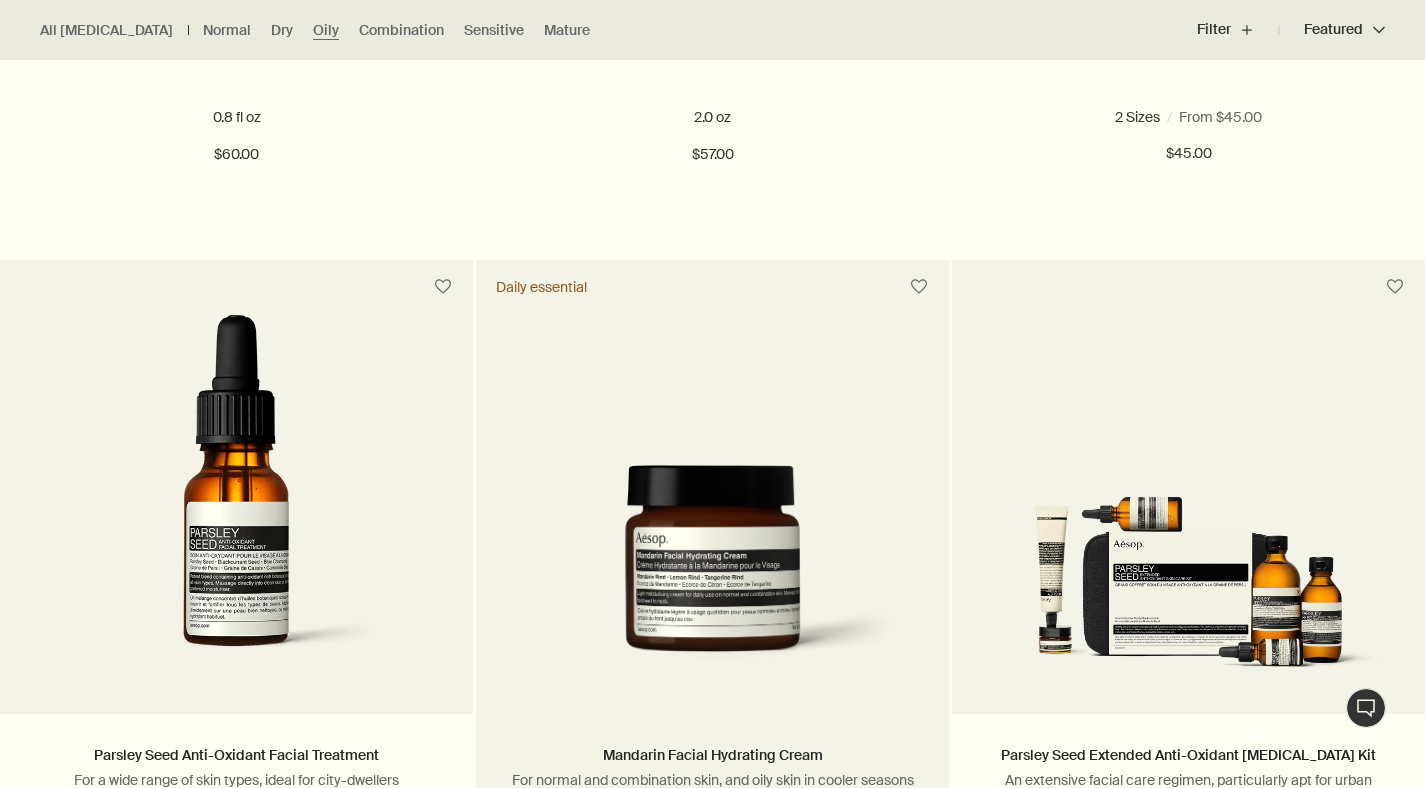 click at bounding box center [712, 574] 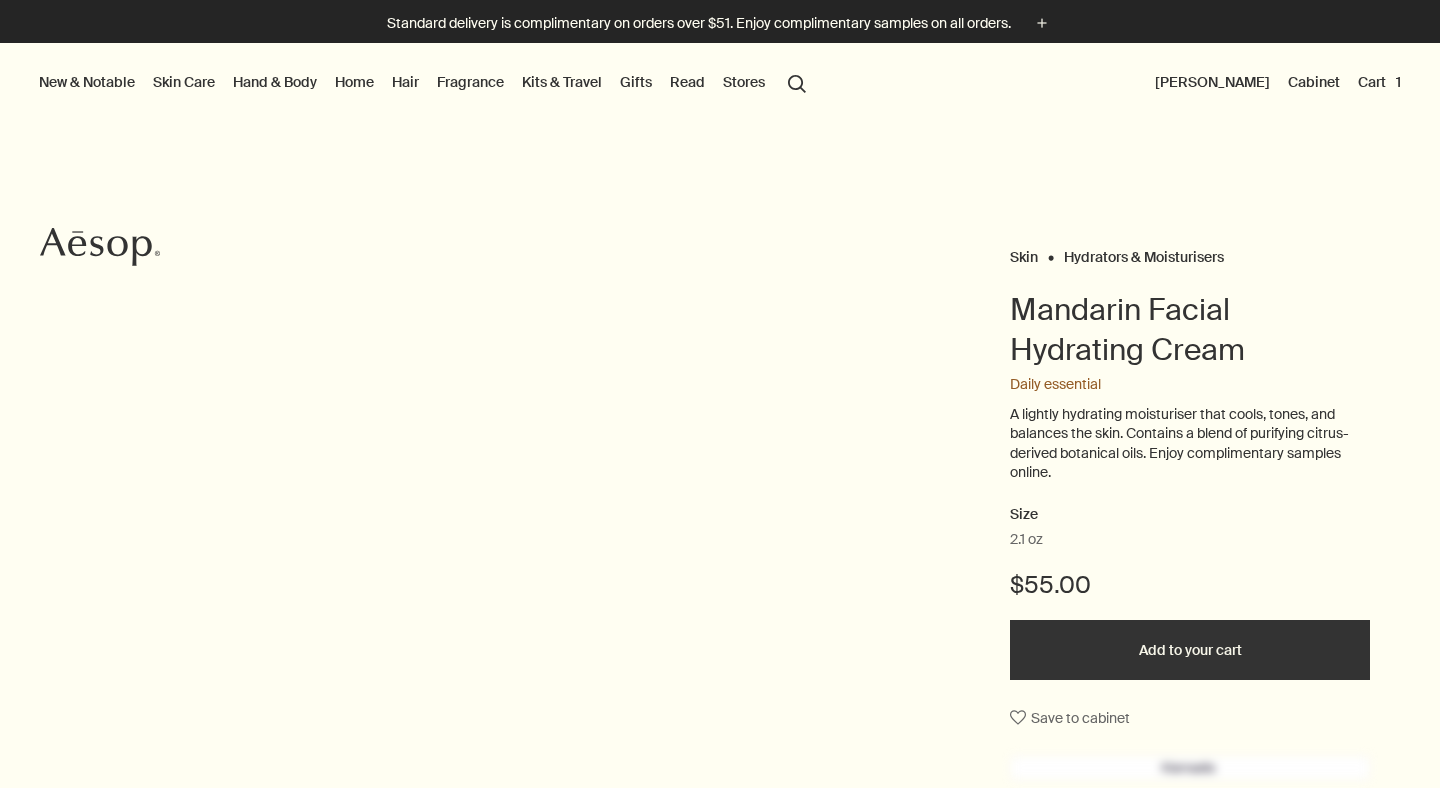 scroll, scrollTop: 0, scrollLeft: 0, axis: both 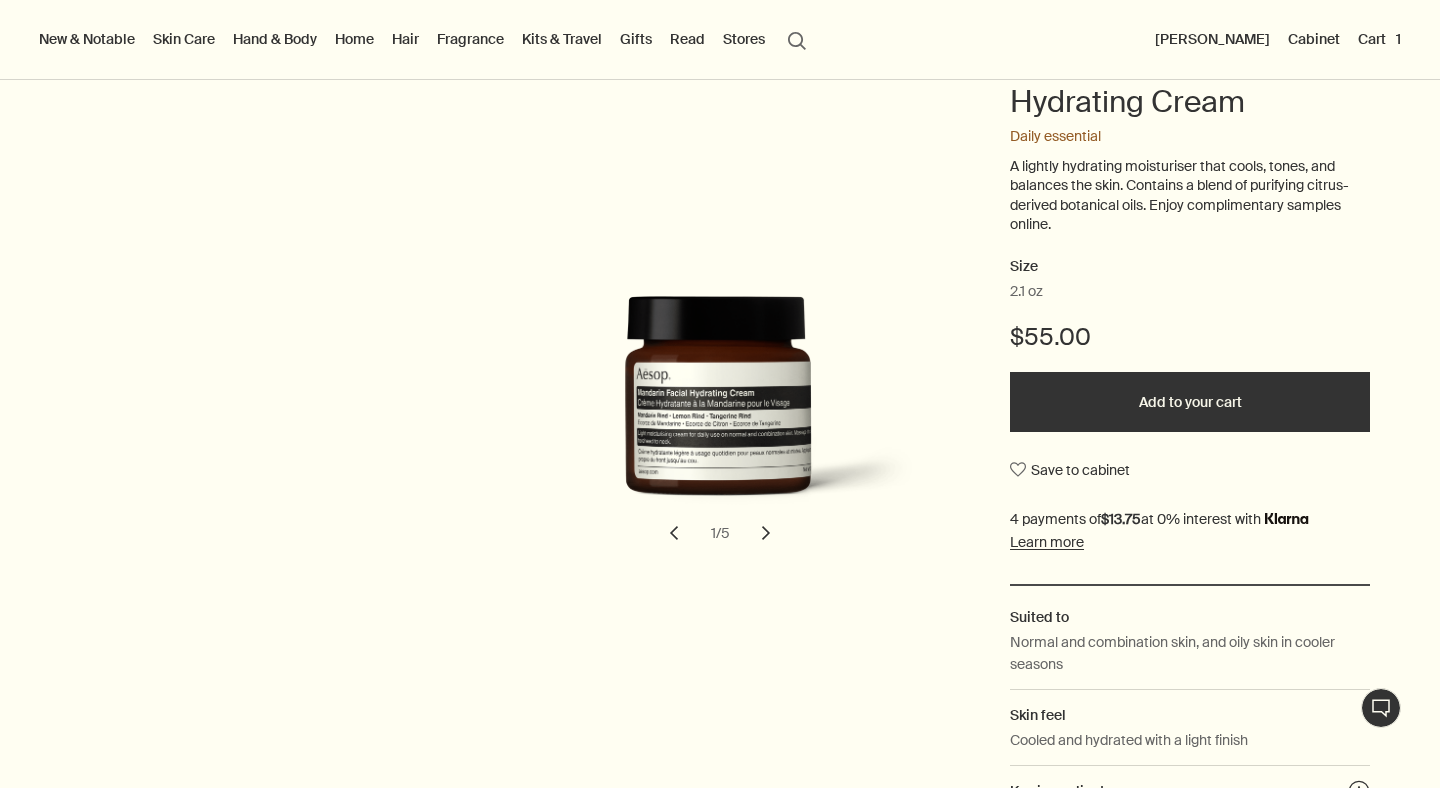 click on "chevron" at bounding box center [766, 533] 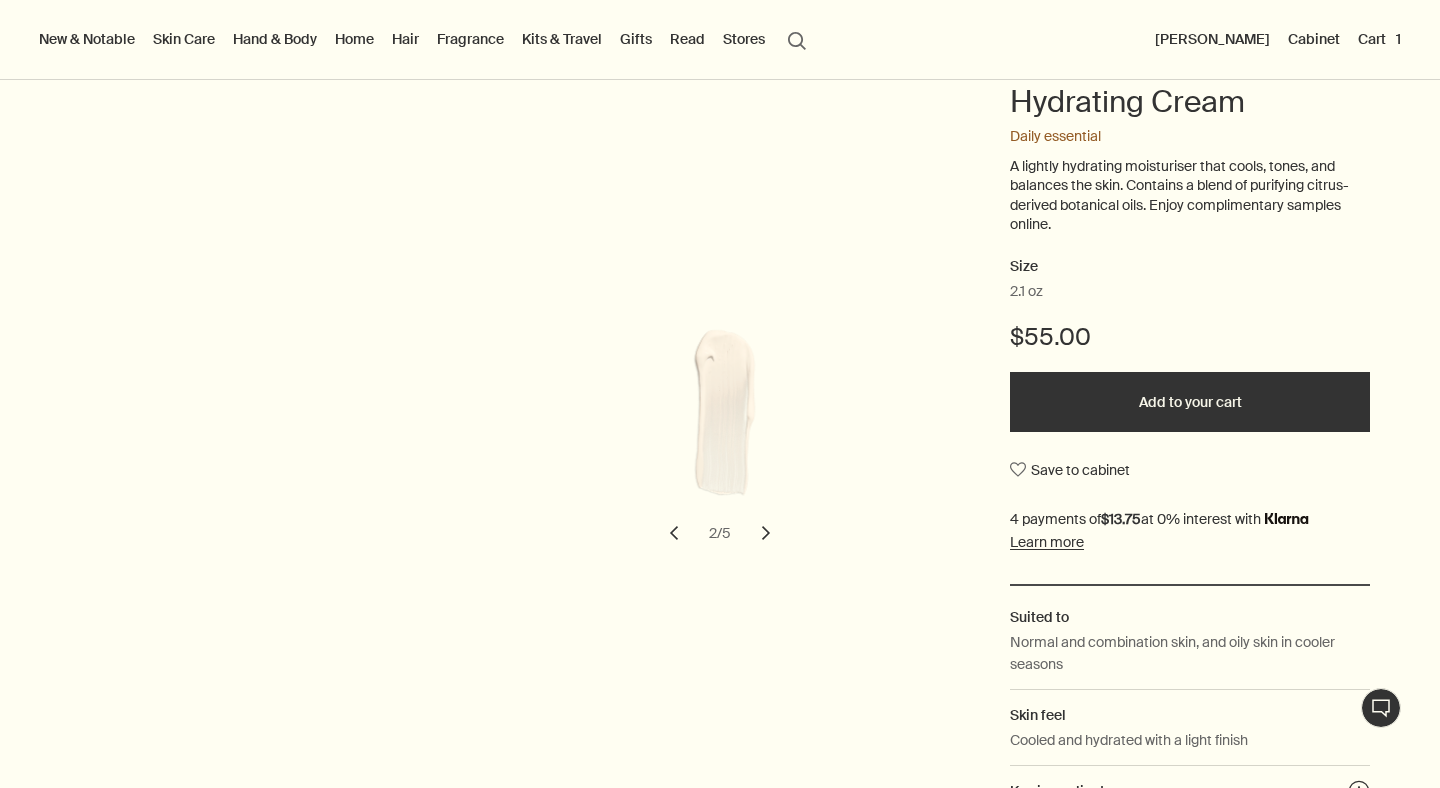 click on "chevron" at bounding box center (766, 533) 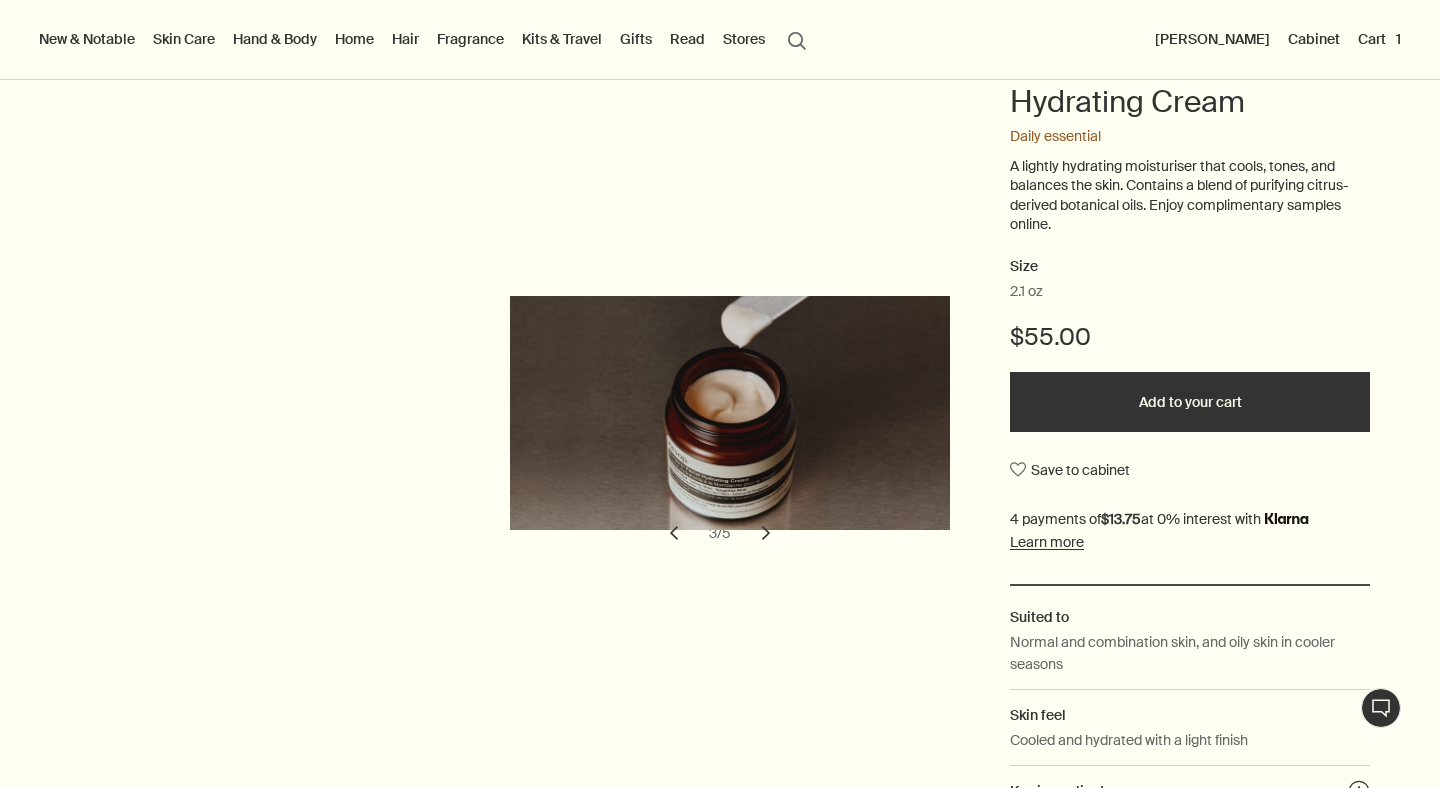 click on "chevron" at bounding box center [766, 533] 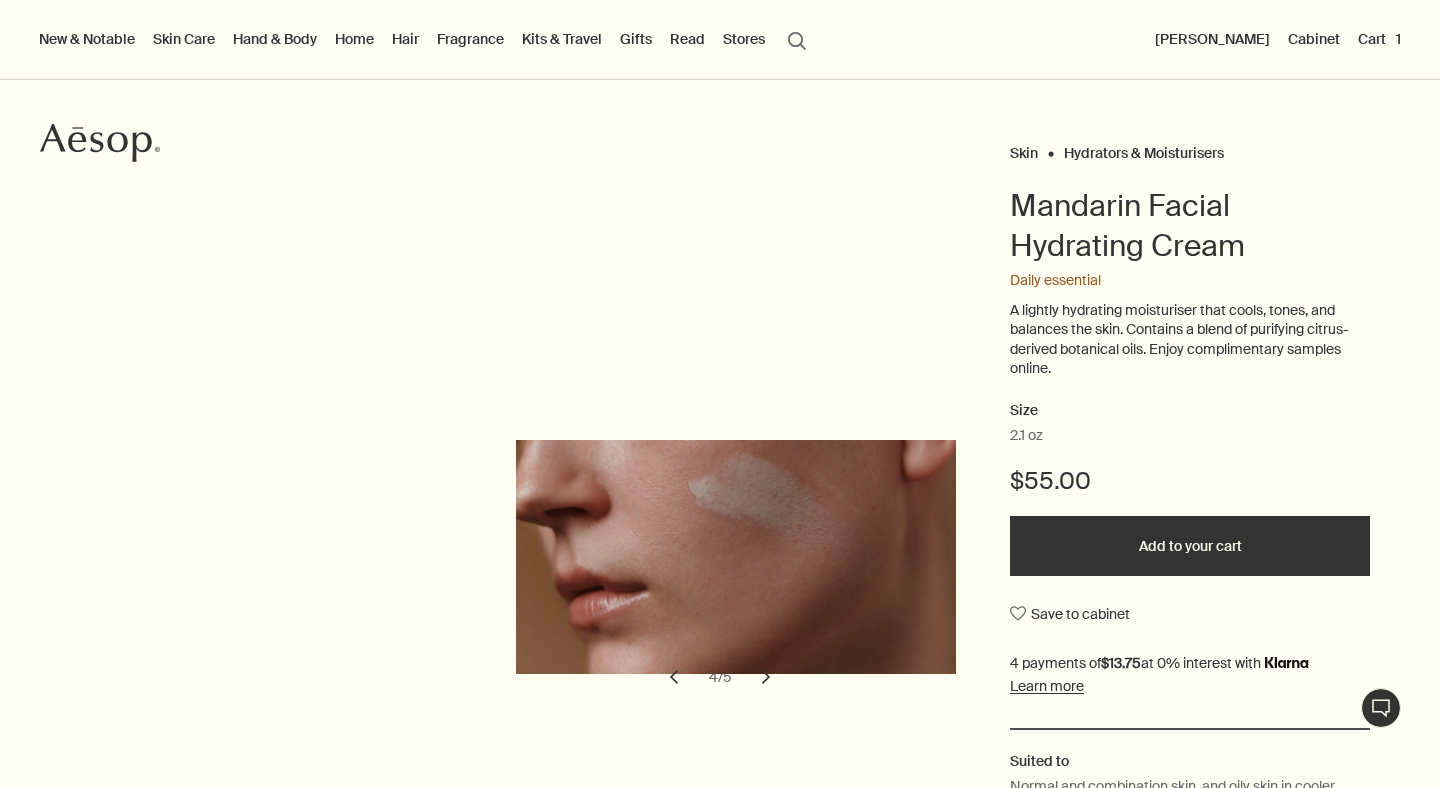 scroll, scrollTop: 157, scrollLeft: 0, axis: vertical 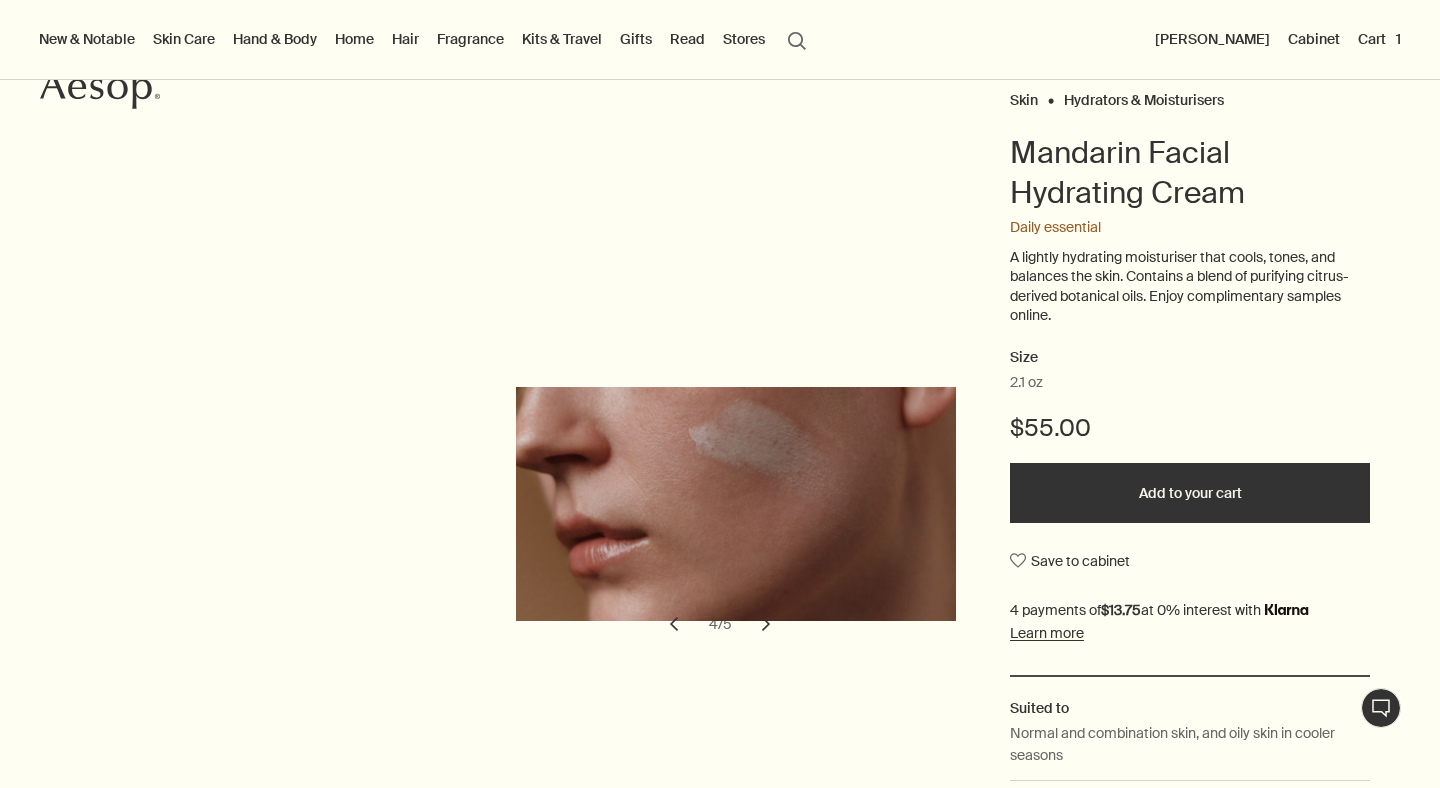 click on "chevron" at bounding box center [766, 624] 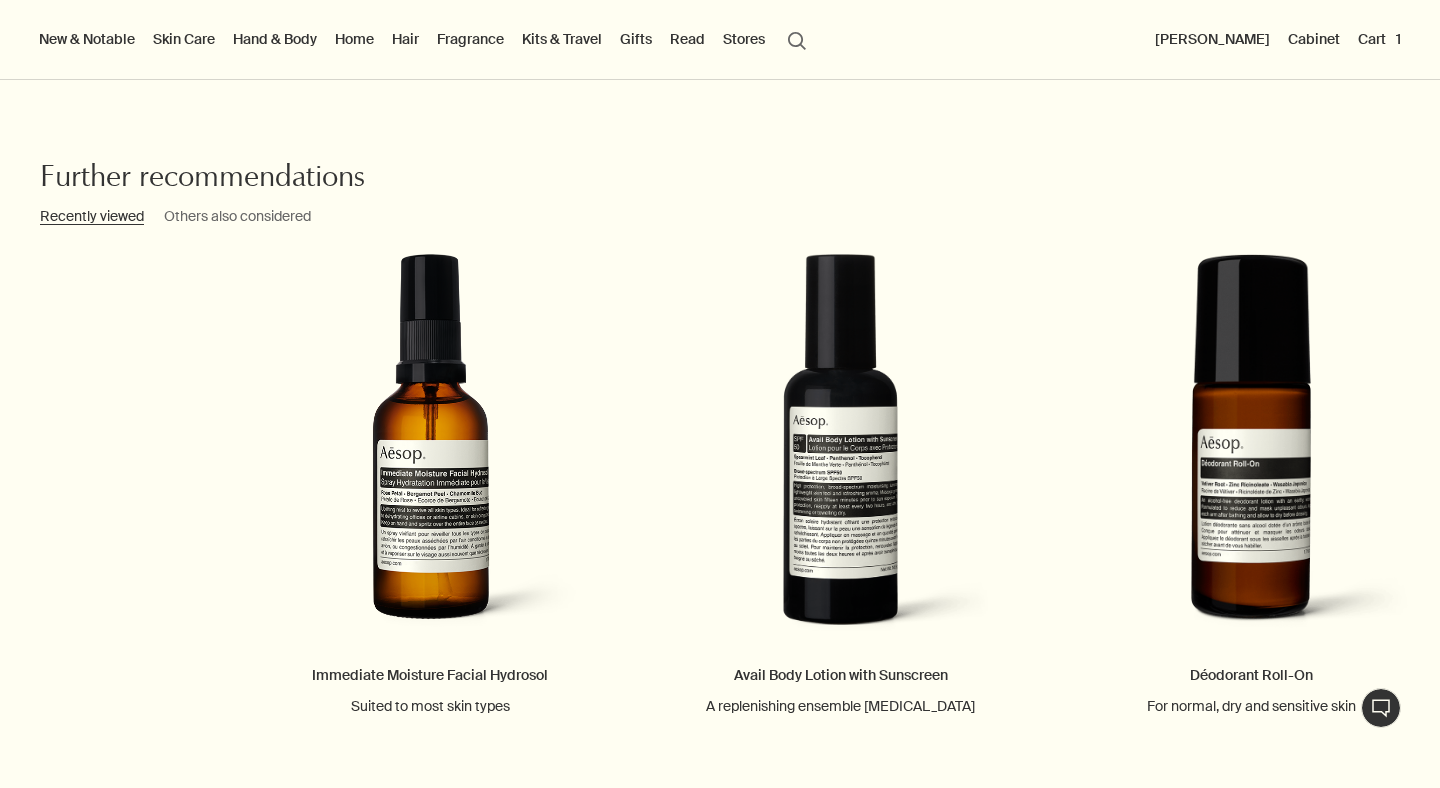 scroll, scrollTop: 3744, scrollLeft: 0, axis: vertical 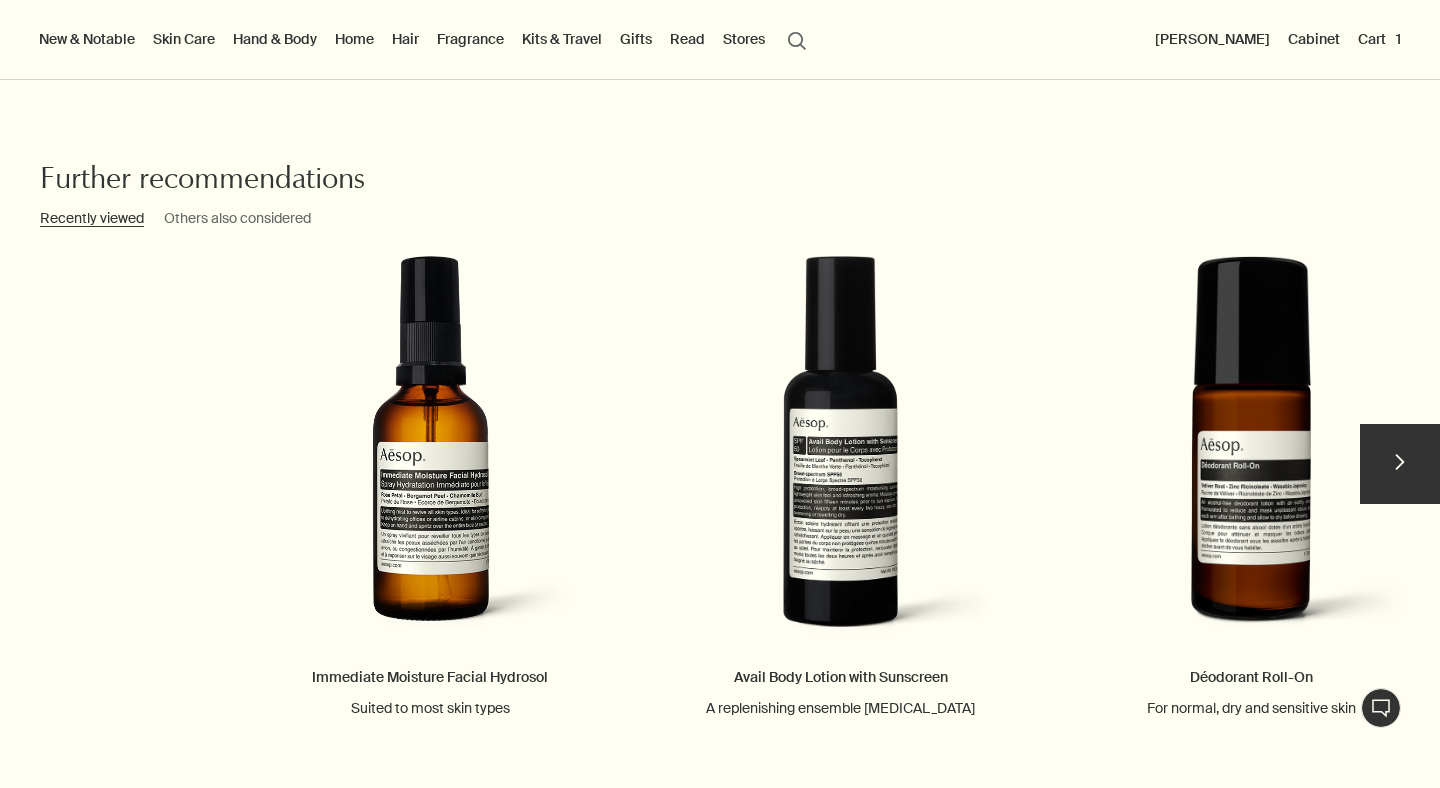 click on "chevron" at bounding box center [1400, 464] 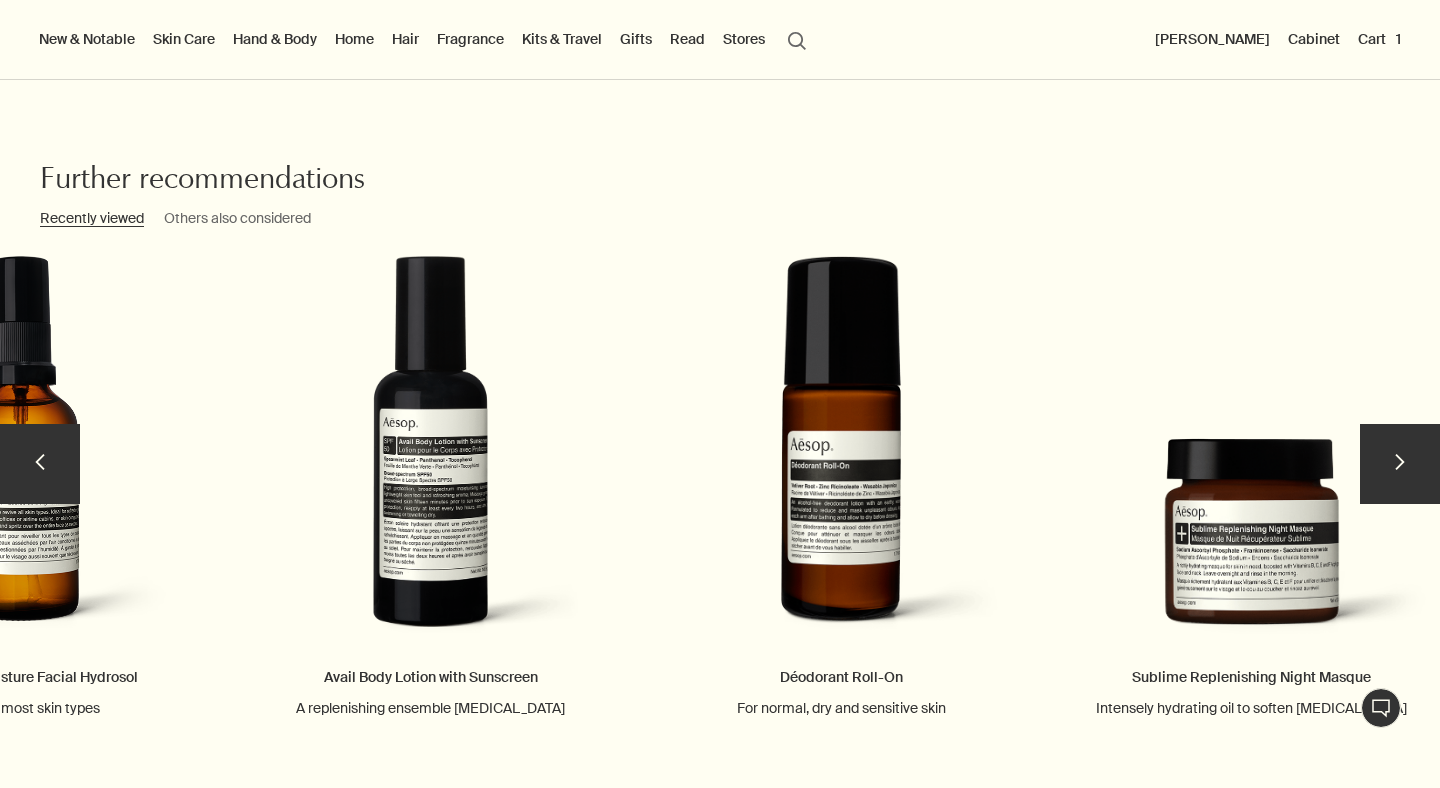 click on "chevron" at bounding box center [1400, 464] 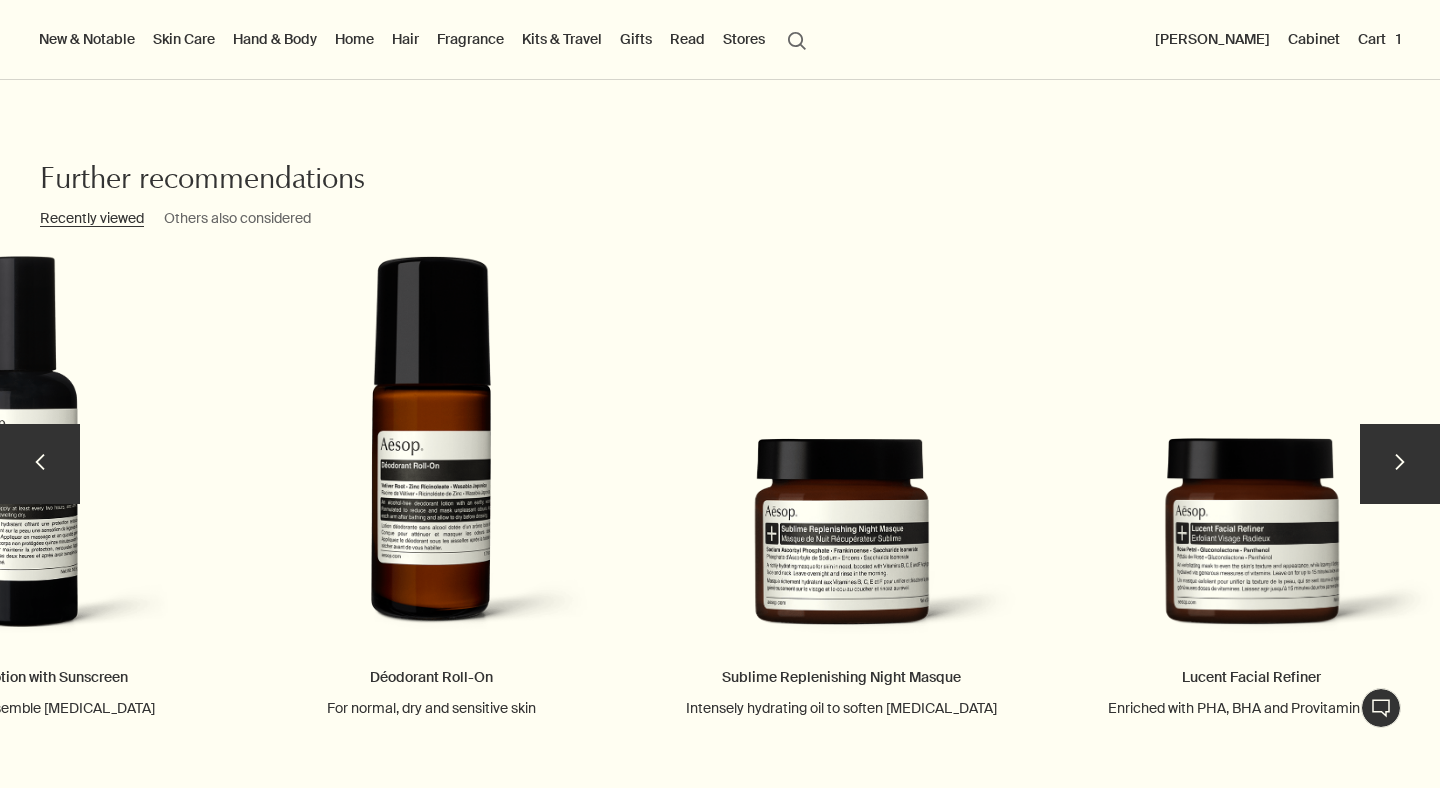 click on "chevron" at bounding box center (1400, 464) 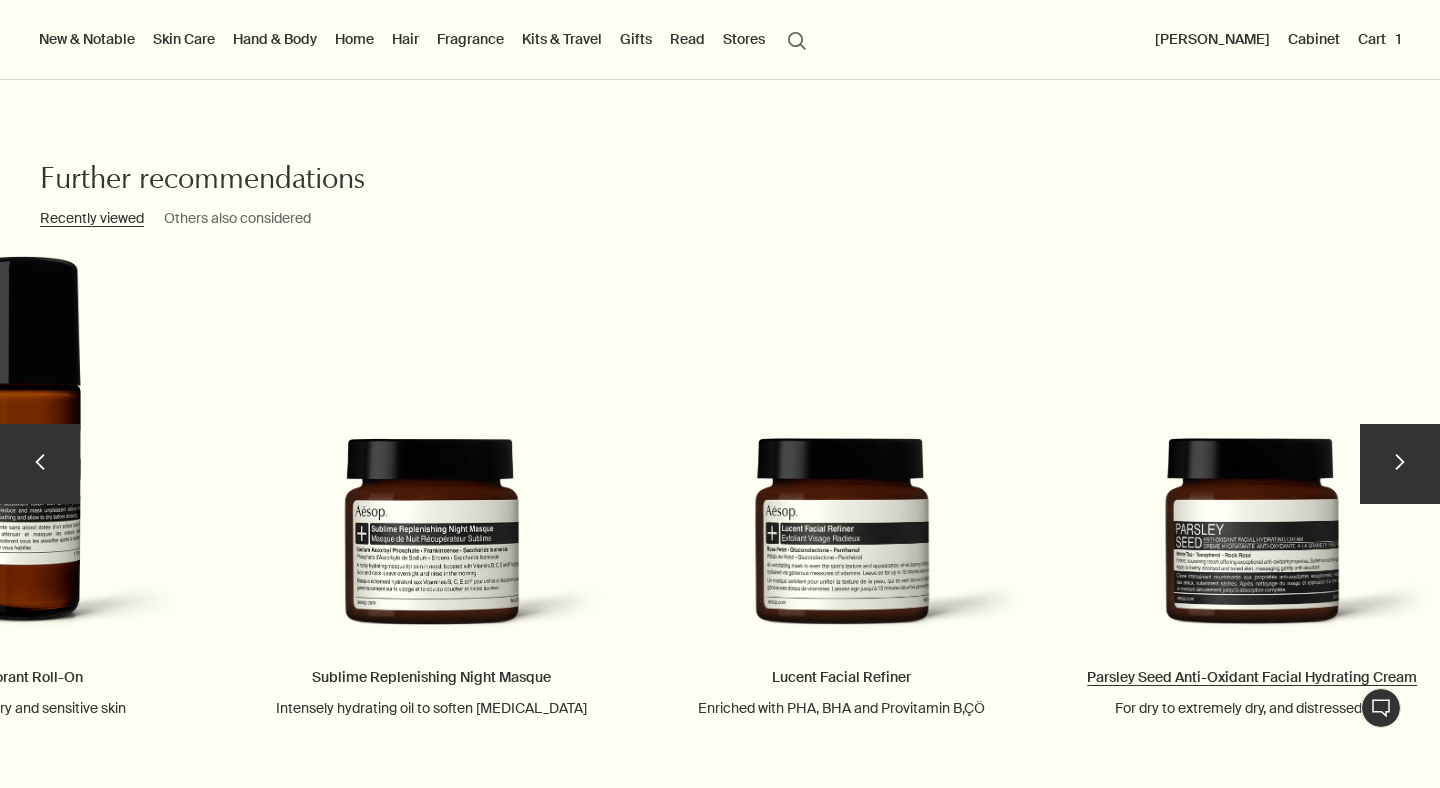 type 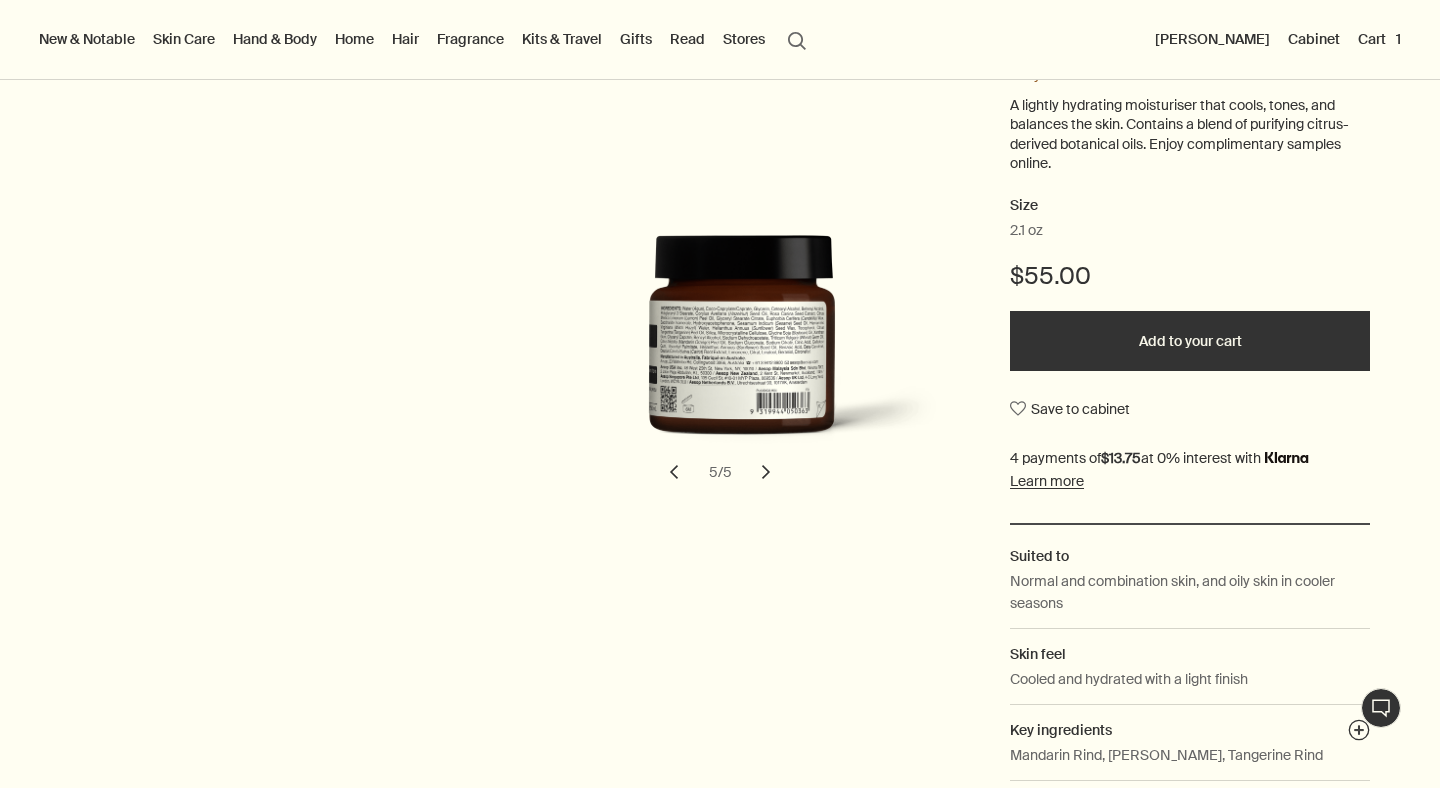 scroll, scrollTop: 590, scrollLeft: 0, axis: vertical 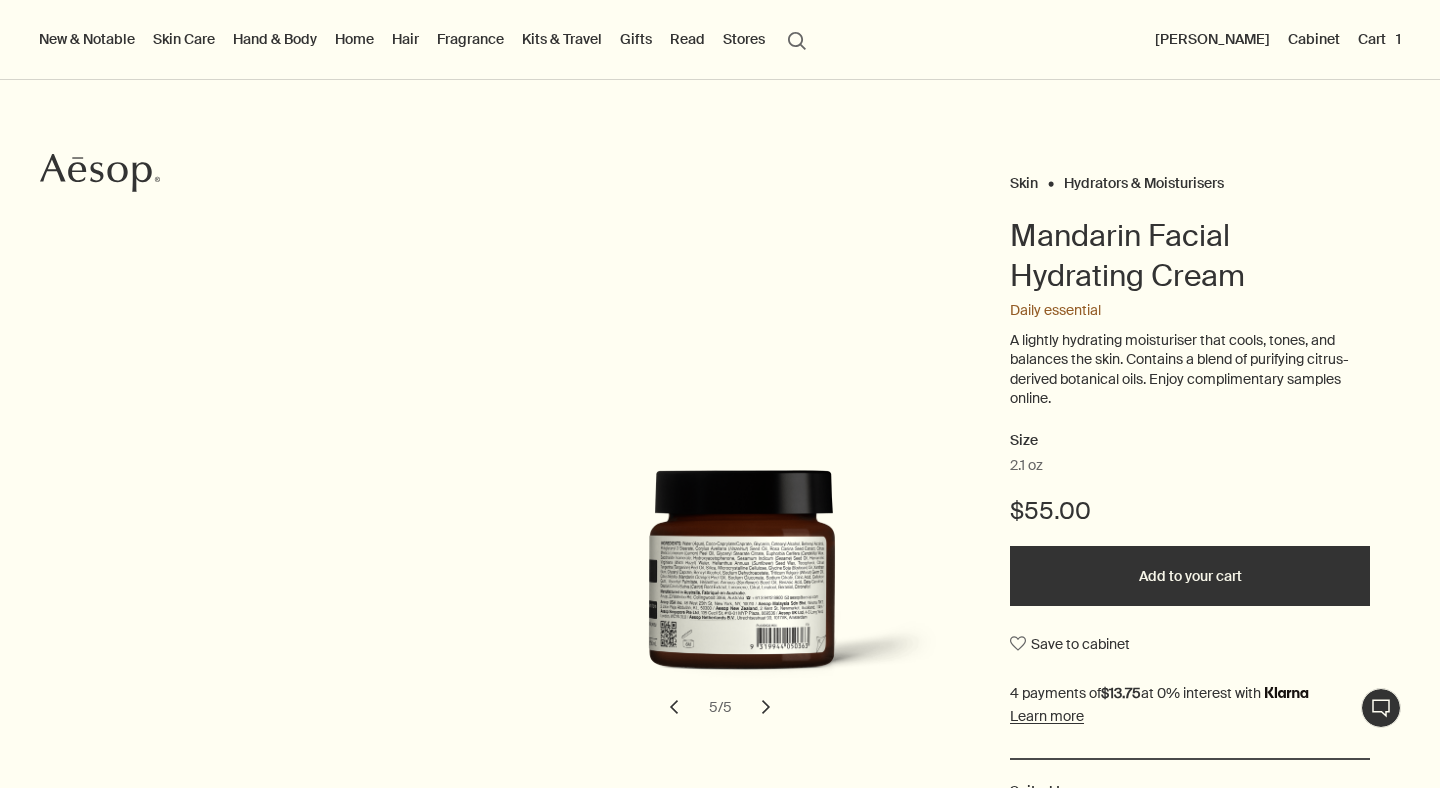 click on "Add to your cart" at bounding box center (1190, 576) 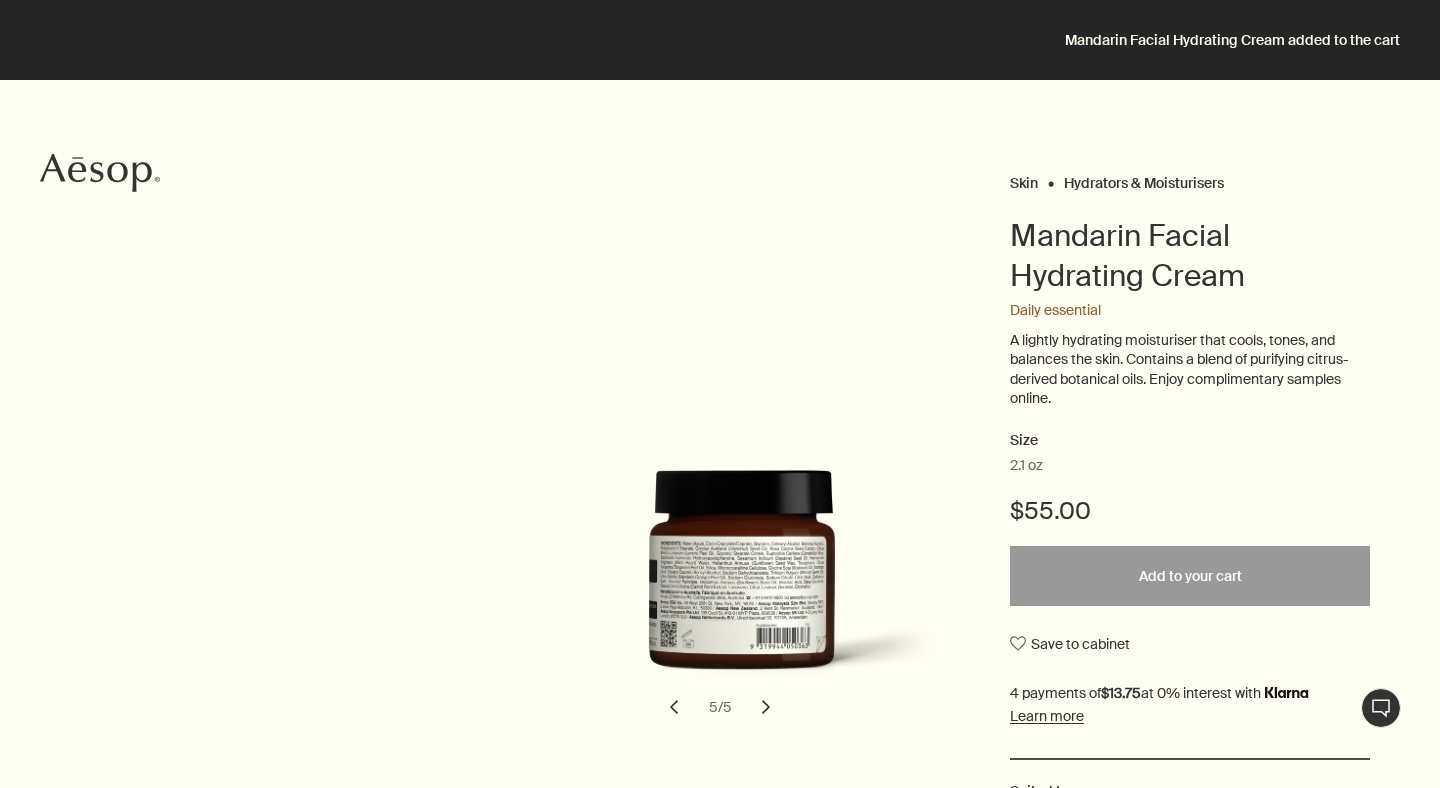 click on "Skin Hydrators & Moisturisers Mandarin Facial Hydrating Cream Daily essential A lightly hydrating moisturiser that cools, tones, and balances the skin. Contains a blend of purifying citrus-derived botanical oils. Enjoy complimentary samples online. Size 2.1 oz $55.00 Added to your cart Add to your cart Save to cabinet Suited to Normal and combination skin, and oily skin in cooler seasons Skin feel Cooled and hydrated with a light finish  Key ingredients plusAndCloseWithCircle Mandarin Rind, Lemon Rind, Tangerine Rind chevron chevron 5  /  5" at bounding box center (720, 599) 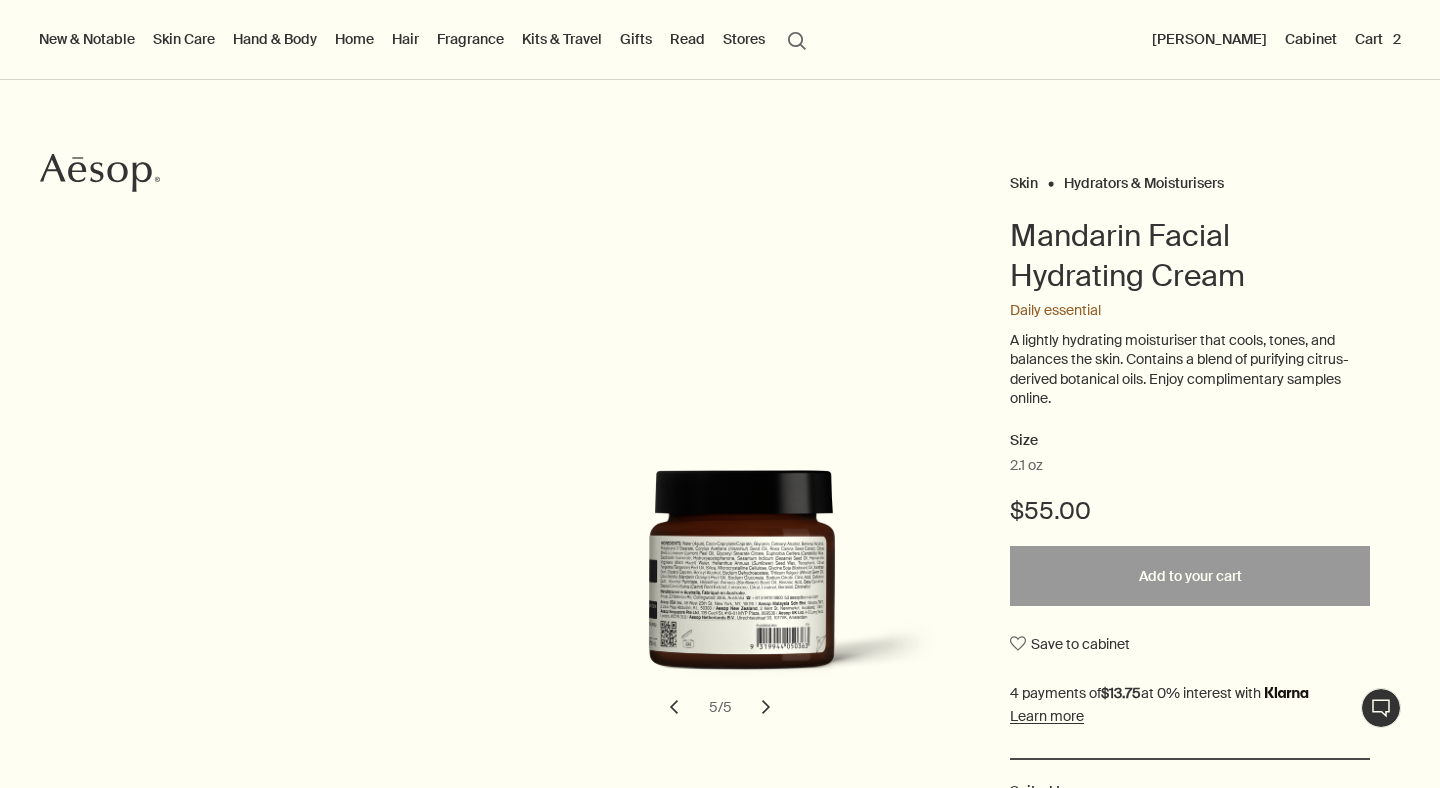 click on "Cart 2" at bounding box center (1378, 39) 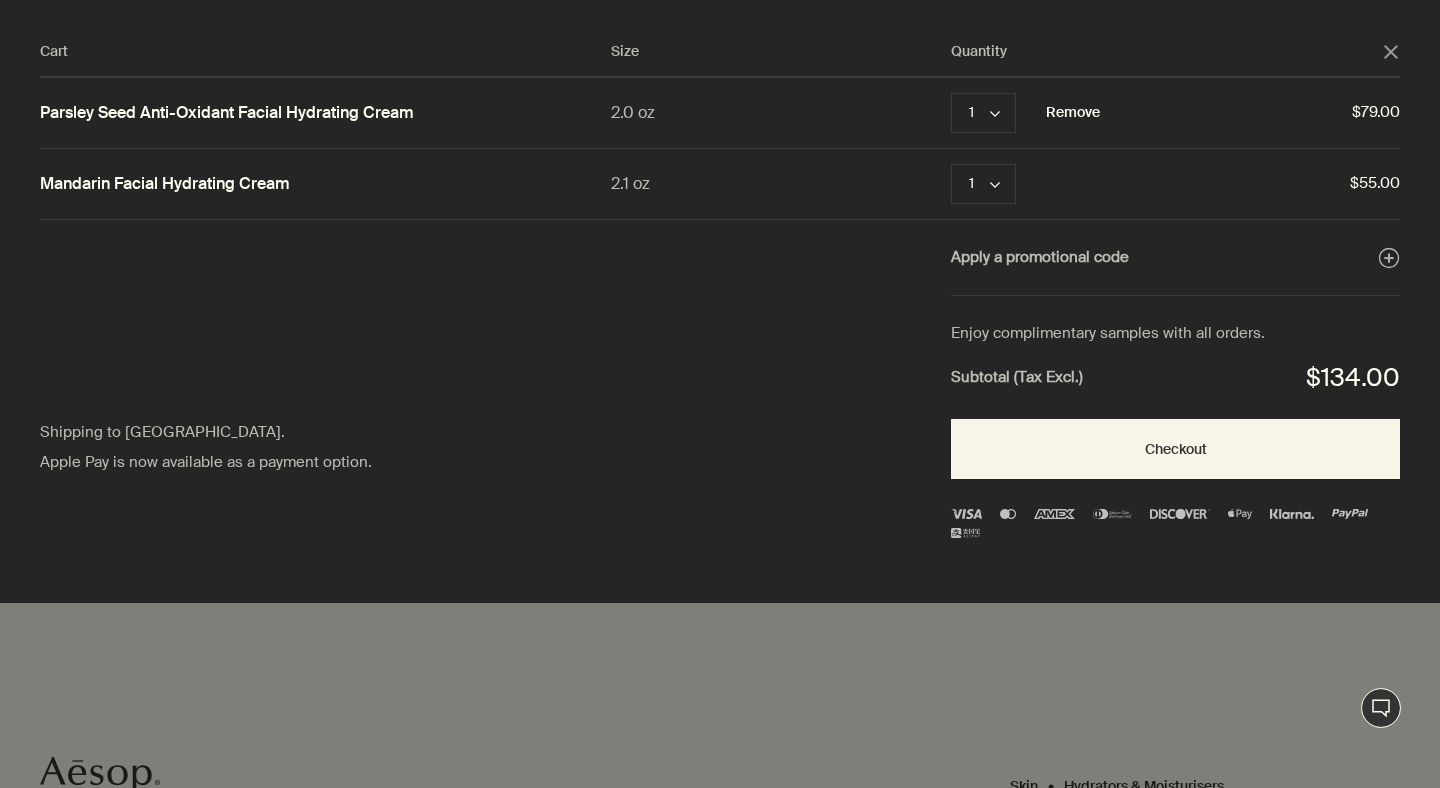 click on "Remove" at bounding box center [1073, 113] 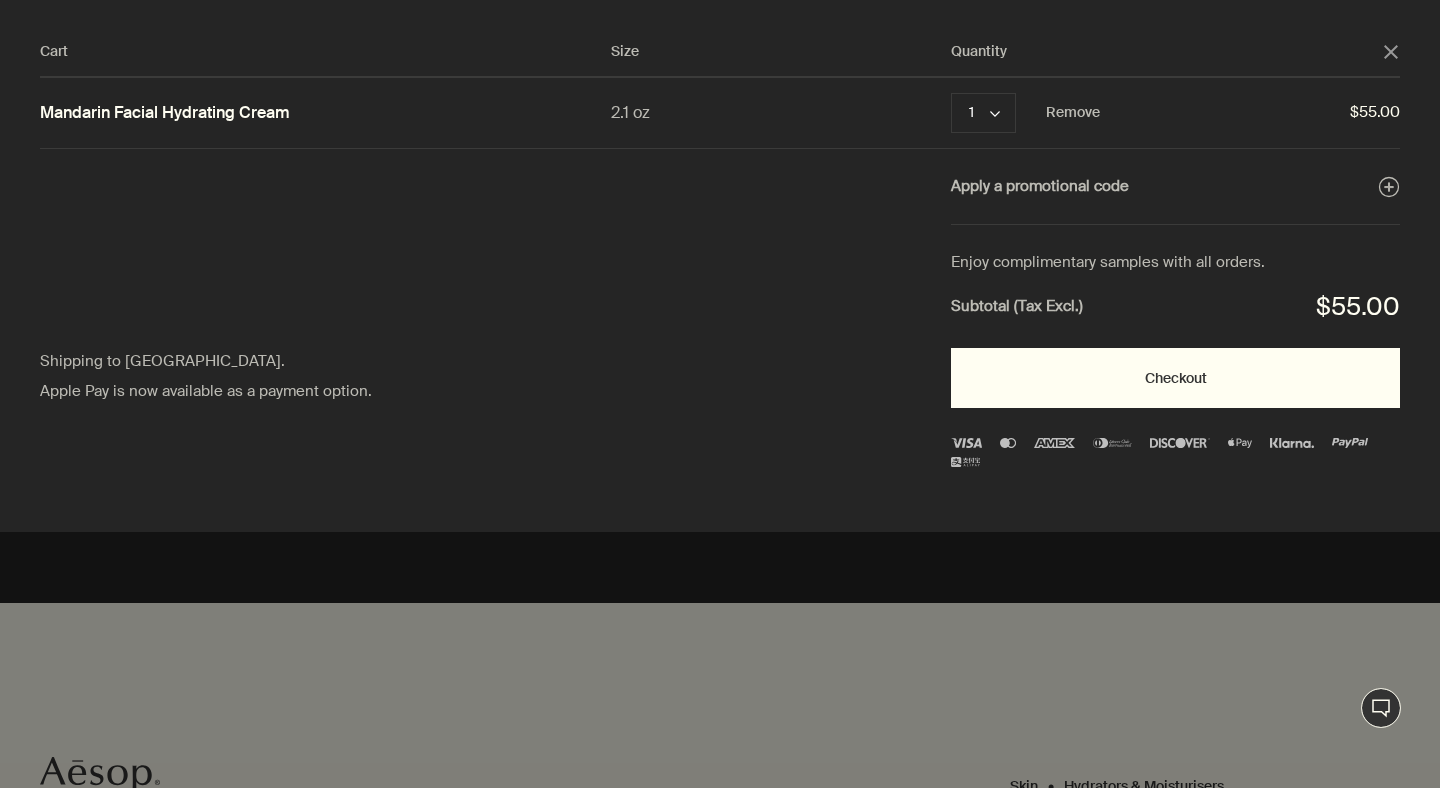 click on "Checkout" at bounding box center [1175, 378] 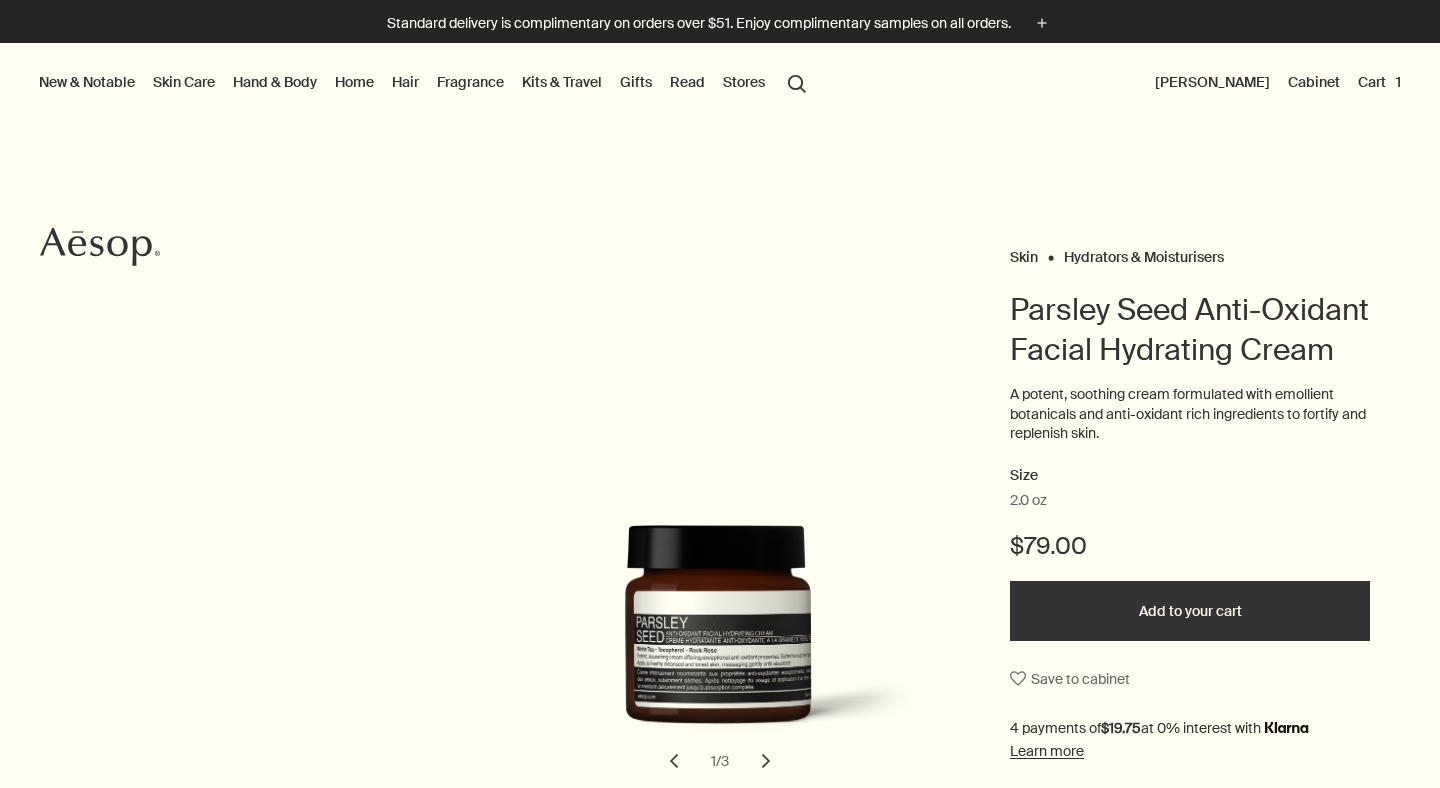 scroll, scrollTop: 0, scrollLeft: 0, axis: both 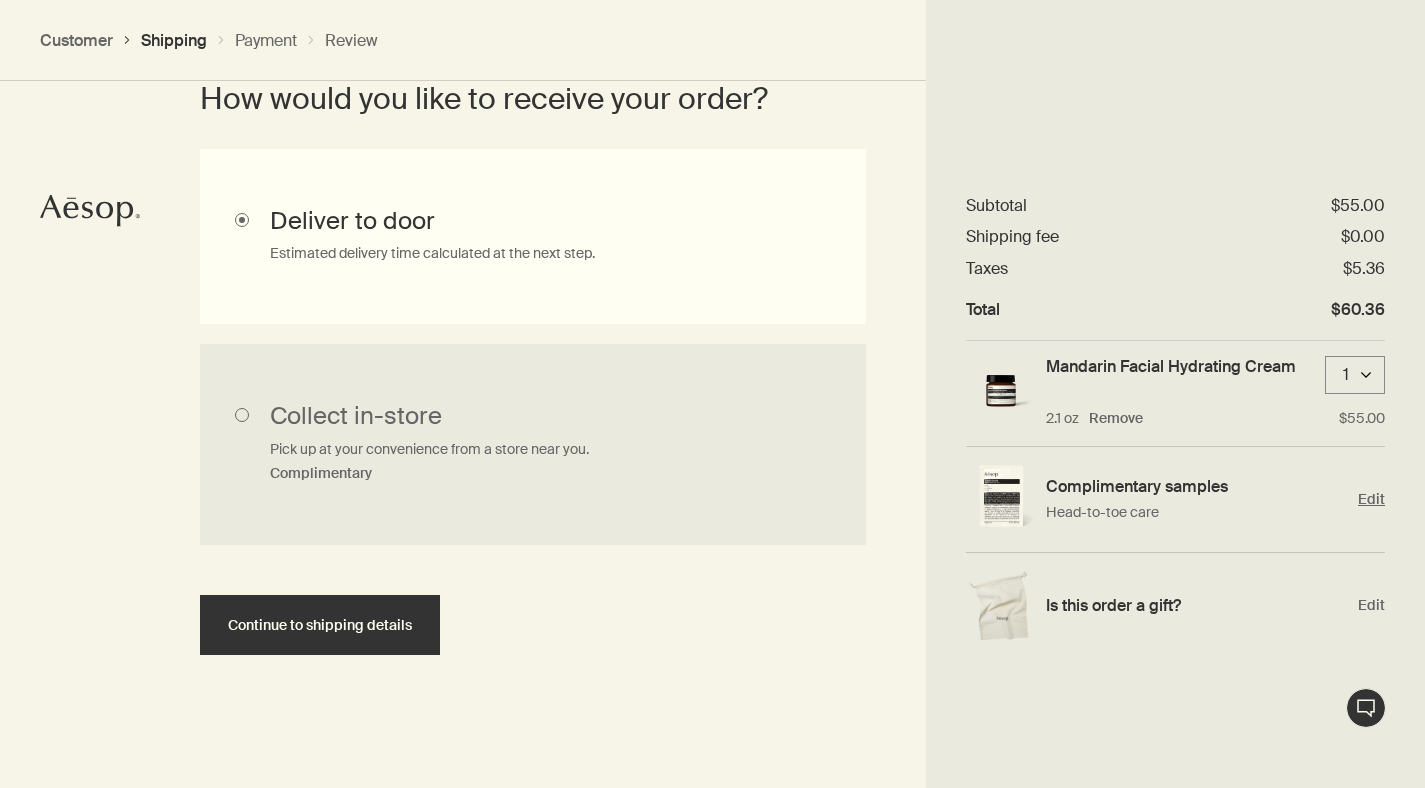 click on "Complimentary samples Head-to-toe care Edit" at bounding box center [1175, 500] 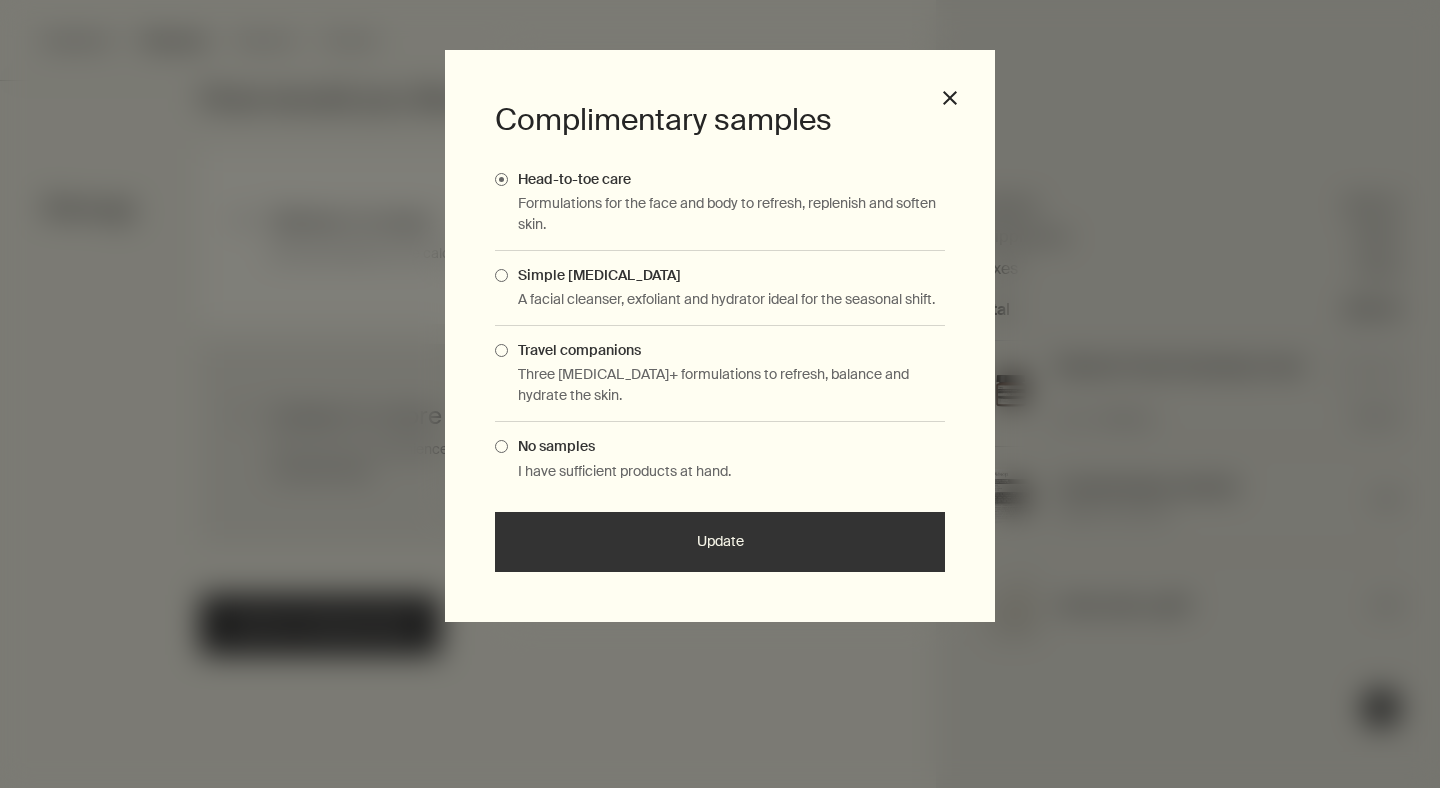 click on "Travel companions" at bounding box center [574, 350] 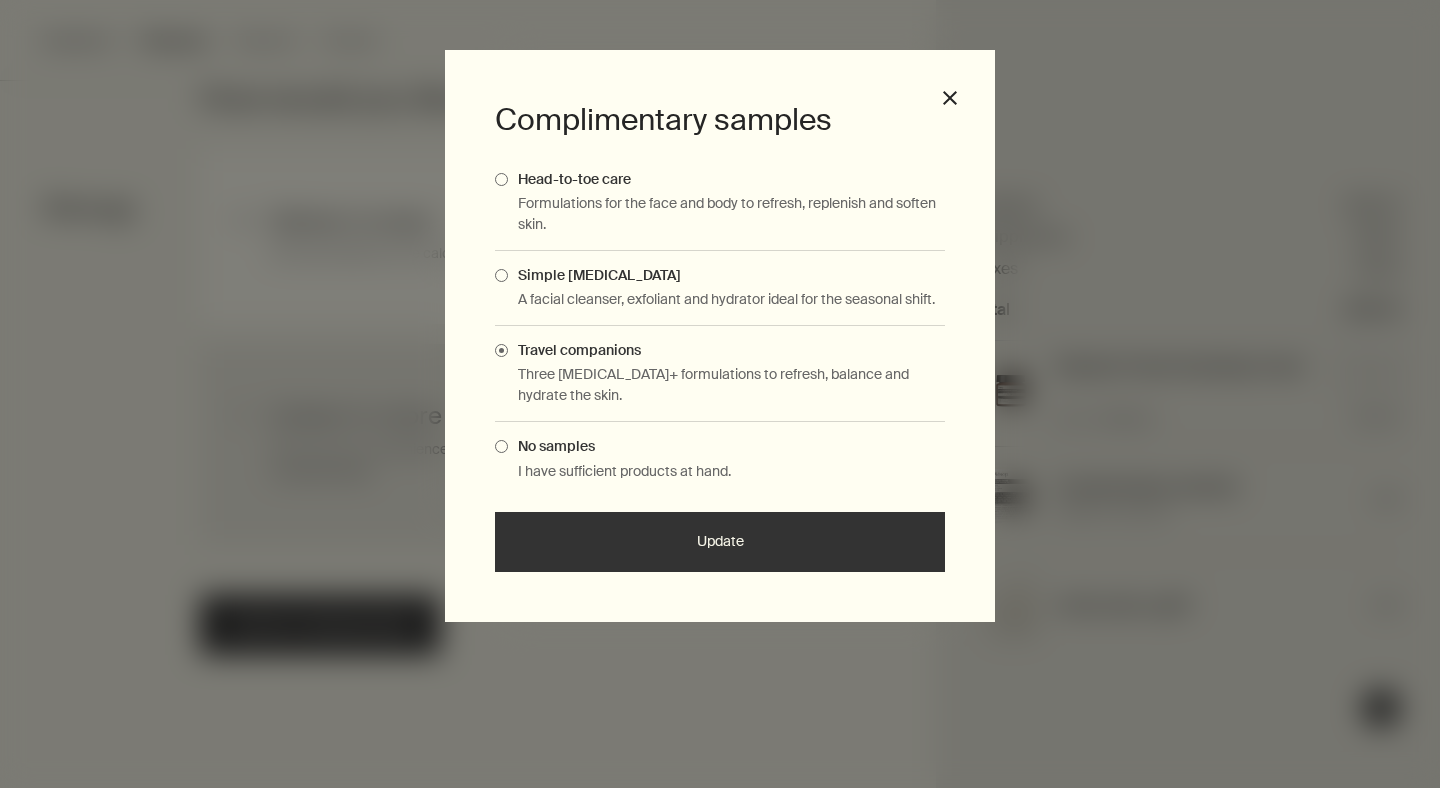 click on "Update" at bounding box center [720, 542] 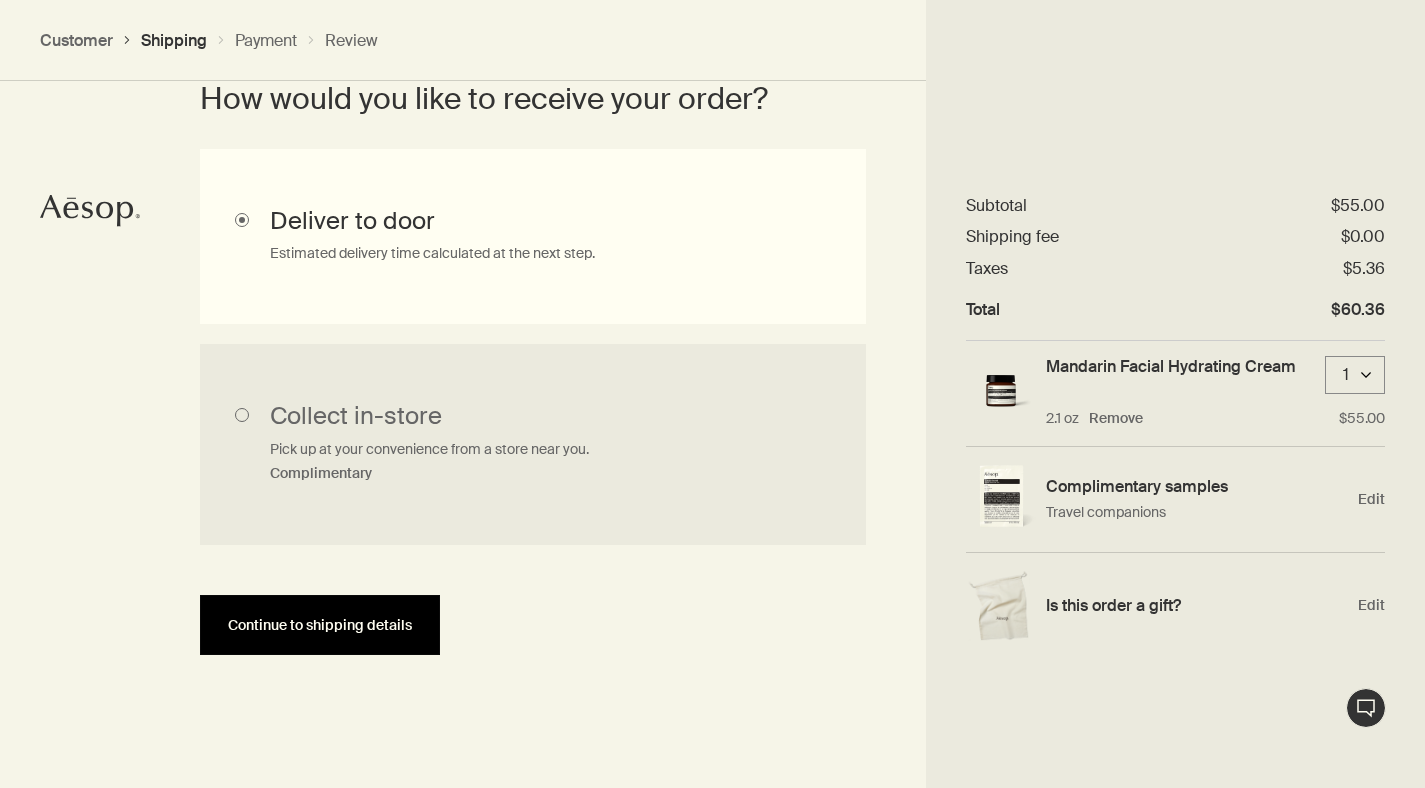 click on "Continue to shipping details" at bounding box center (320, 625) 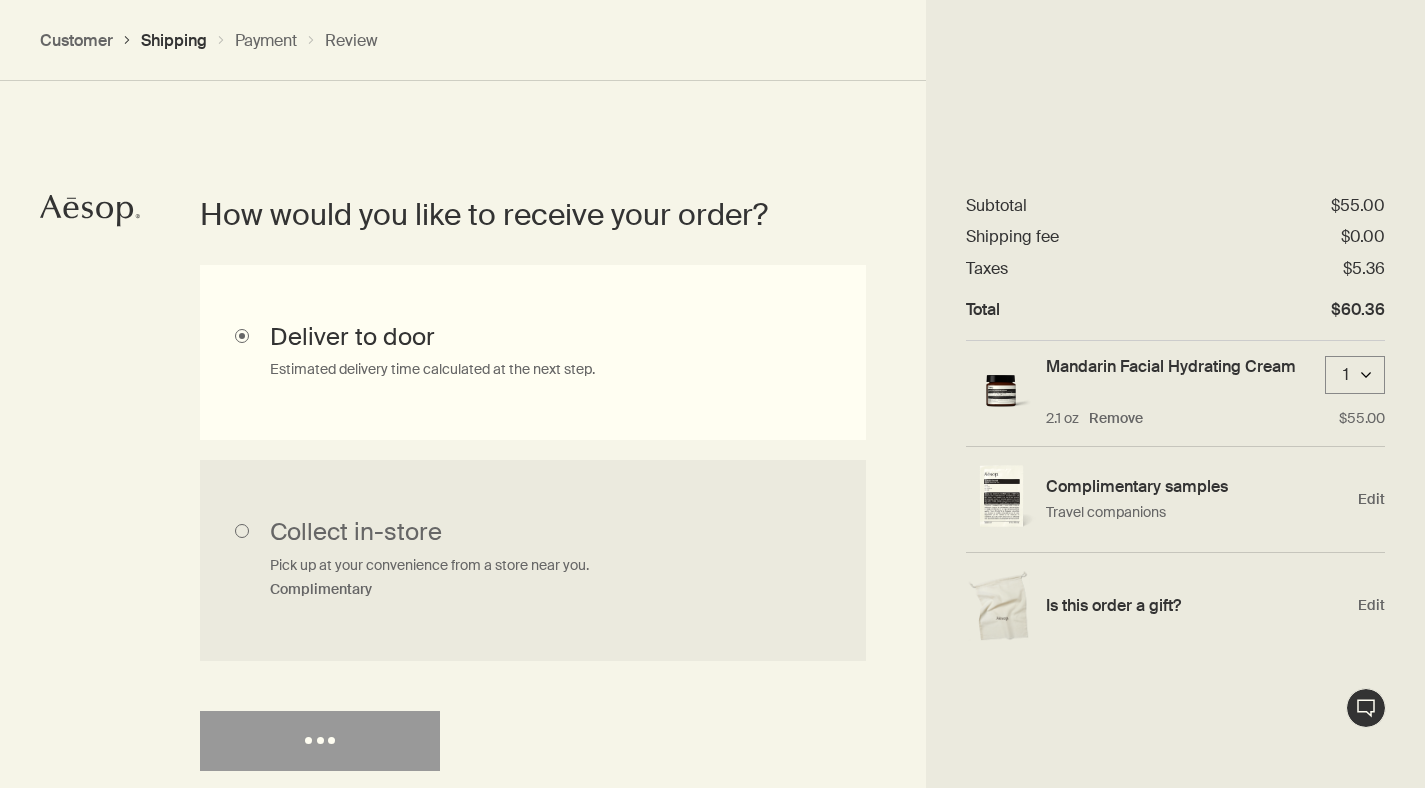select on "US" 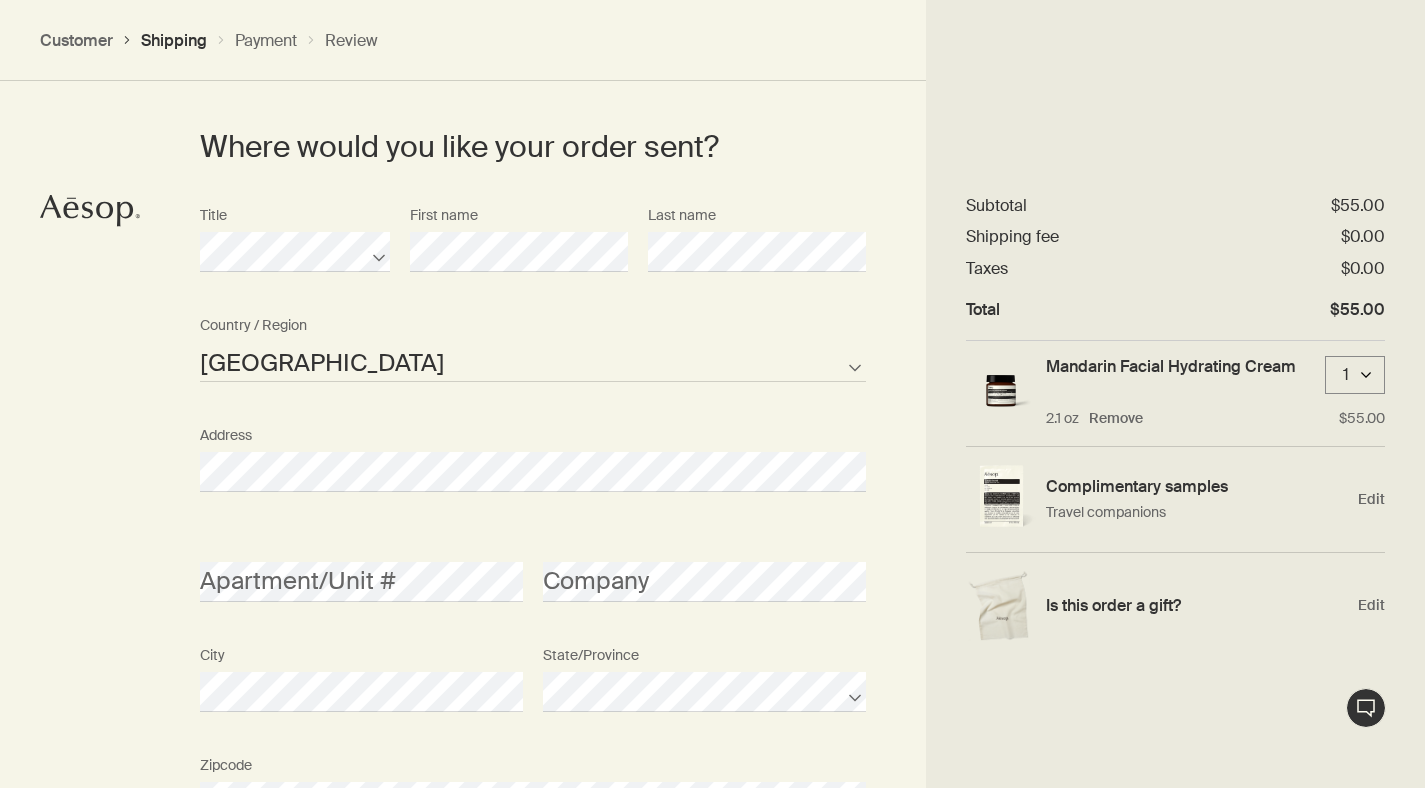scroll, scrollTop: 939, scrollLeft: 0, axis: vertical 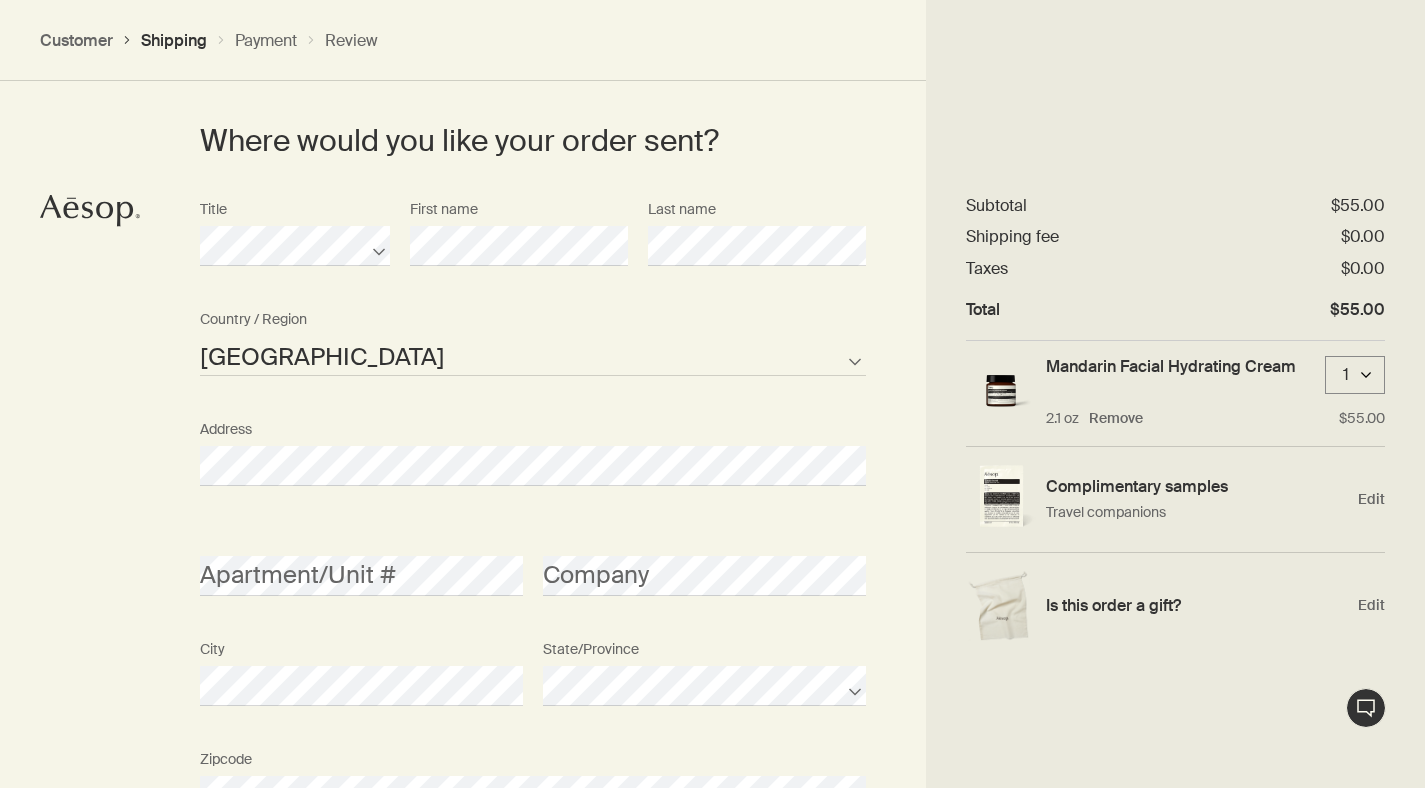 click on "Address" at bounding box center [533, 448] 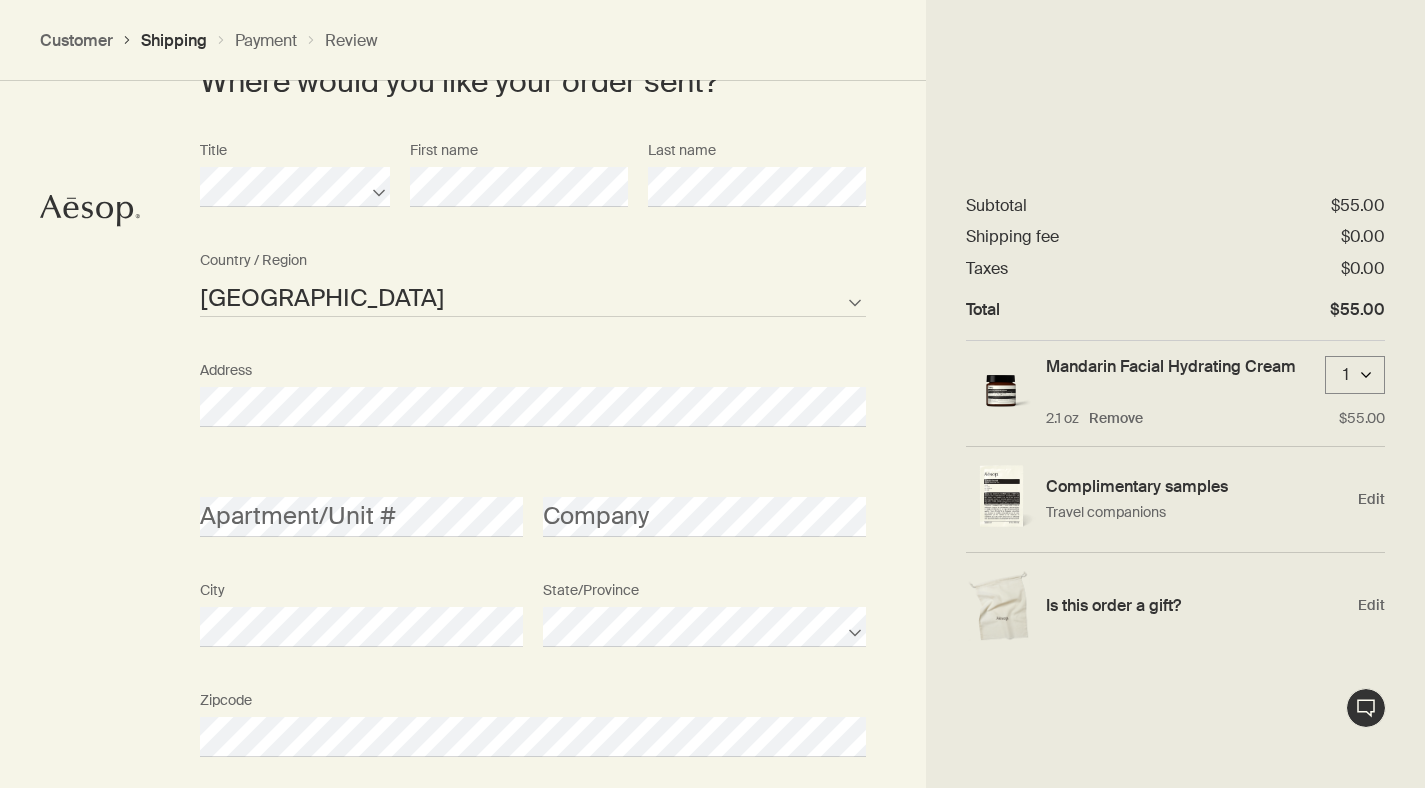 scroll, scrollTop: 1012, scrollLeft: 0, axis: vertical 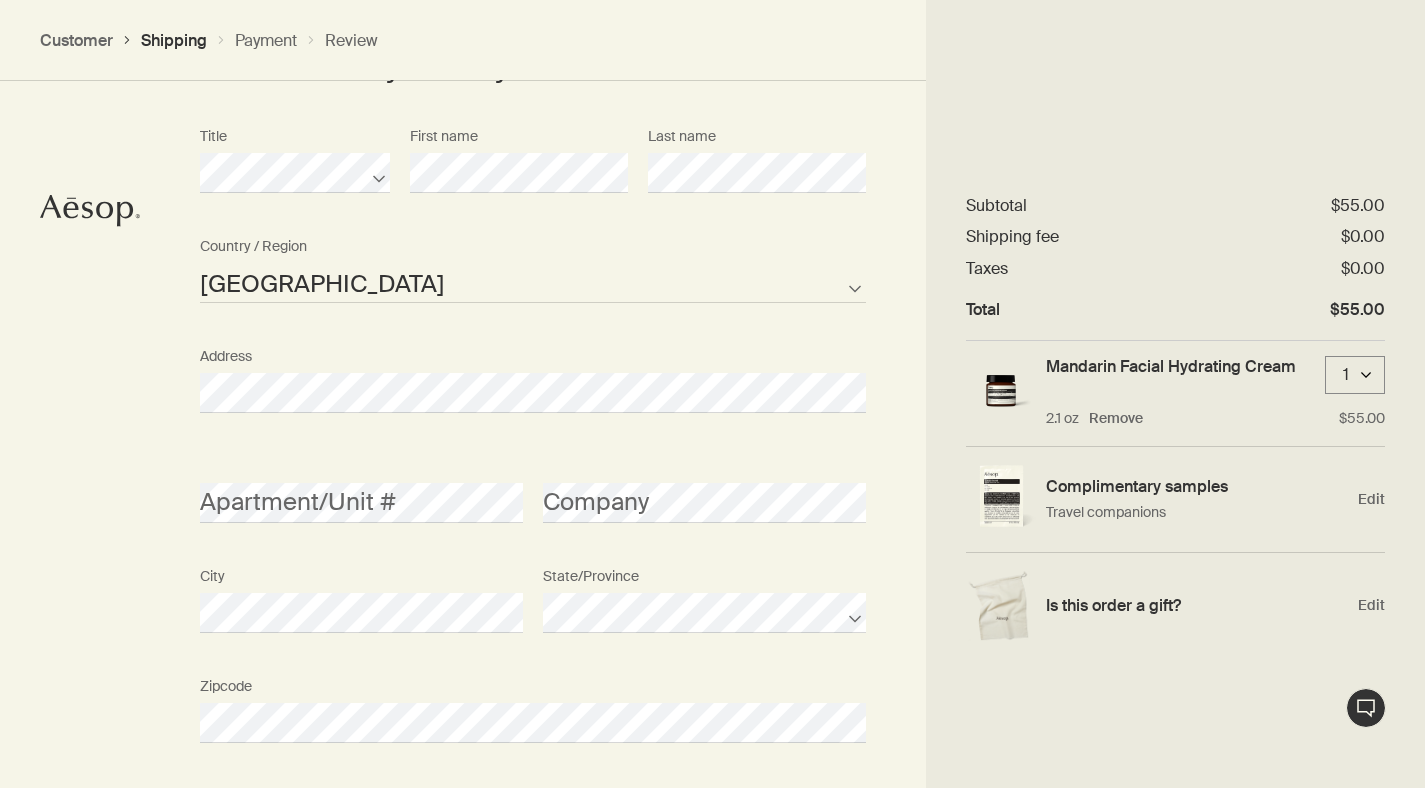 click on "Where would you like your order sent? Title First name Last name United States of America Not listed Country / Region Address Apartment/Unit # Company City State/Province Zipcode AFG ALB DZA ASM AND AGO AIA ATA ATG ARG ARM ABW AUS AUT AZE BHS BHR BGD BRB BLR BEL BLZ BEN BMU BTN BOL BIH BWA BRA IOT VGB BRN BGR BFA BDI KHM CMR CAN CPV CYM CAF TCD CHL CHN CXR CCK COL COM COK CRI HRV CUB CUW CYP CZE COD DNK DJI DMA DOM TLS ECU EGY SLV GNQ ERI EST ETH FLK FRO FJI FIN FRA PYF GAB GMB GEO DEU GHA GIB GRC GRL GRD GUM GTM GGY GIN GNB GUY HTI HND HKG HUN ISL IND IDN IRN IRQ IRL IMN ISR ITA CIV JAM JPN JEY JOR KAZ KEN KIR XKX KWT KGZ LAO LVA LBN LSO LBR LBY LIE LTU LUX MAC MKD MDG MWI MYS MDV MLI MLT MHL MRT MUS MYT MEX FSM MDA MCO MNG MNE MSR MAR MOZ MMR NAM NRU NPL NLD ANT NCL NZL NIC NER NGA NIU PRK MNP NOR OMN PAK PLW PSE PAN PNG PRY PER PHL PCN POL PRT PRI QAT COG REU ROU RUS RWA BLM SHN KNA LCA MAF SPM VCT WSM SMR STP SAU SEN SRB SYC SLE SGP SXM SVK SVN SLB SOM KOR ZAF SSD ESP LKA SDN SUR SJM SWZ SWE CHE SYR TWN" at bounding box center (712, 515) 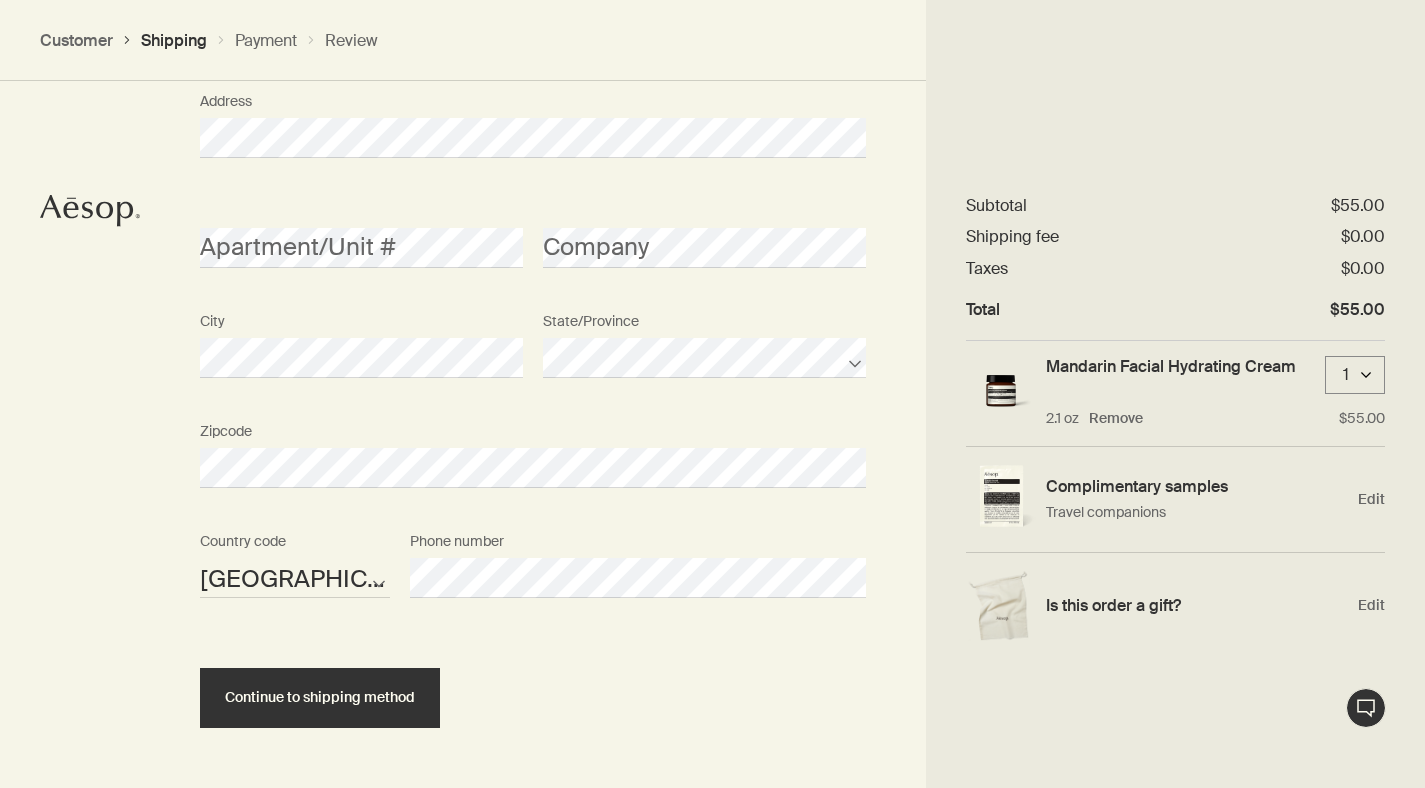 scroll, scrollTop: 1339, scrollLeft: 0, axis: vertical 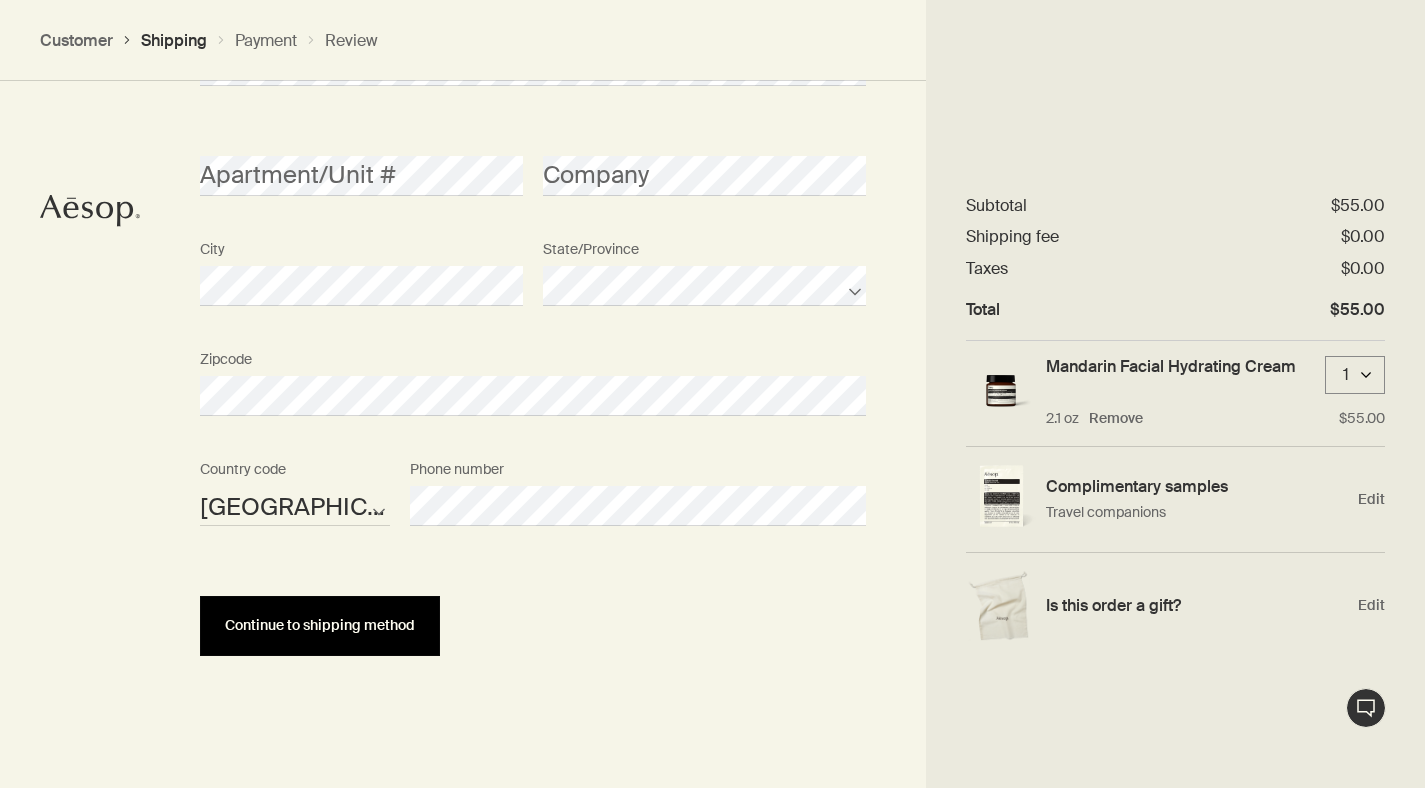 click on "Continue to shipping method" at bounding box center [320, 625] 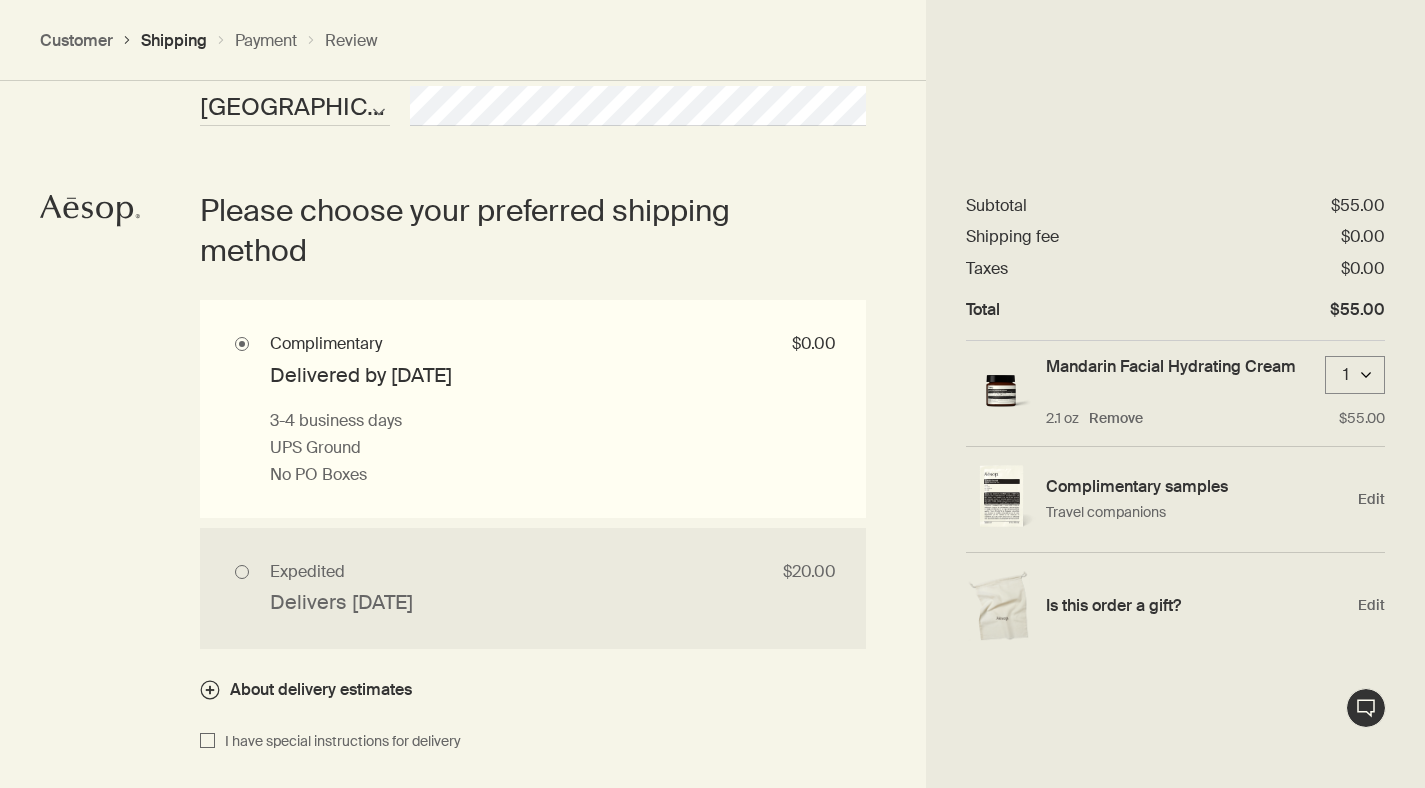 scroll, scrollTop: 1742, scrollLeft: 0, axis: vertical 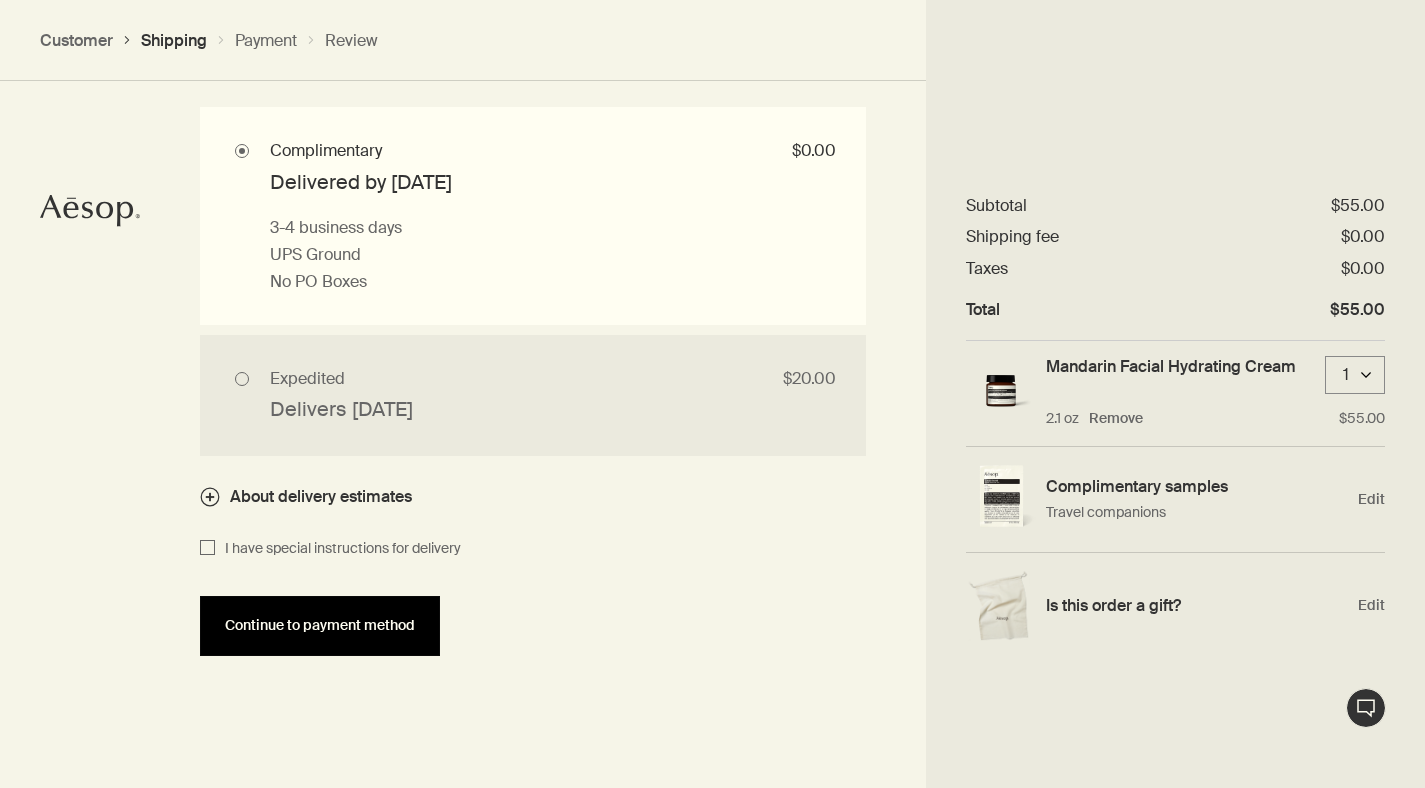 click on "Continue to payment method" at bounding box center [320, 626] 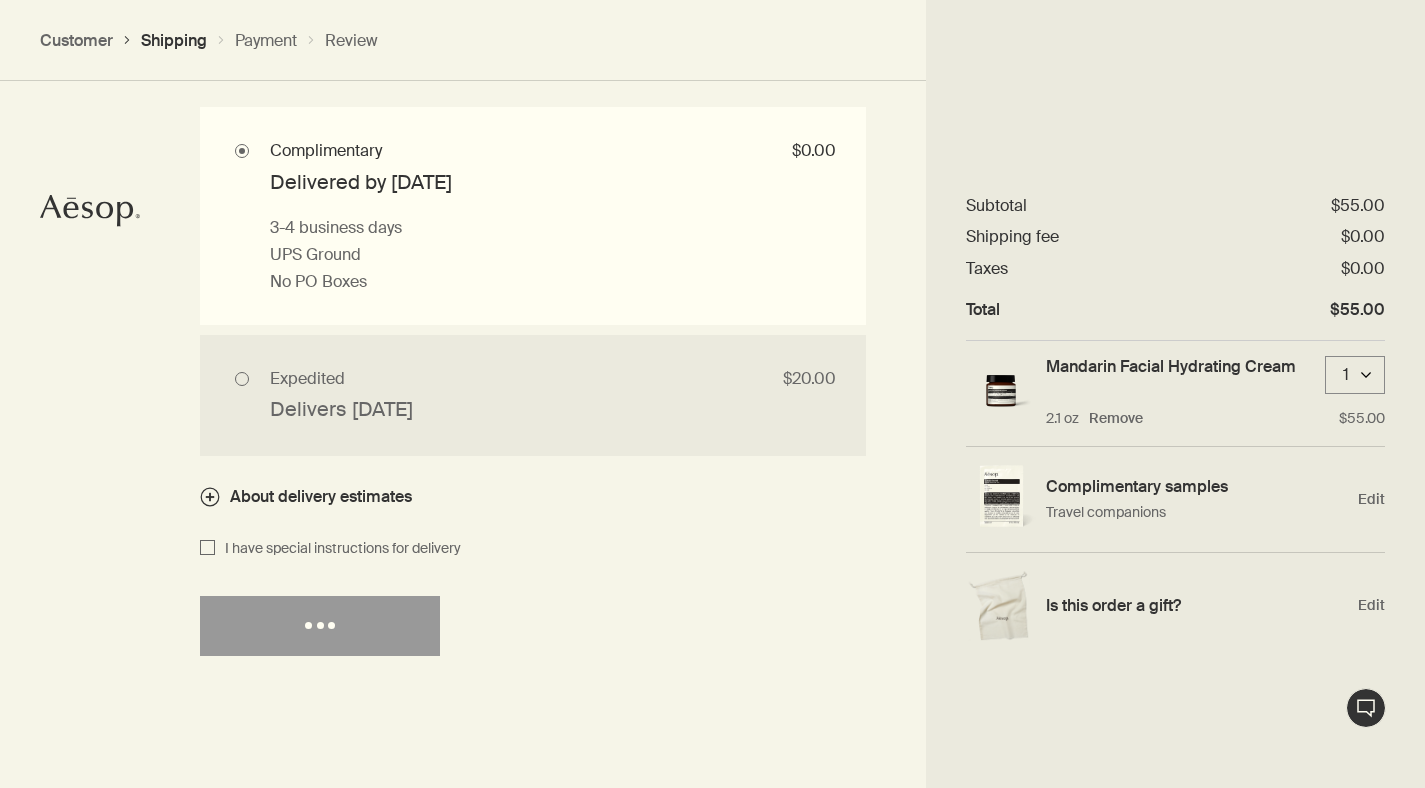 select on "US" 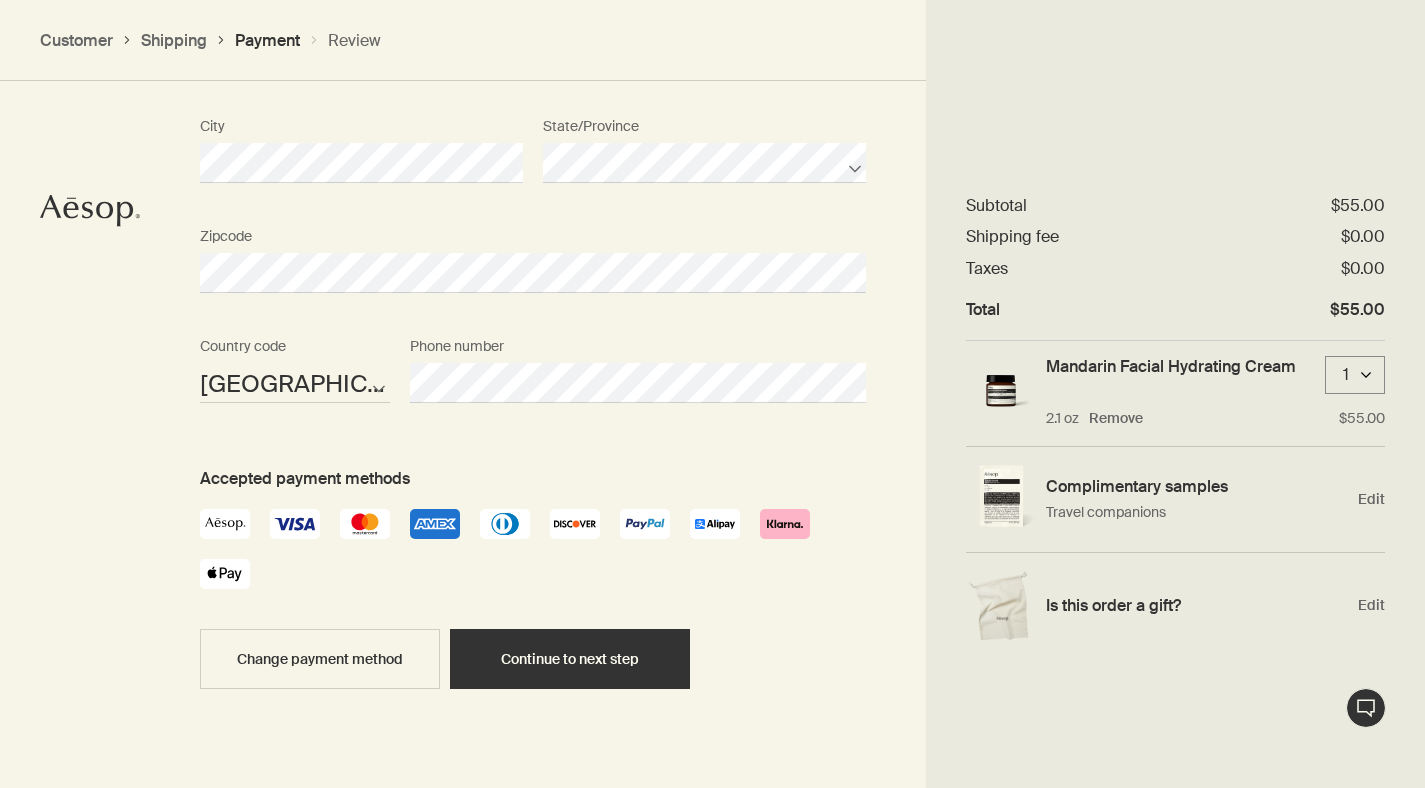 scroll, scrollTop: 2445, scrollLeft: 0, axis: vertical 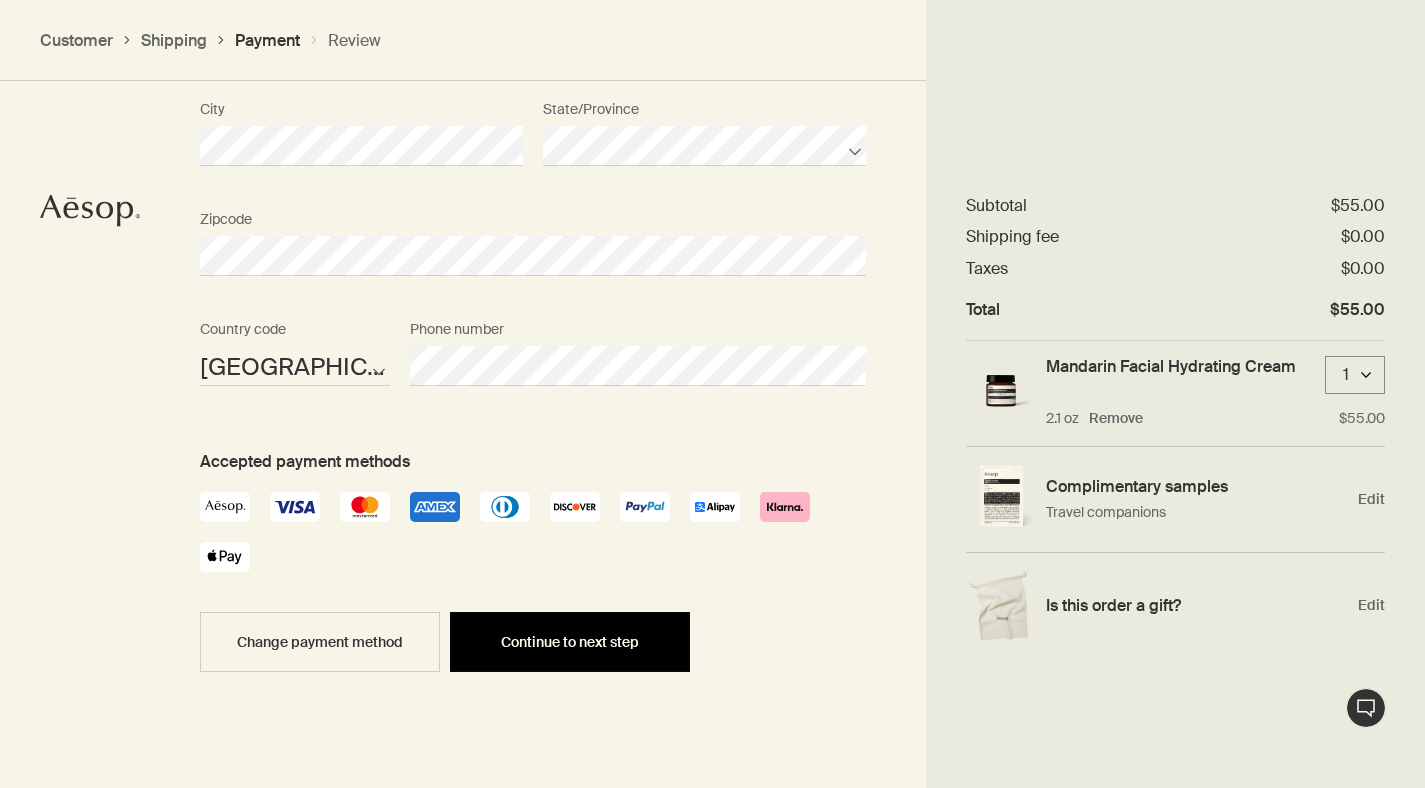 click on "Continue to next step" at bounding box center (570, 642) 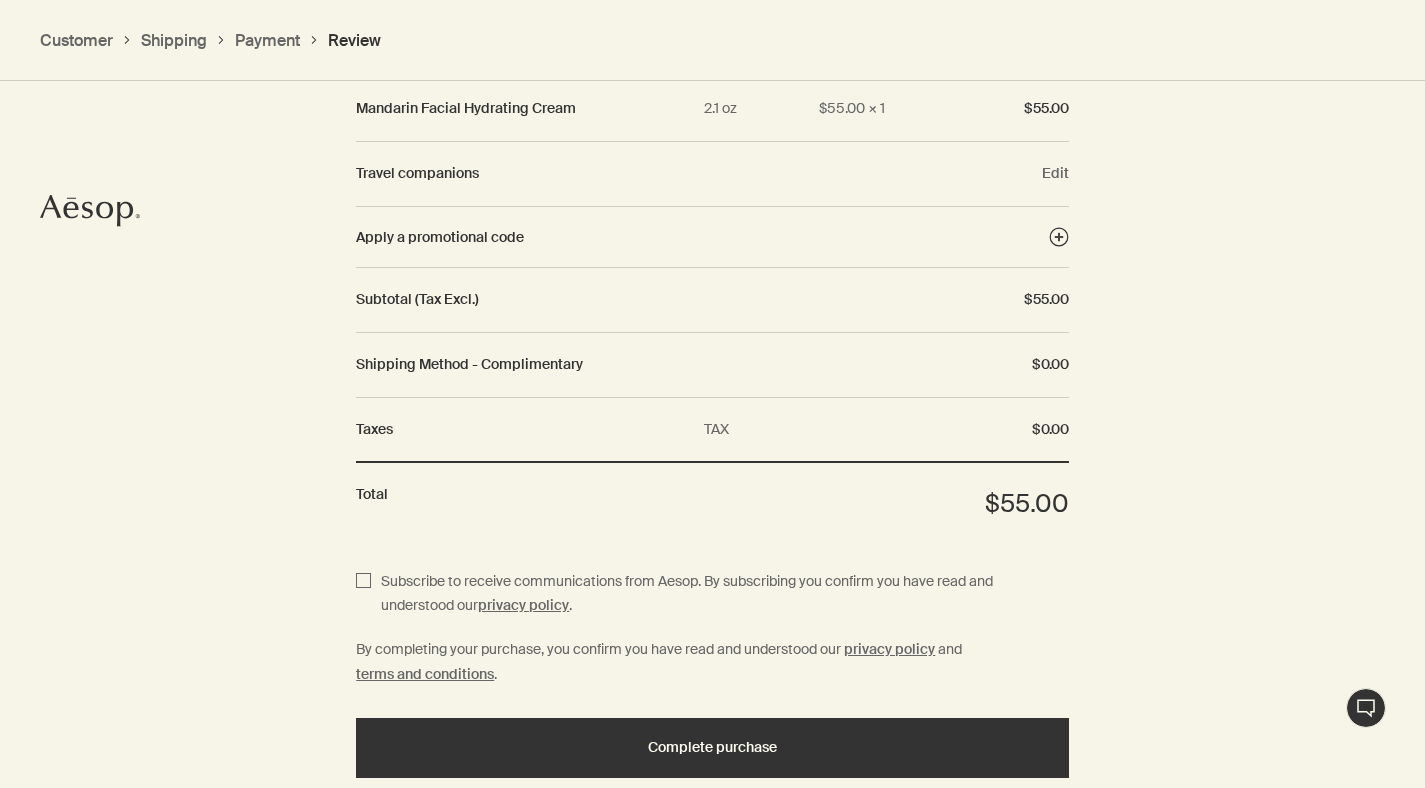 scroll, scrollTop: 2231, scrollLeft: 0, axis: vertical 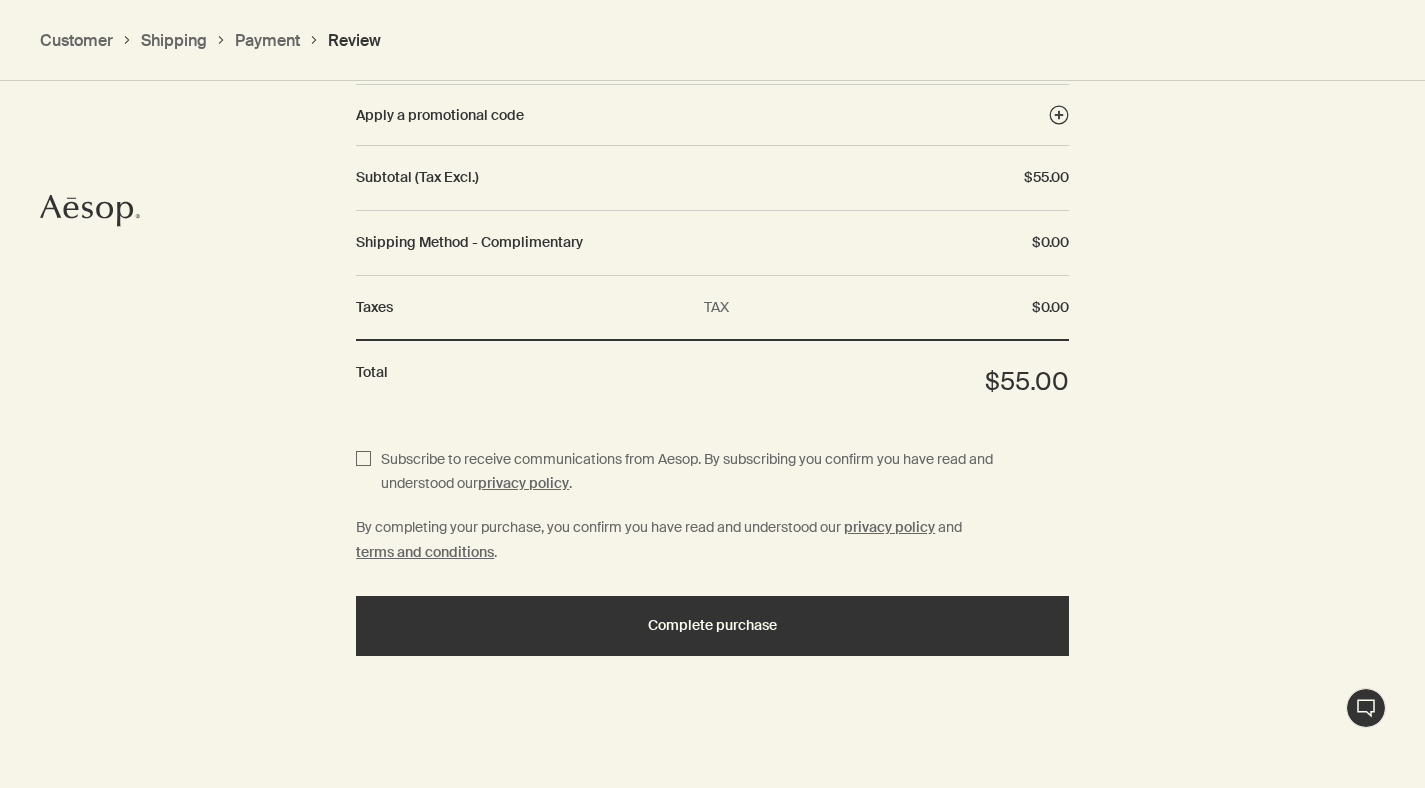 click on "Subscribe to receive communications from Aesop. By subscribing you confirm you have read and understood our" at bounding box center (687, 471) 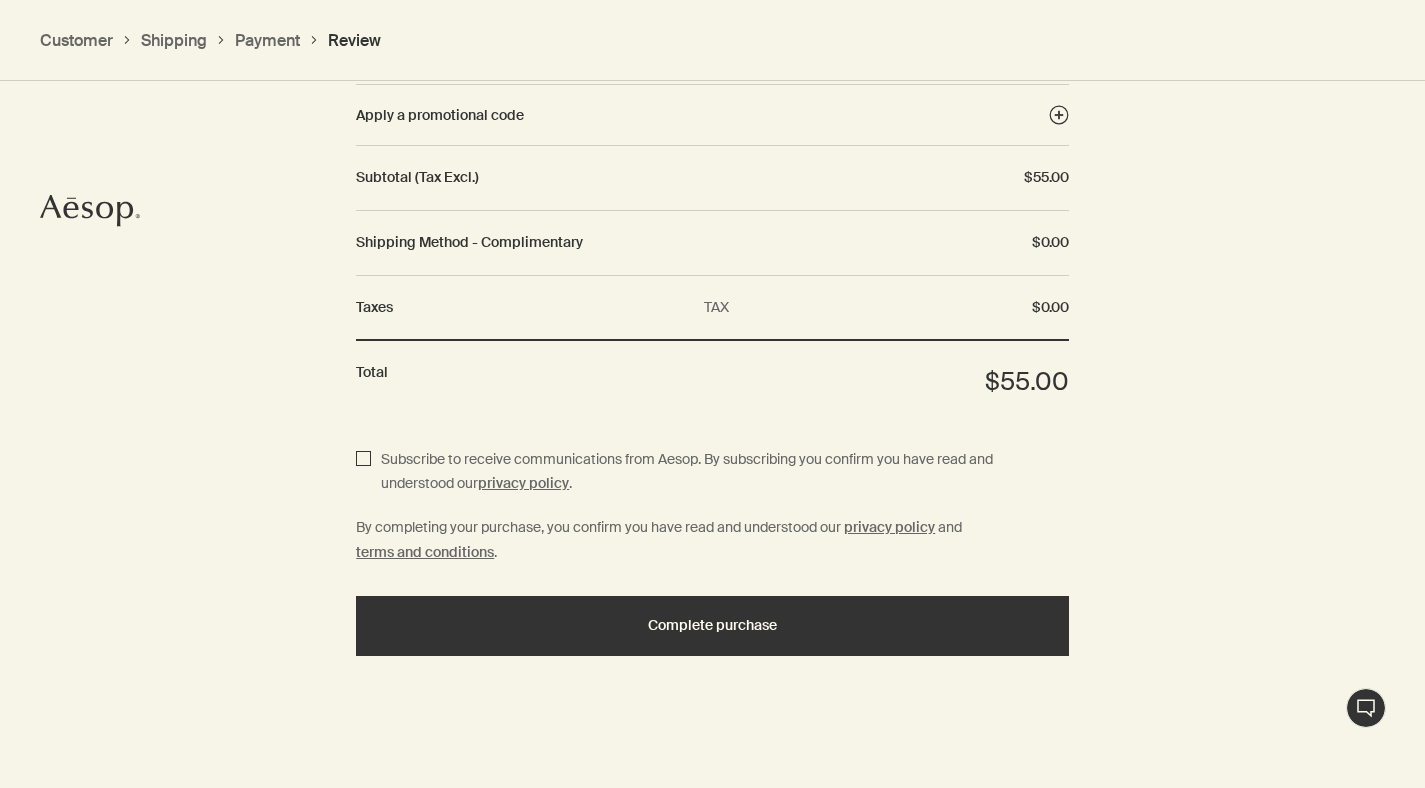 click on "Subscribe to receive communications from Aesop. By subscribing you confirm you have read and understood our   privacy policy ." at bounding box center [363, 472] 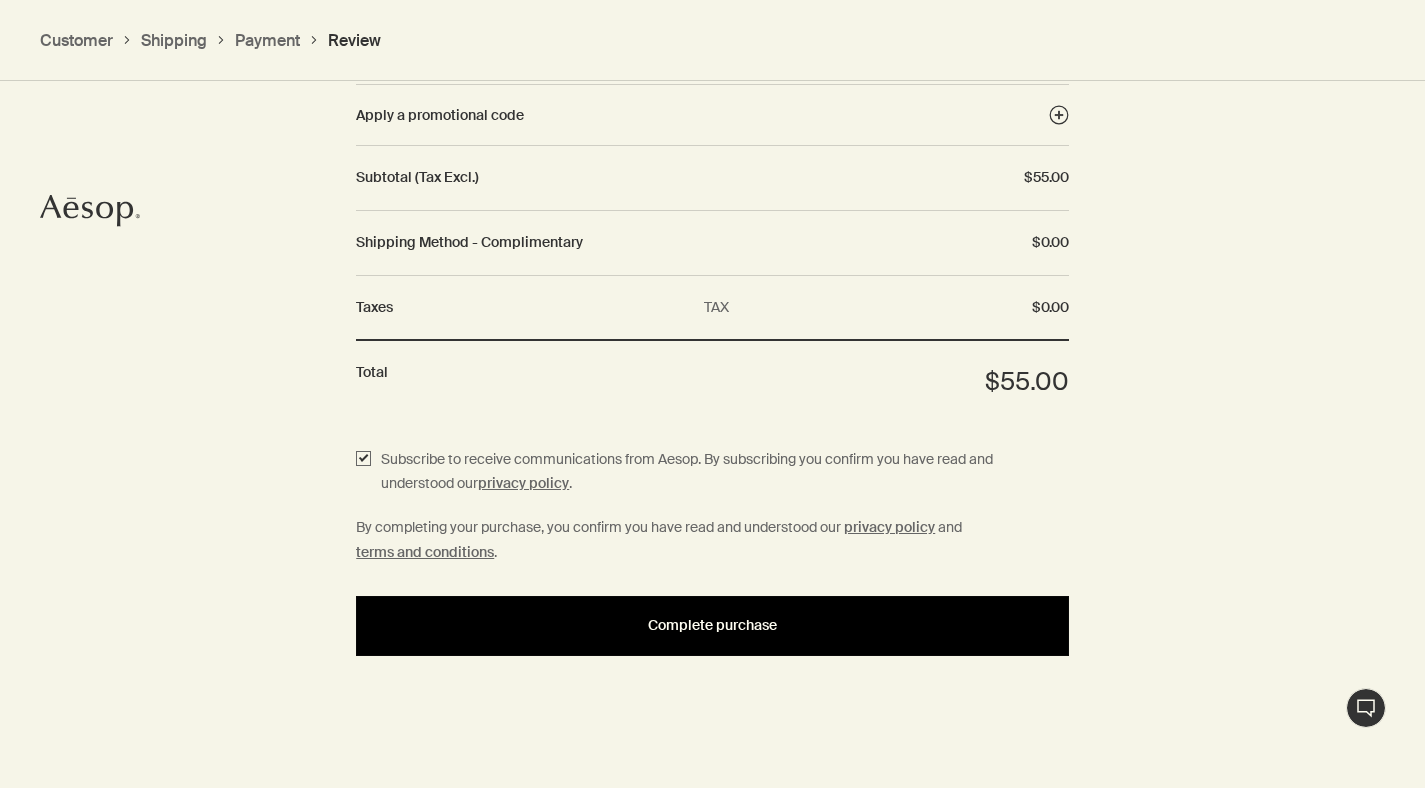 click on "Complete purchase" at bounding box center [712, 625] 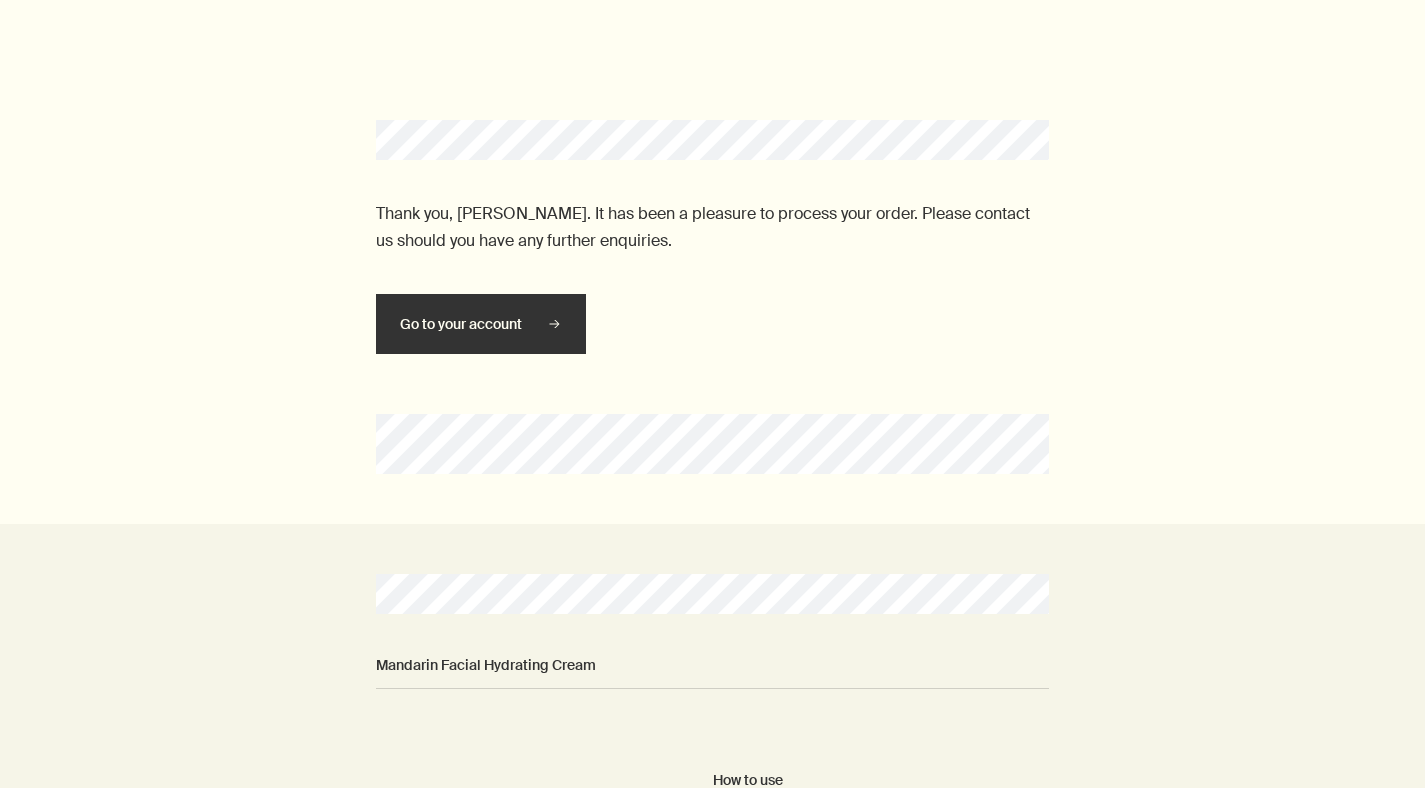 scroll, scrollTop: 0, scrollLeft: 0, axis: both 